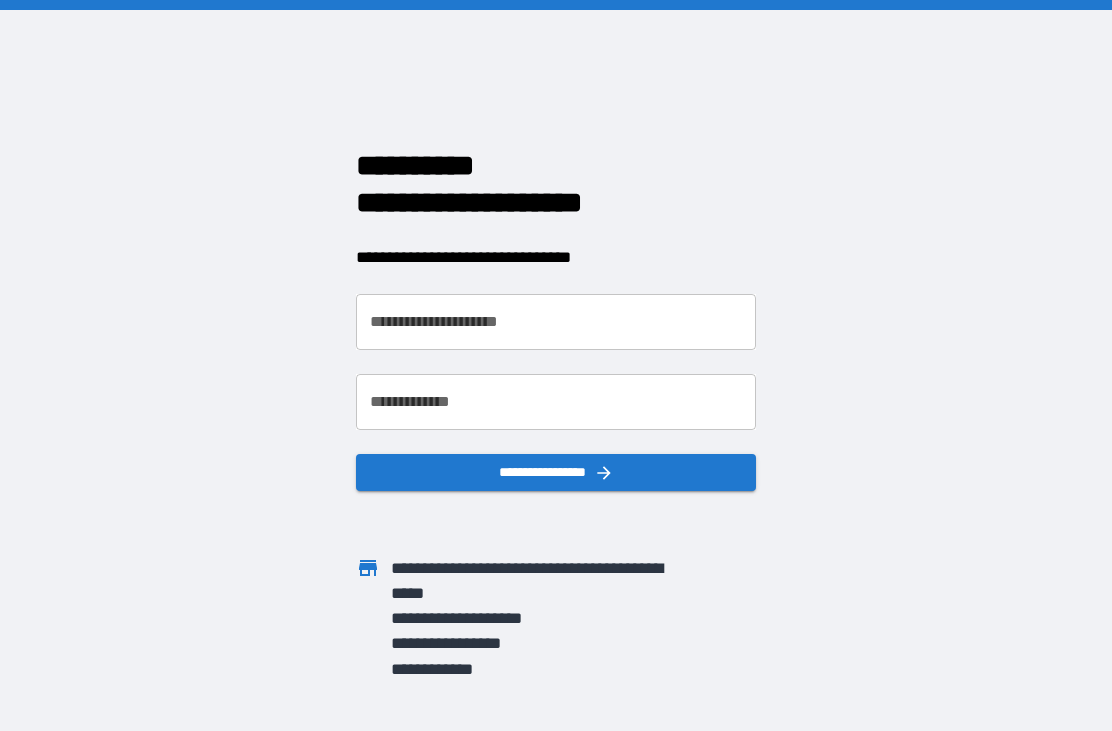 scroll, scrollTop: 0, scrollLeft: 0, axis: both 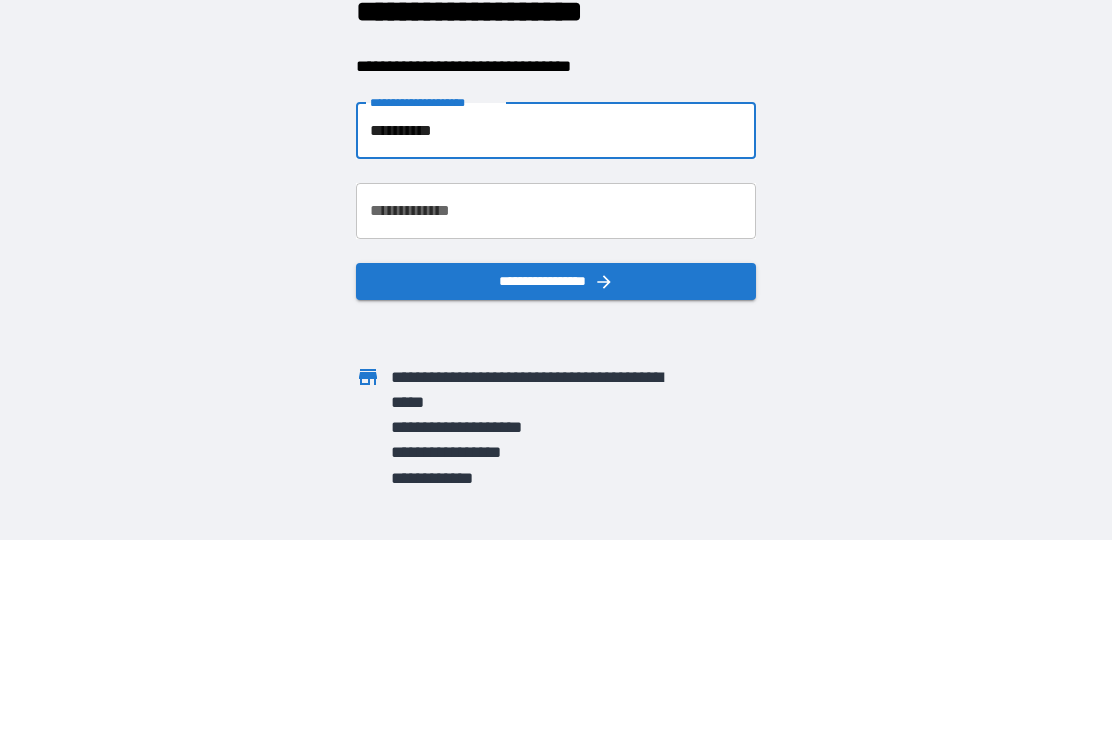 type on "**********" 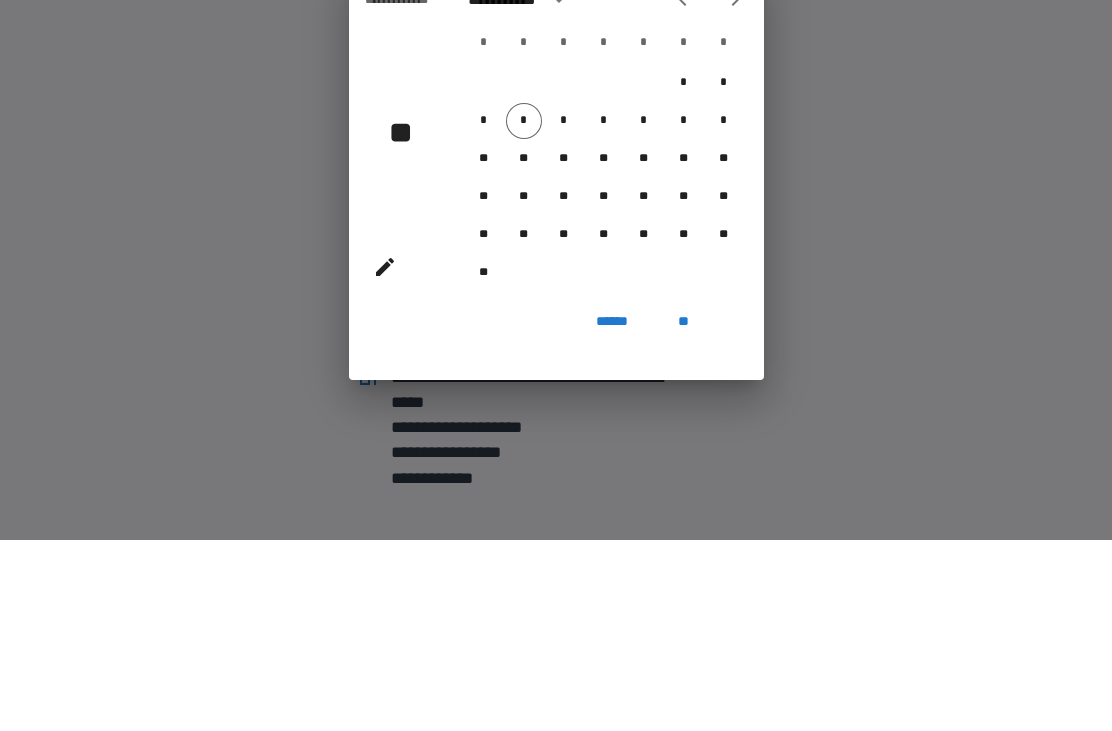 scroll, scrollTop: 64, scrollLeft: 0, axis: vertical 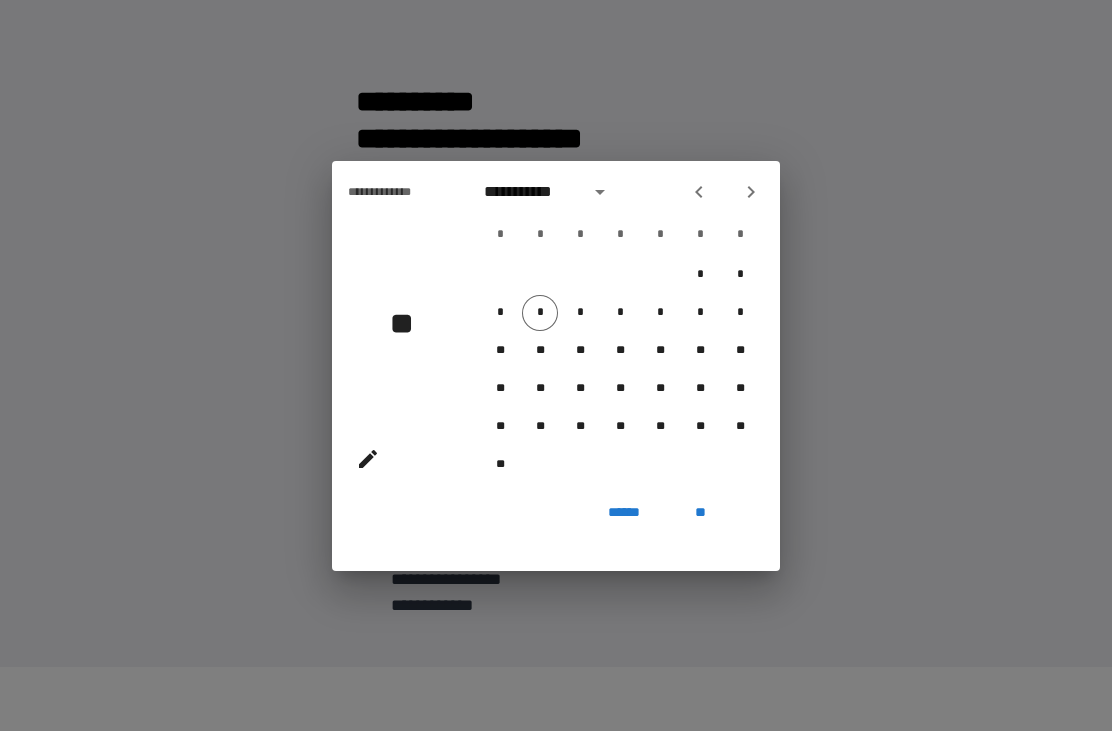 click on "**" at bounding box center (396, 343) 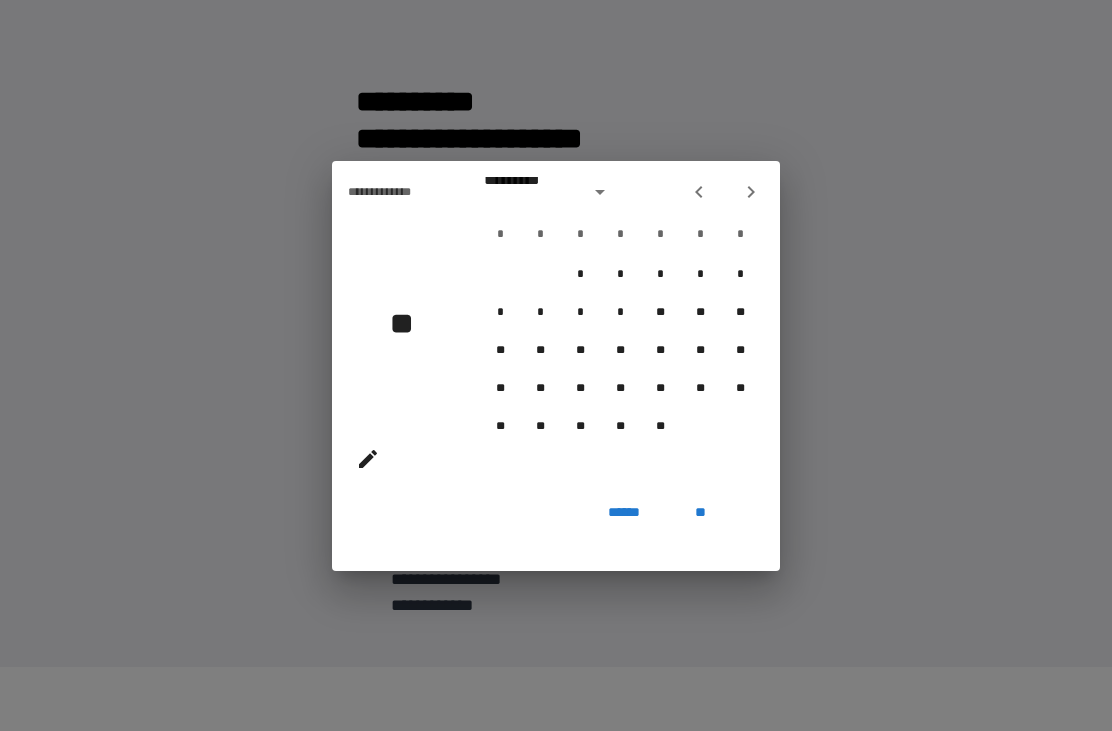 click 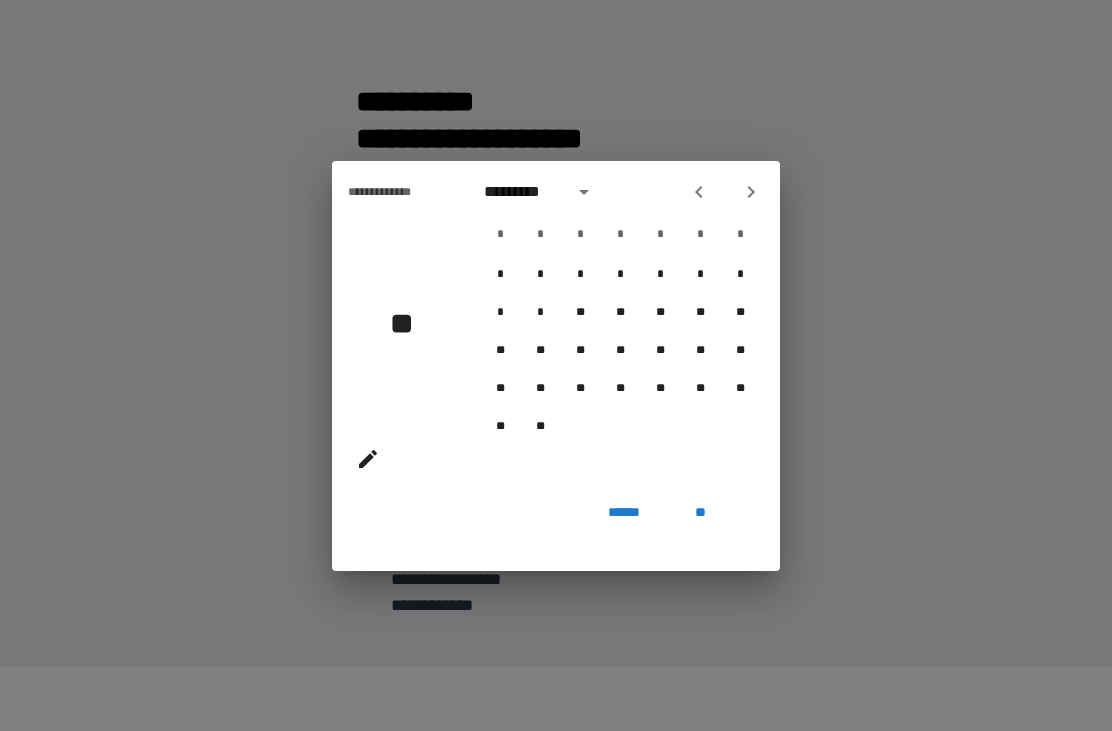 click 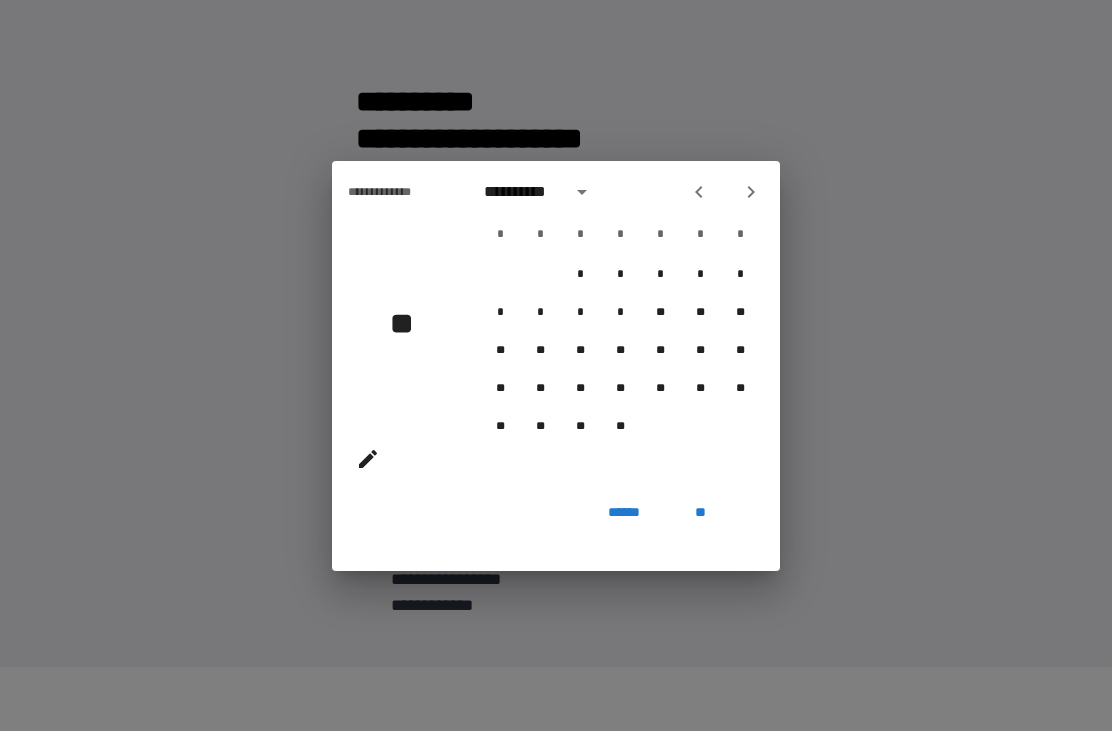 click 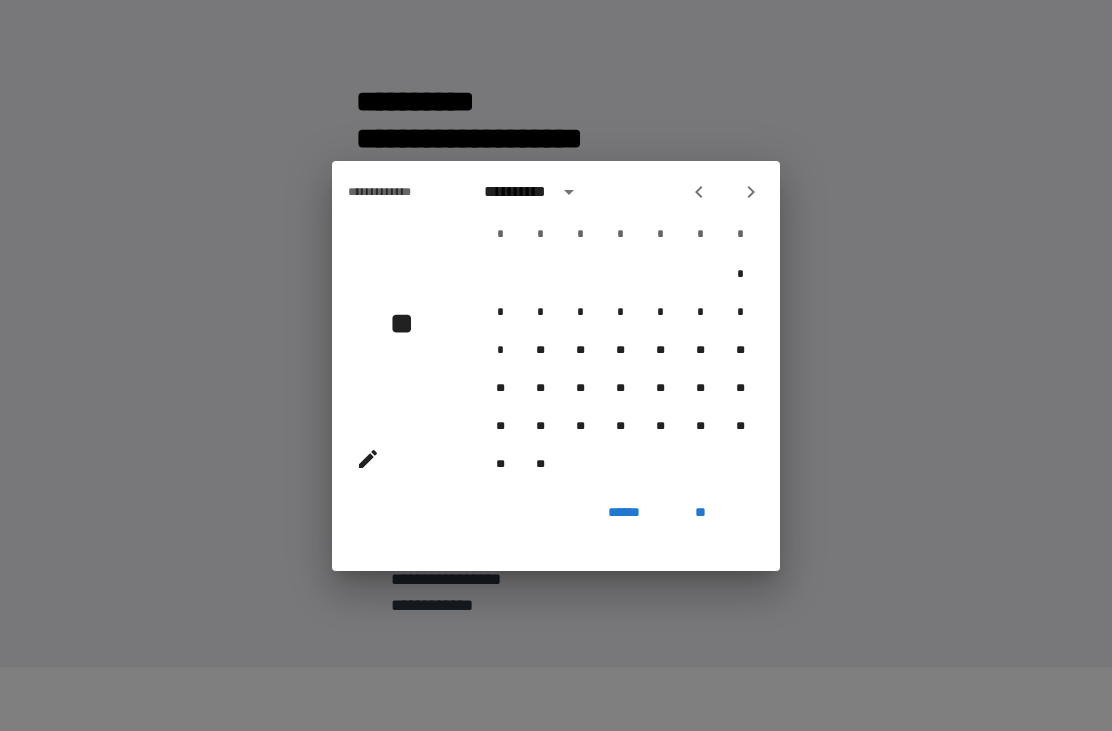 click 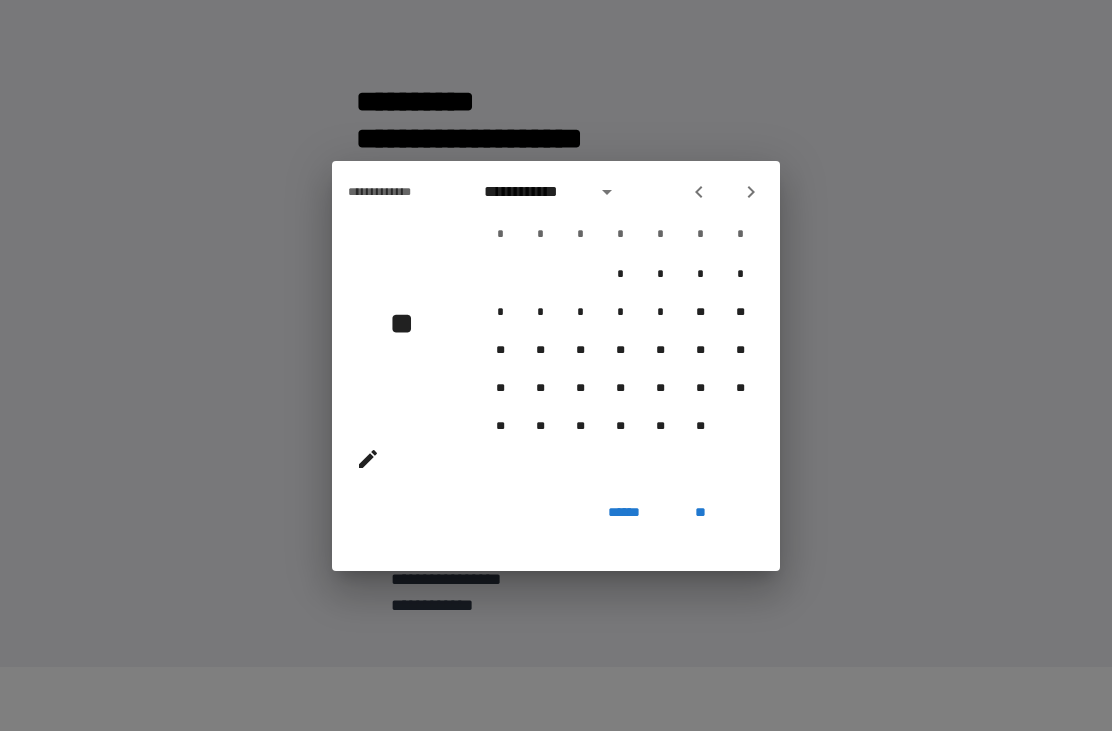 click 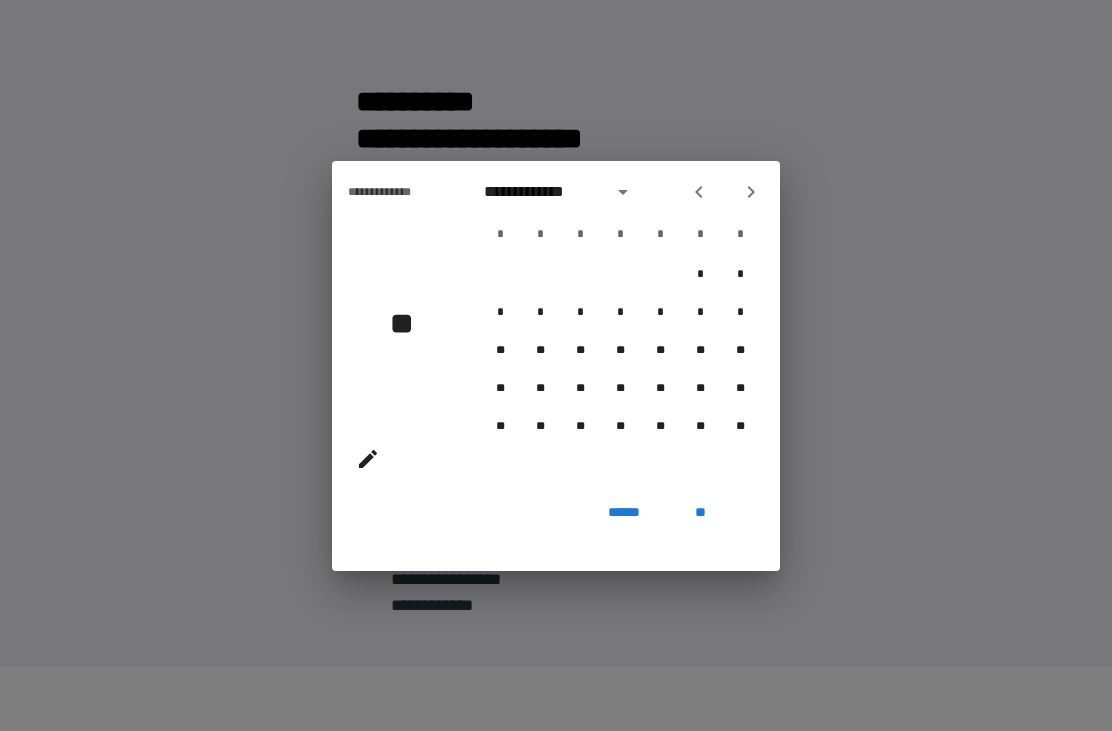 click 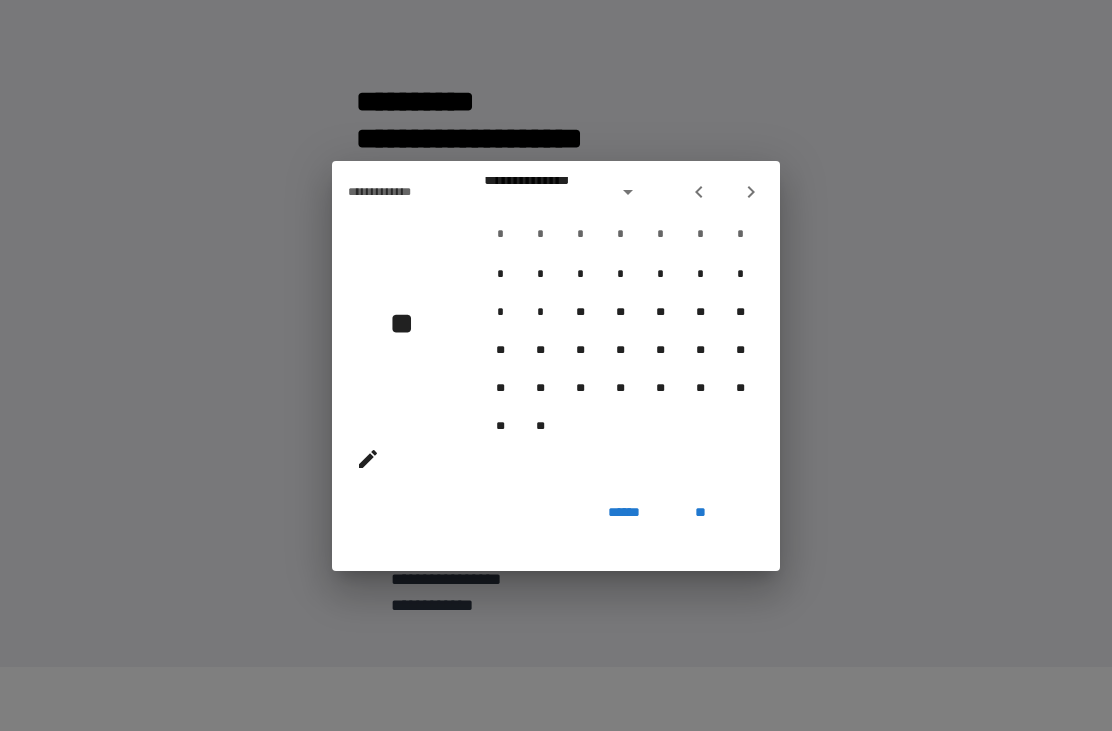 click 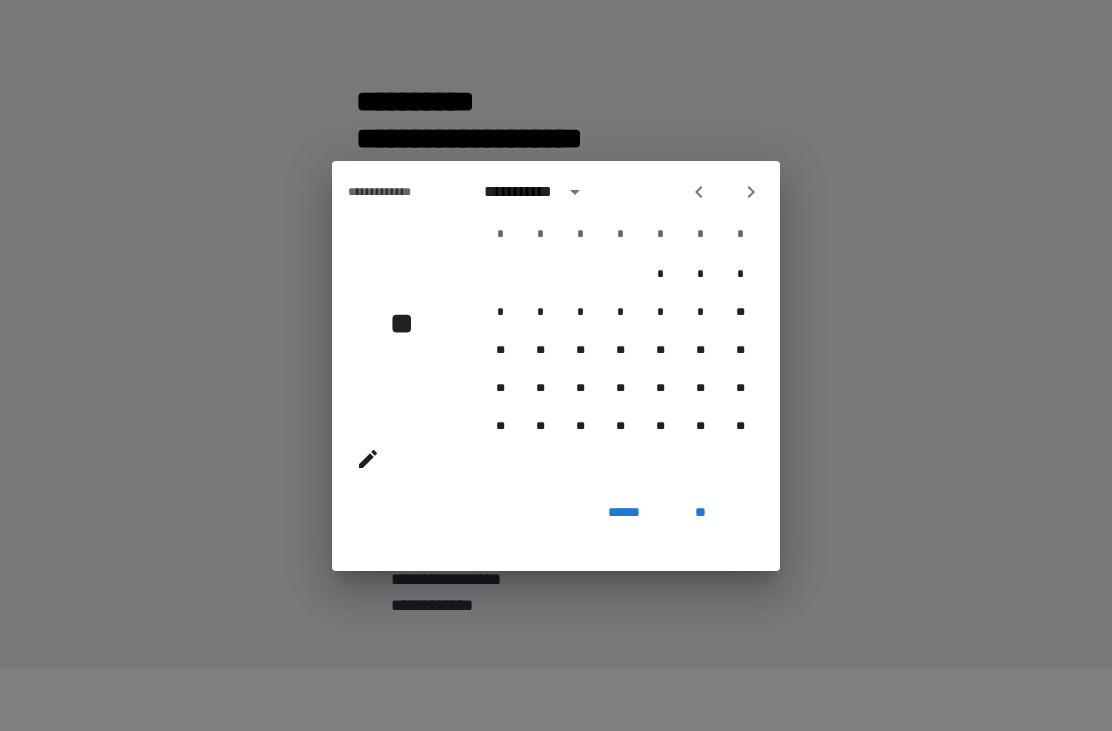 click 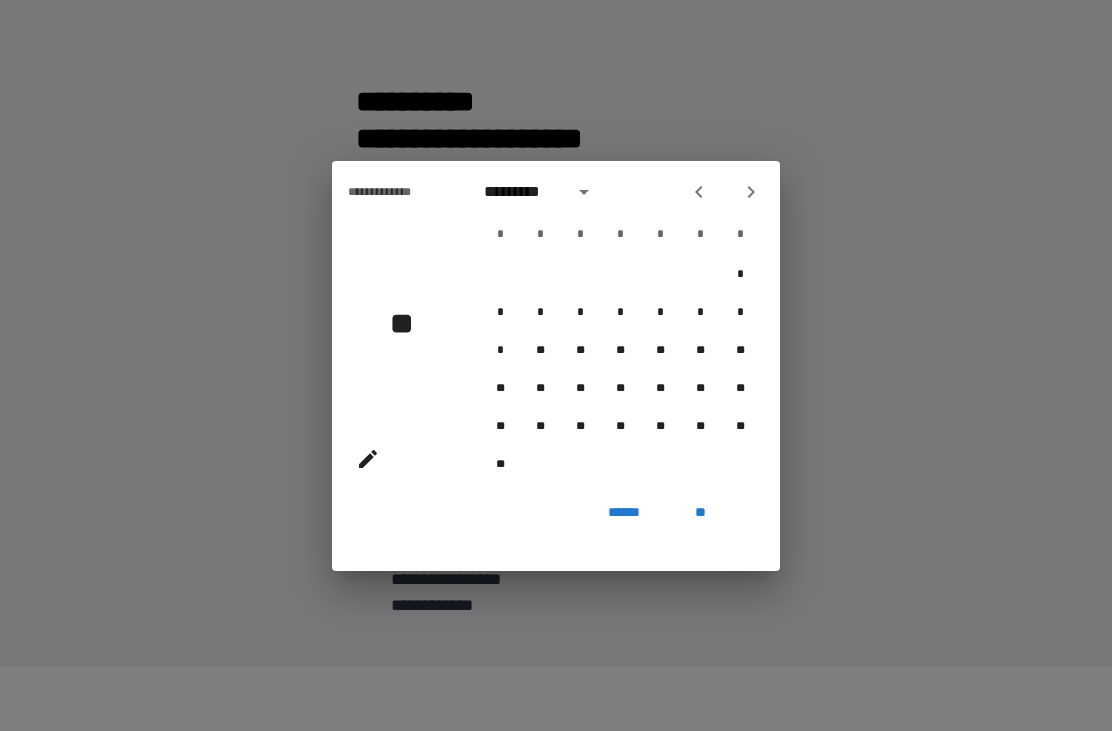 click 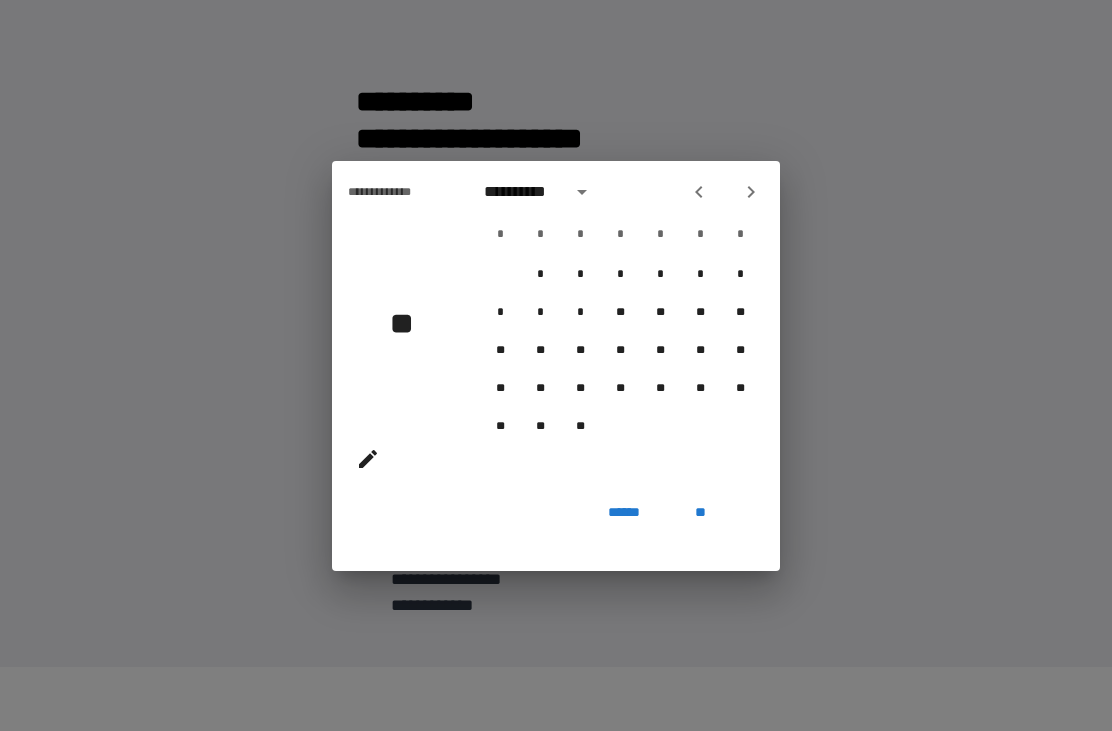 click 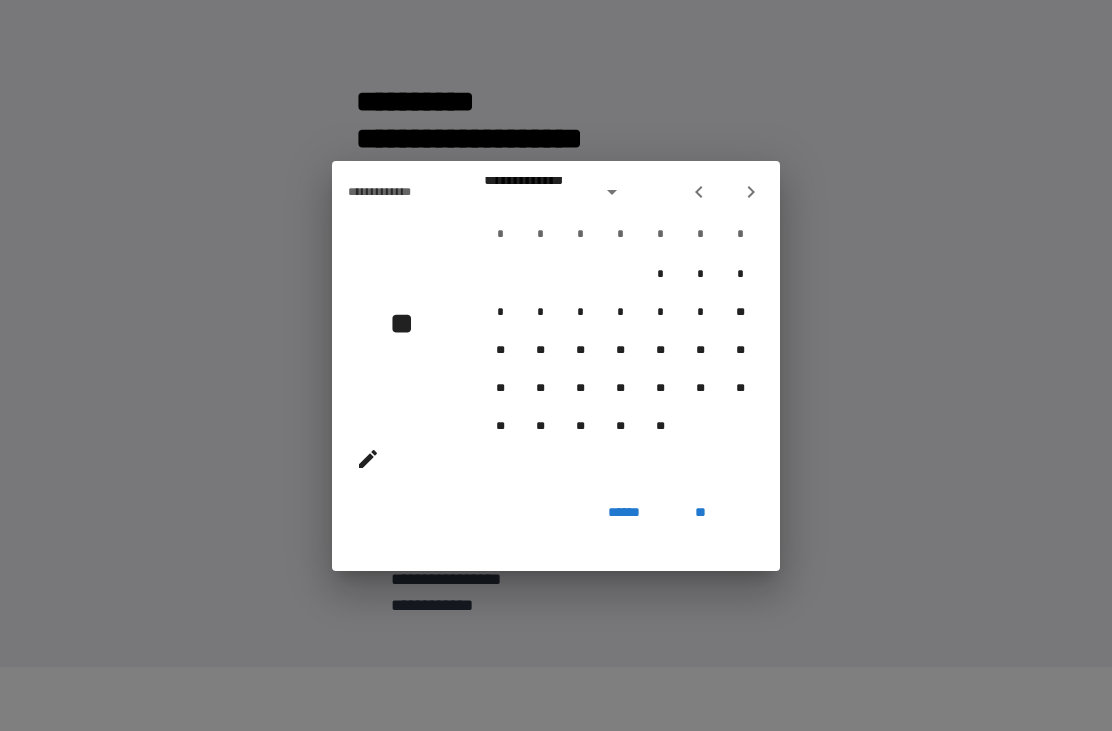click 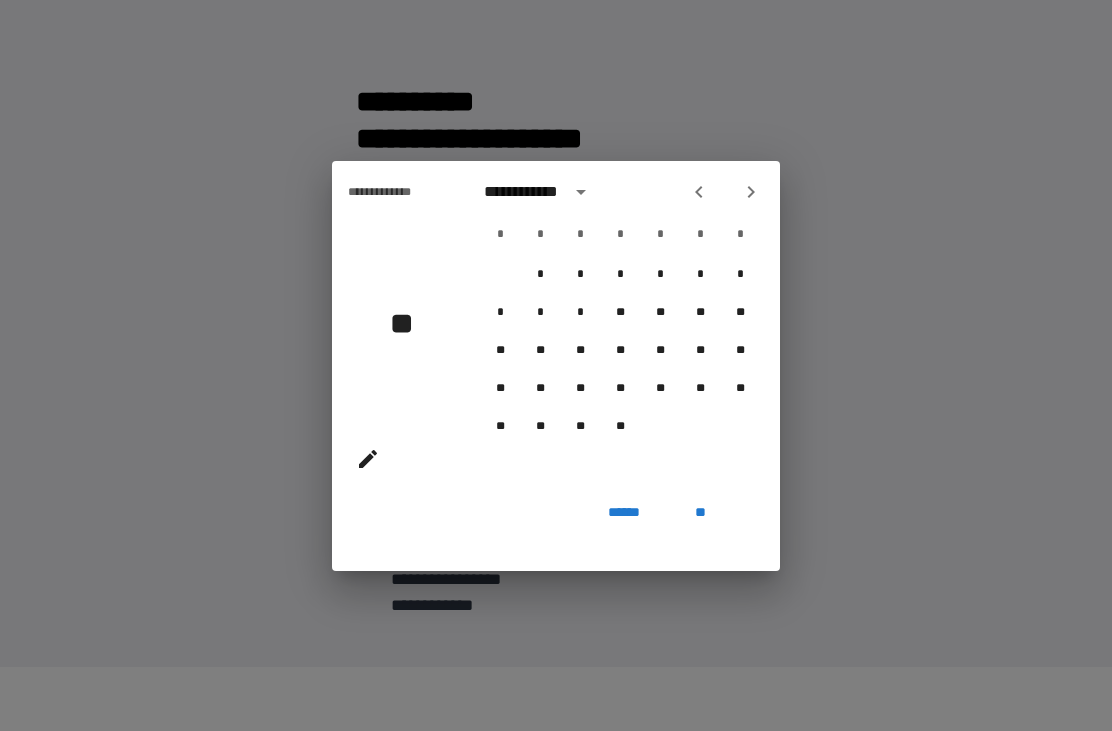 click 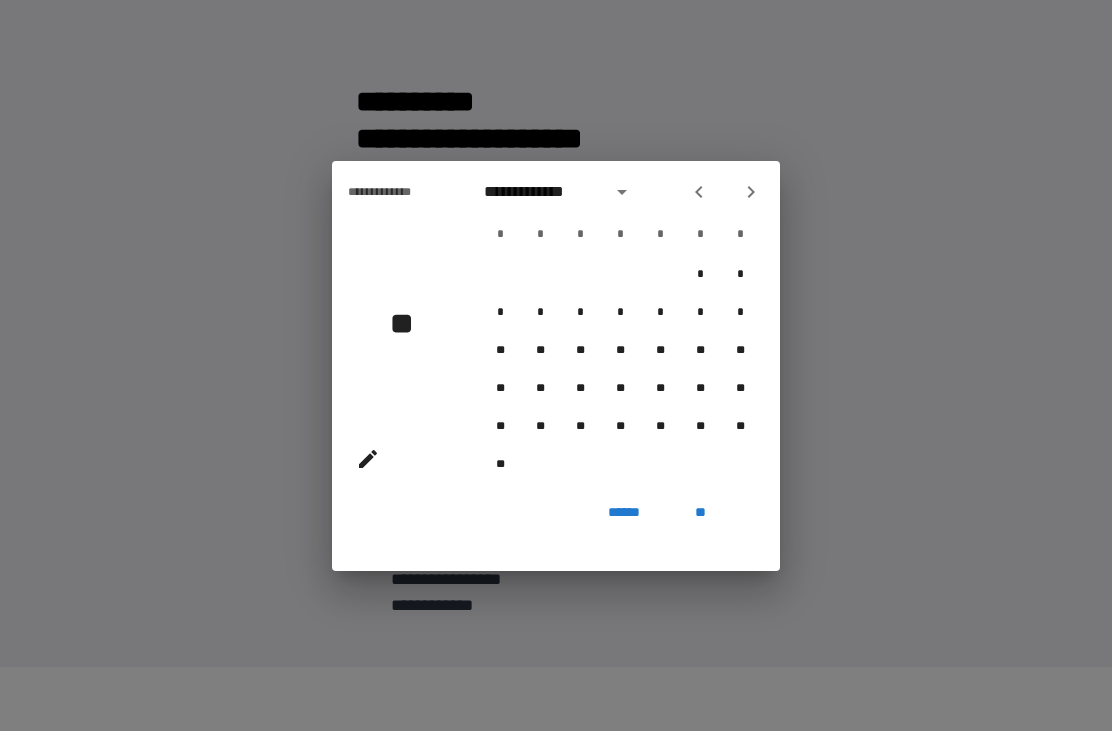 click on "**********" at bounding box center [541, 192] 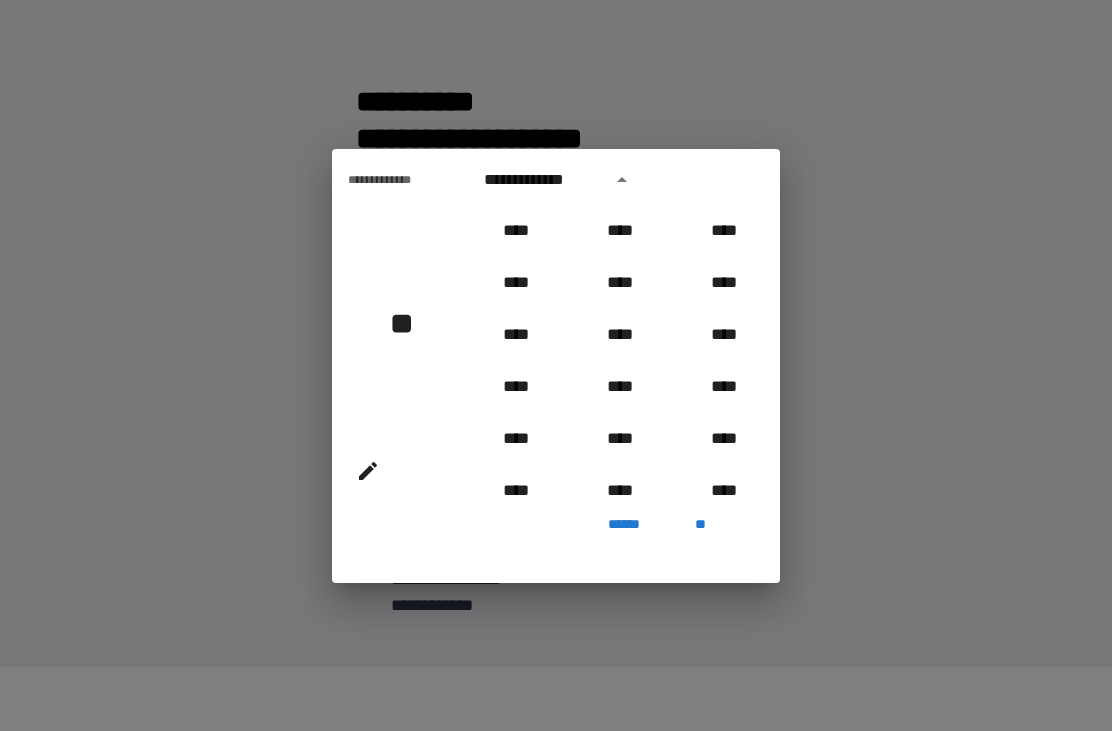 scroll, scrollTop: 1819, scrollLeft: 0, axis: vertical 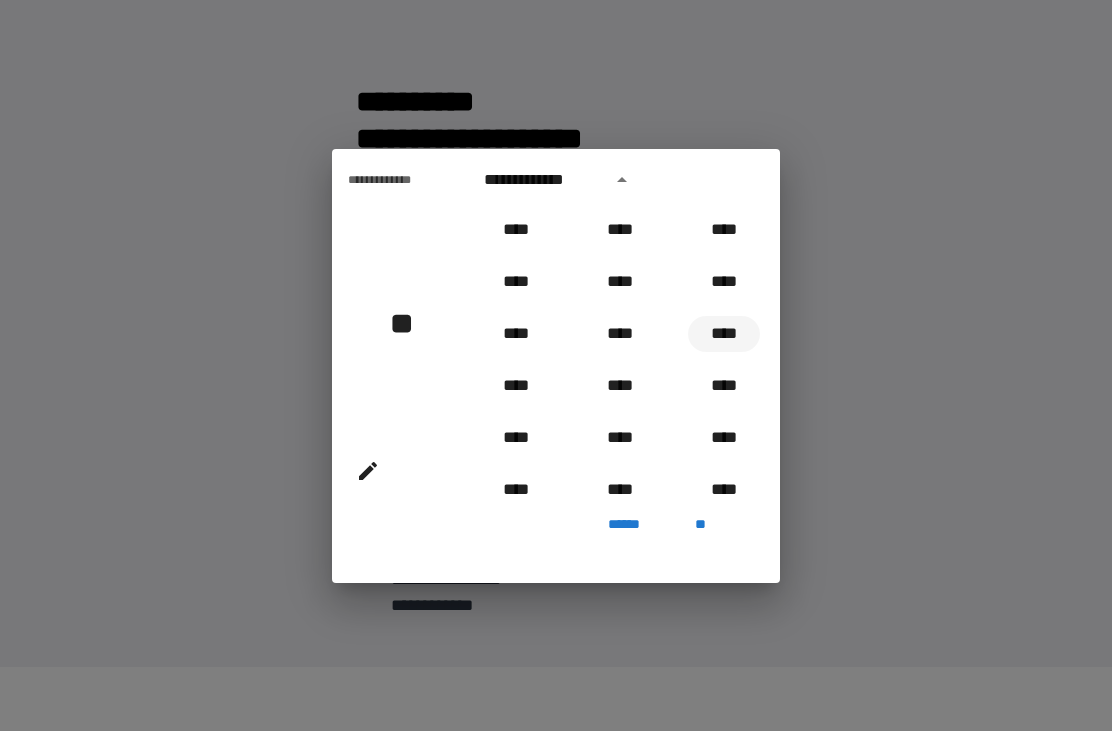 click on "****" at bounding box center [724, 334] 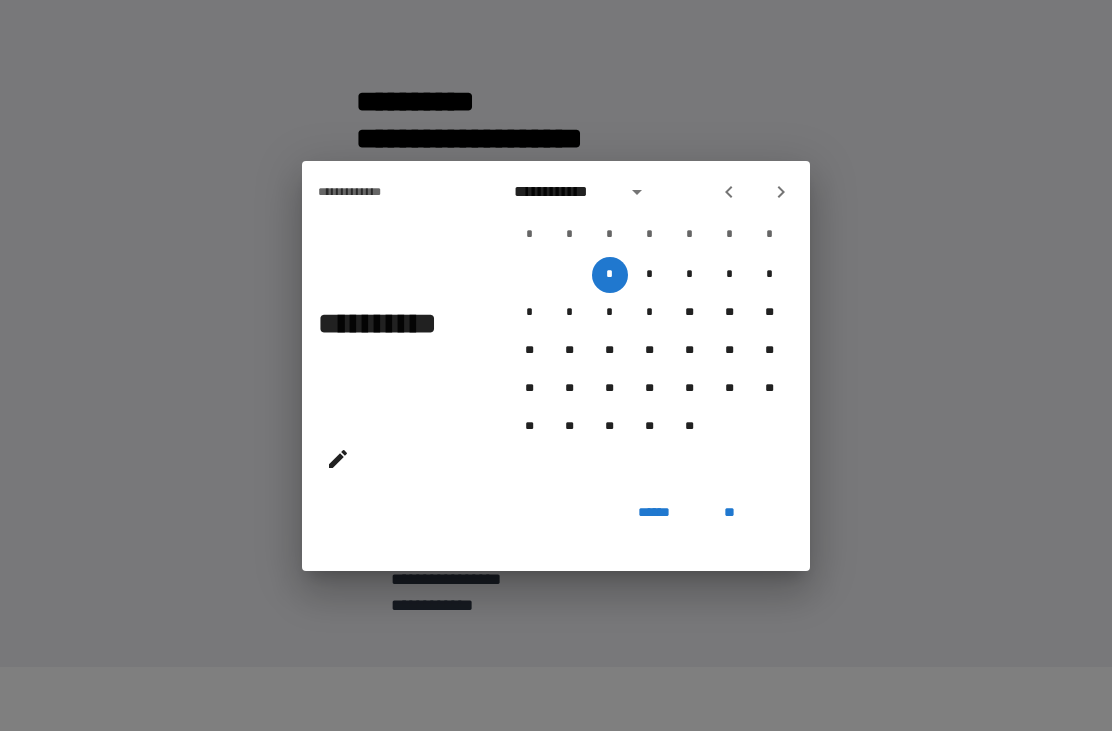 click 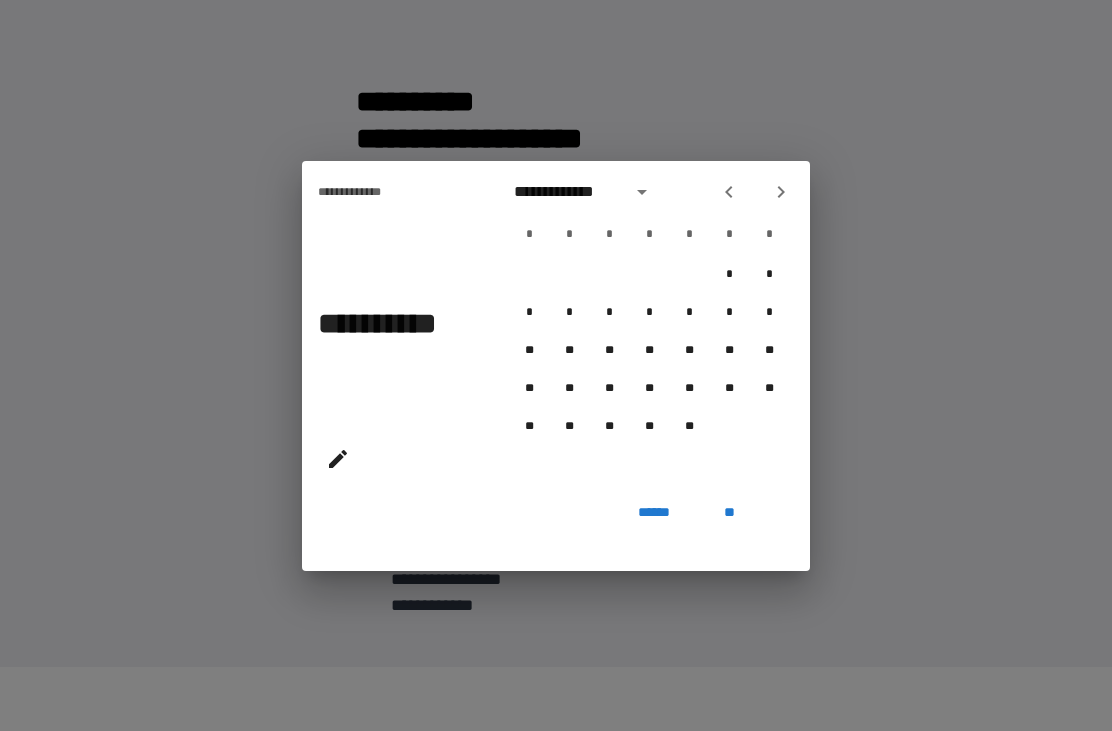 click 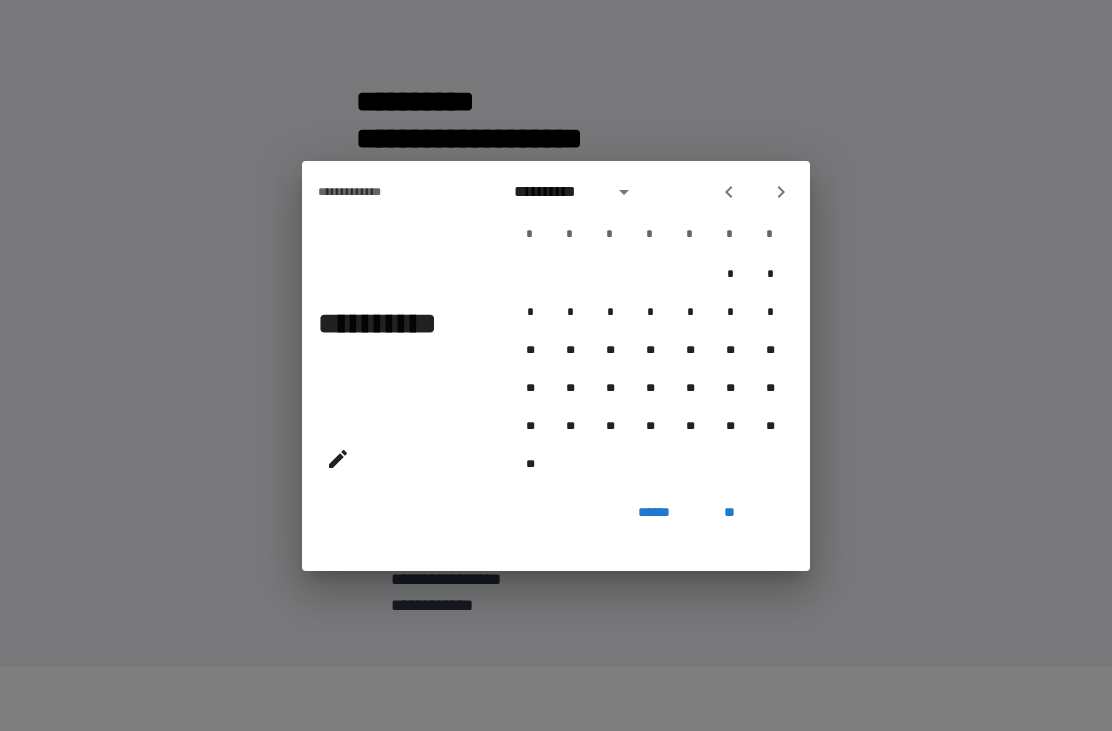 click at bounding box center (781, 192) 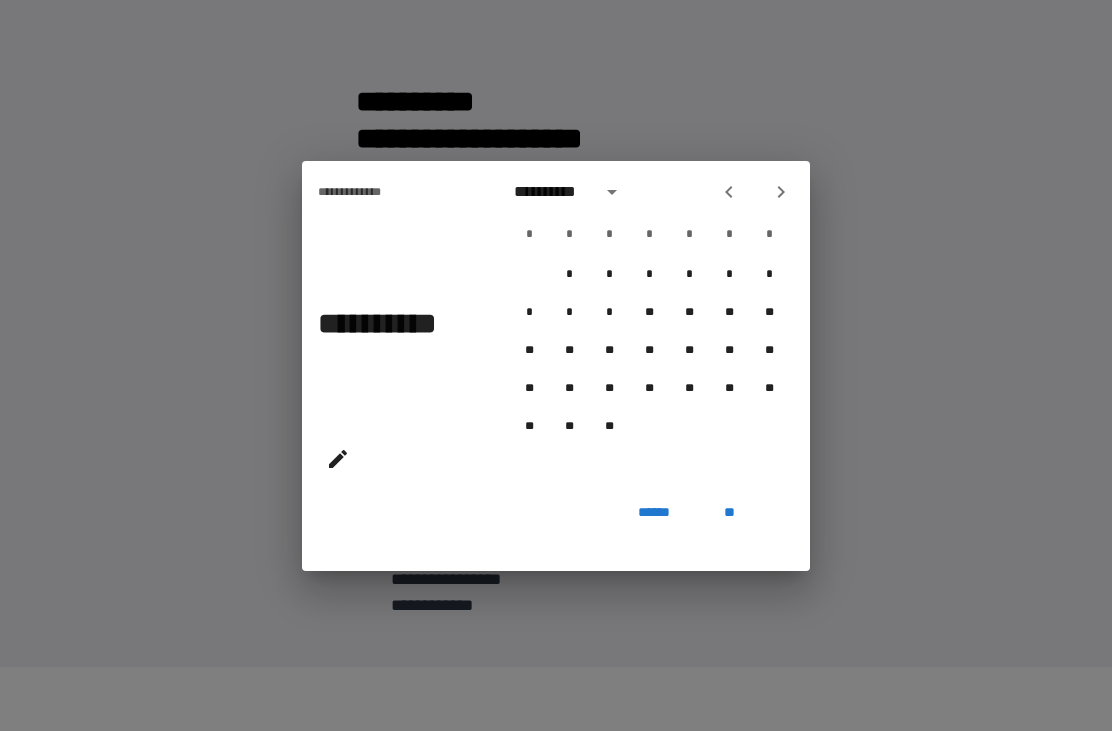 click 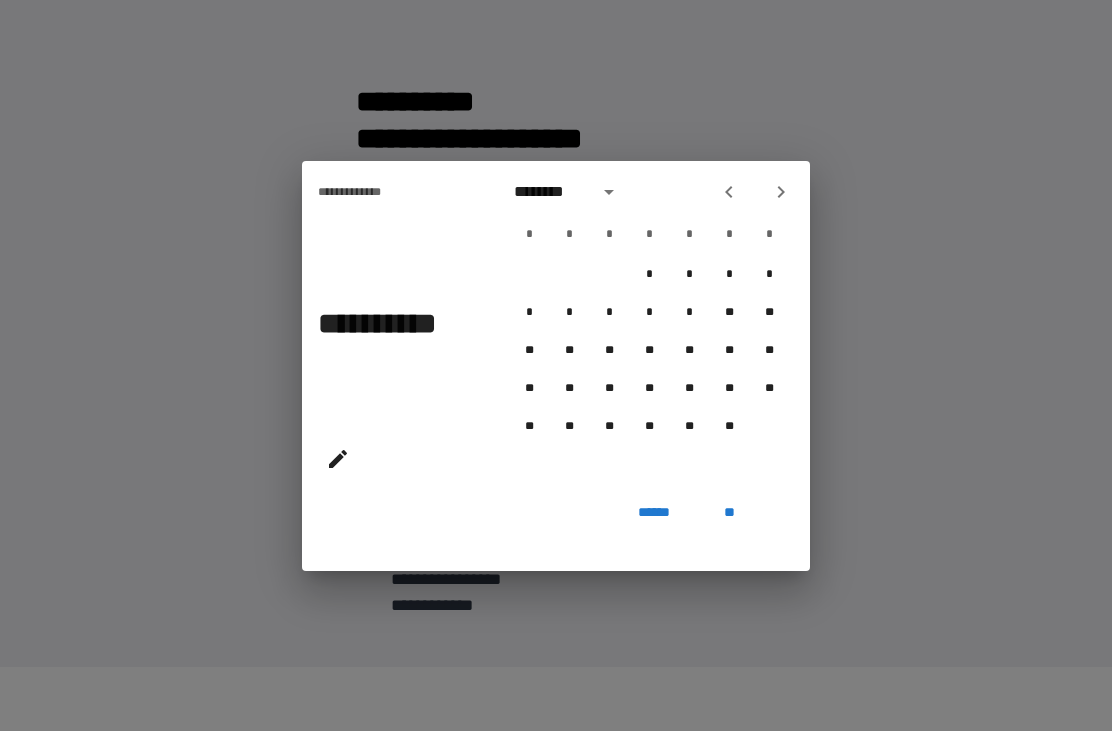 click 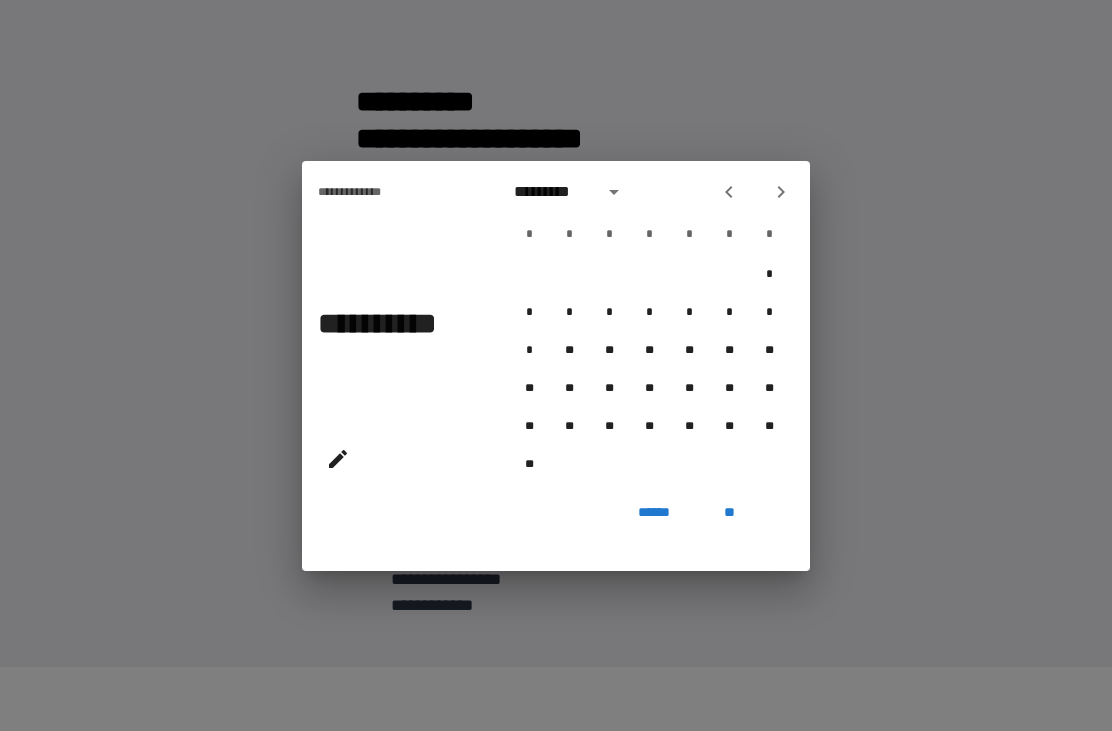 click at bounding box center [781, 192] 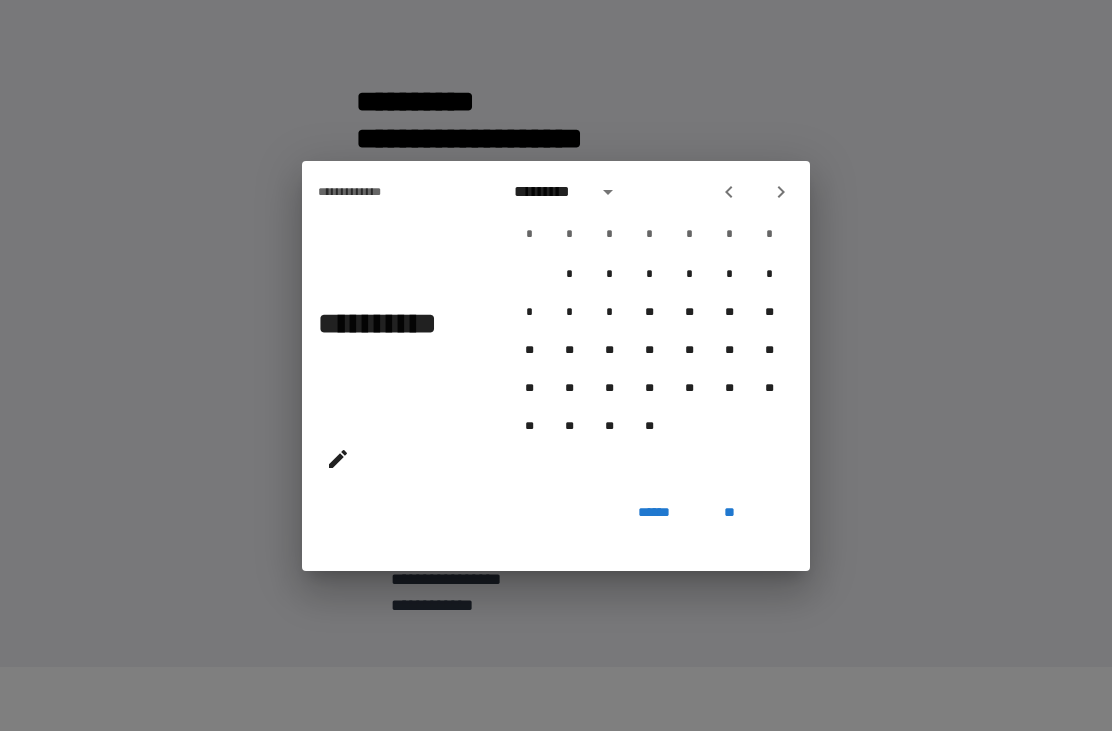 click at bounding box center [781, 192] 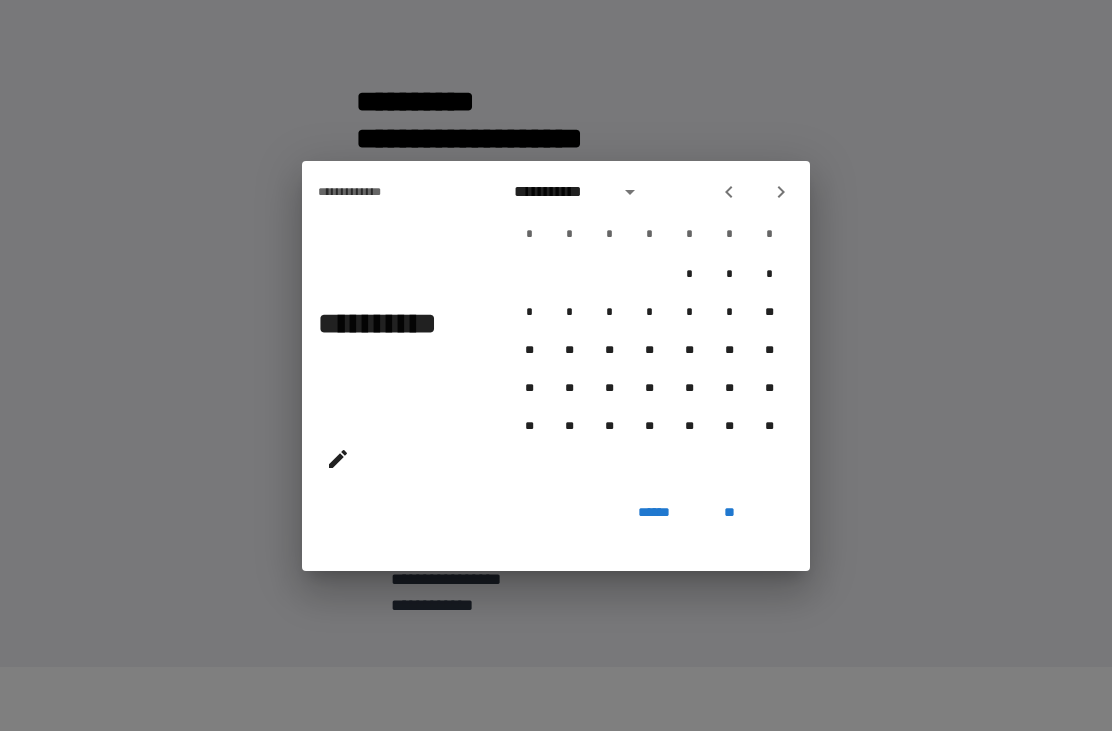 click 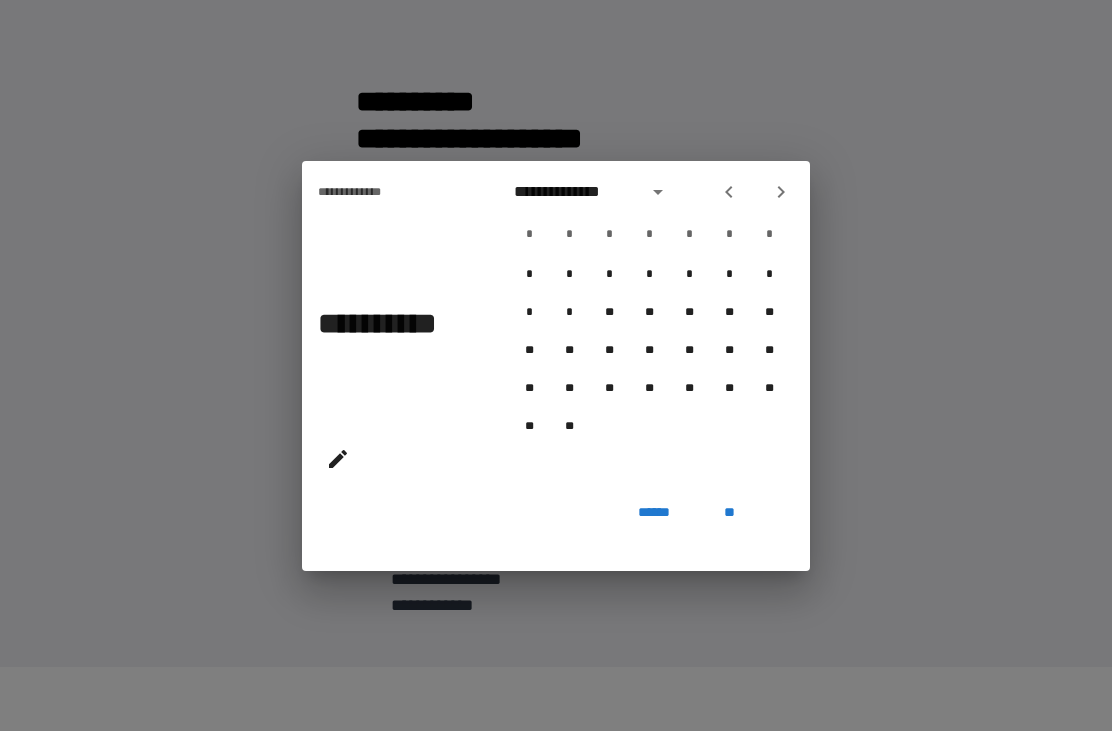 click at bounding box center (781, 192) 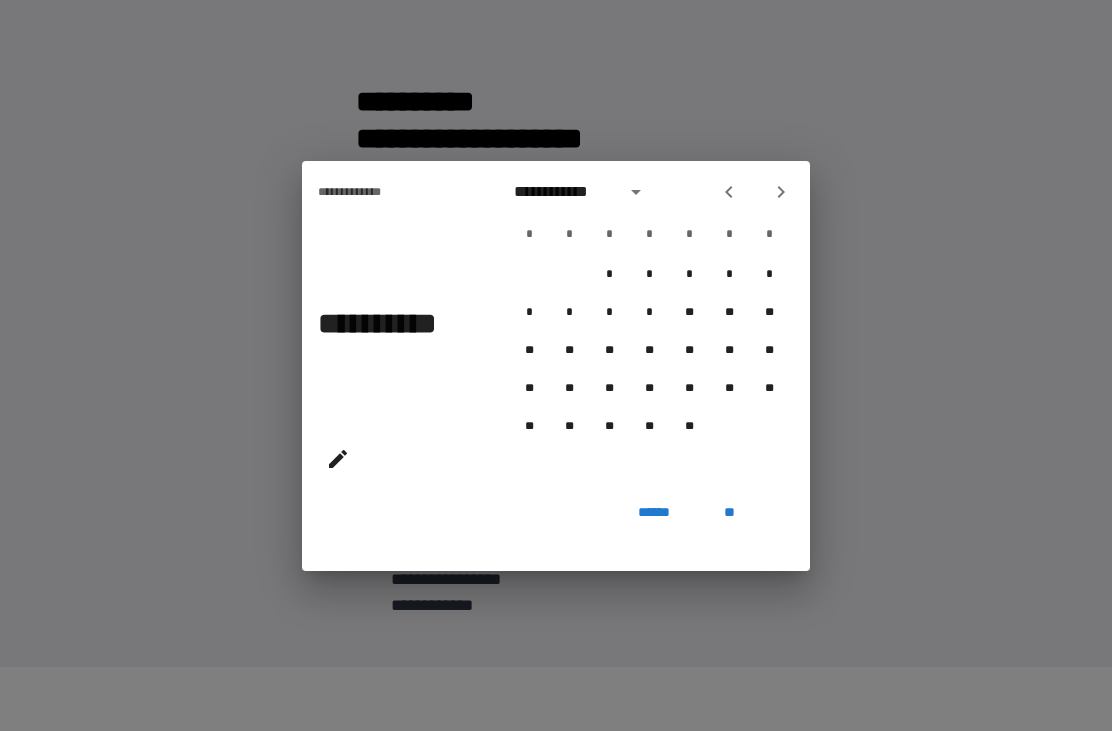 click 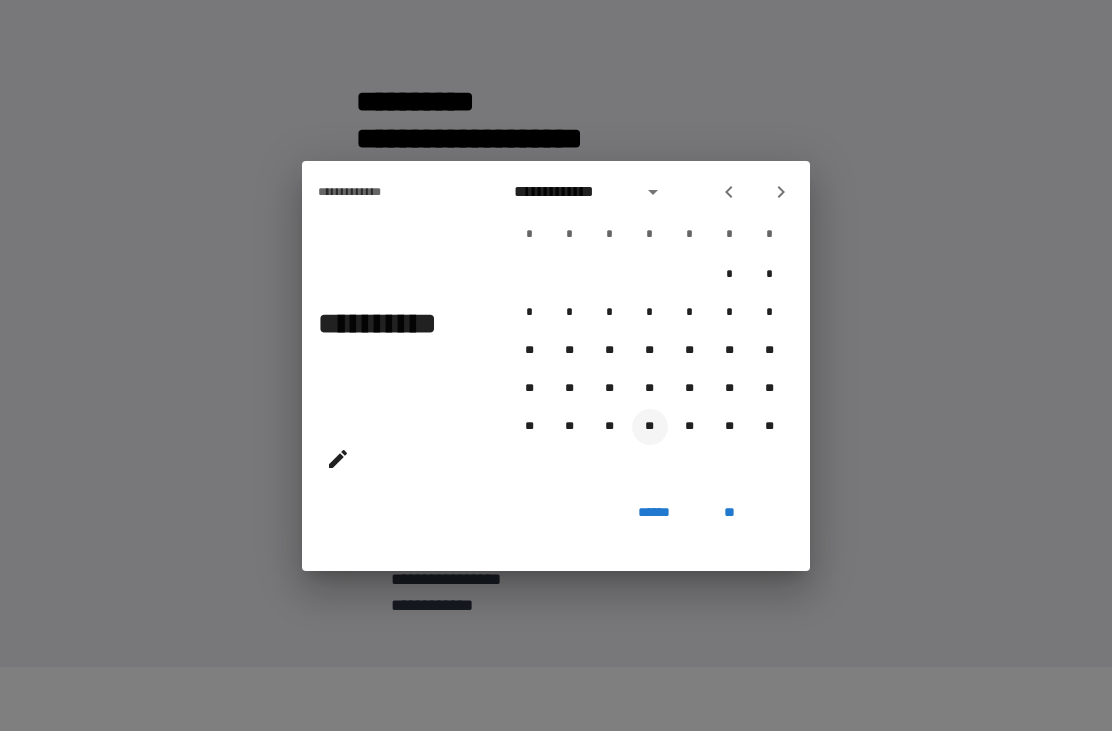 click on "**" at bounding box center [650, 427] 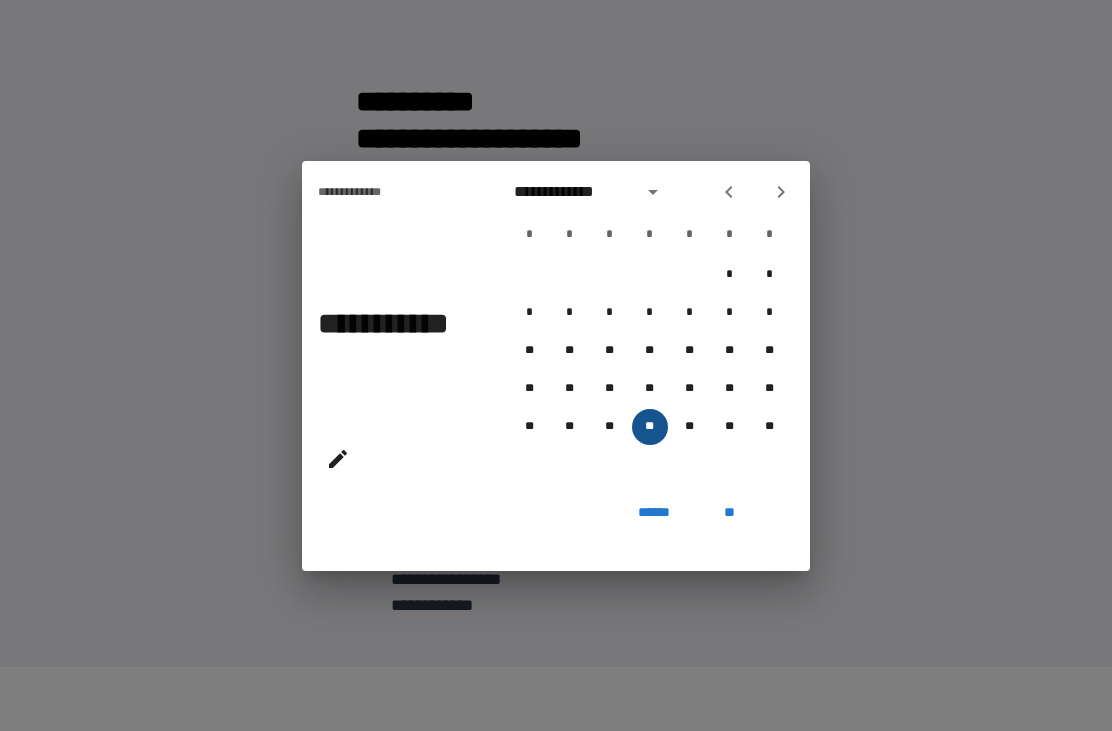 type on "**********" 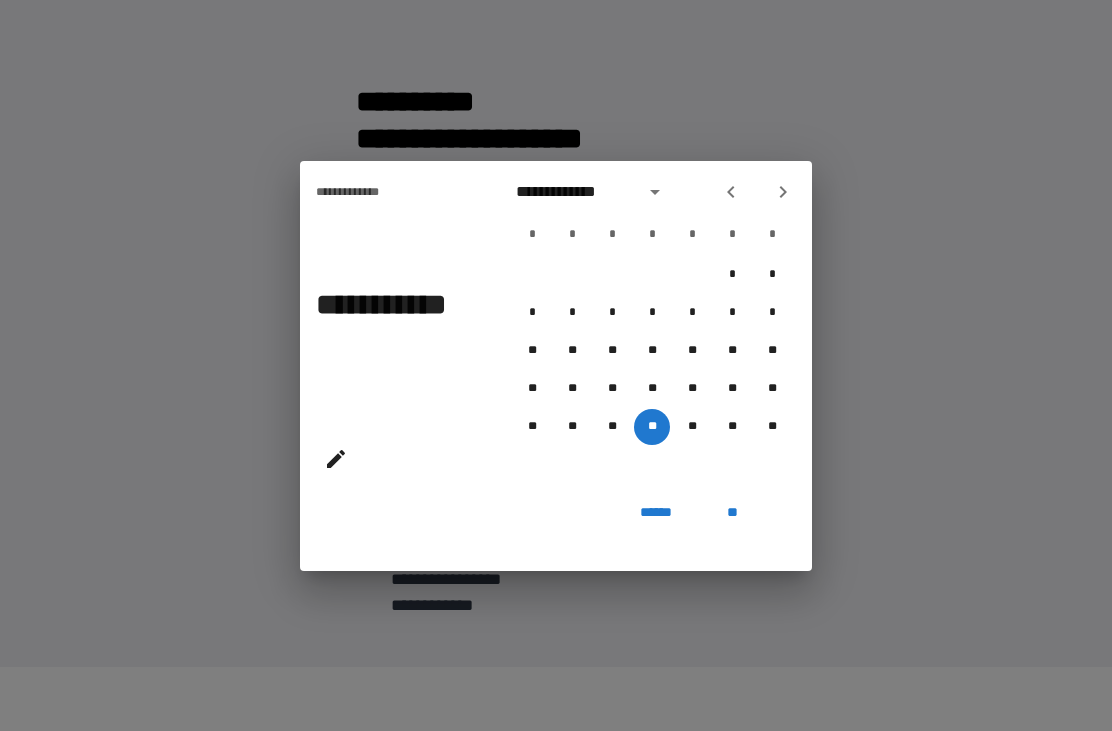 click on "**" at bounding box center [732, 513] 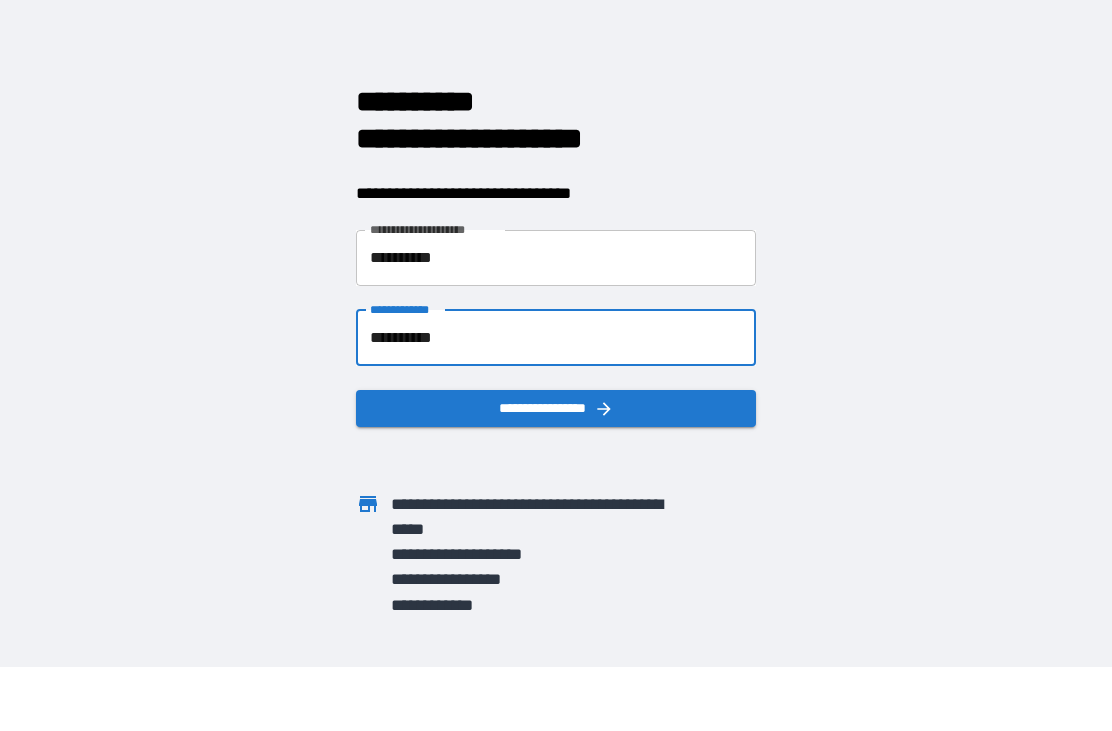 click on "**********" at bounding box center [556, 408] 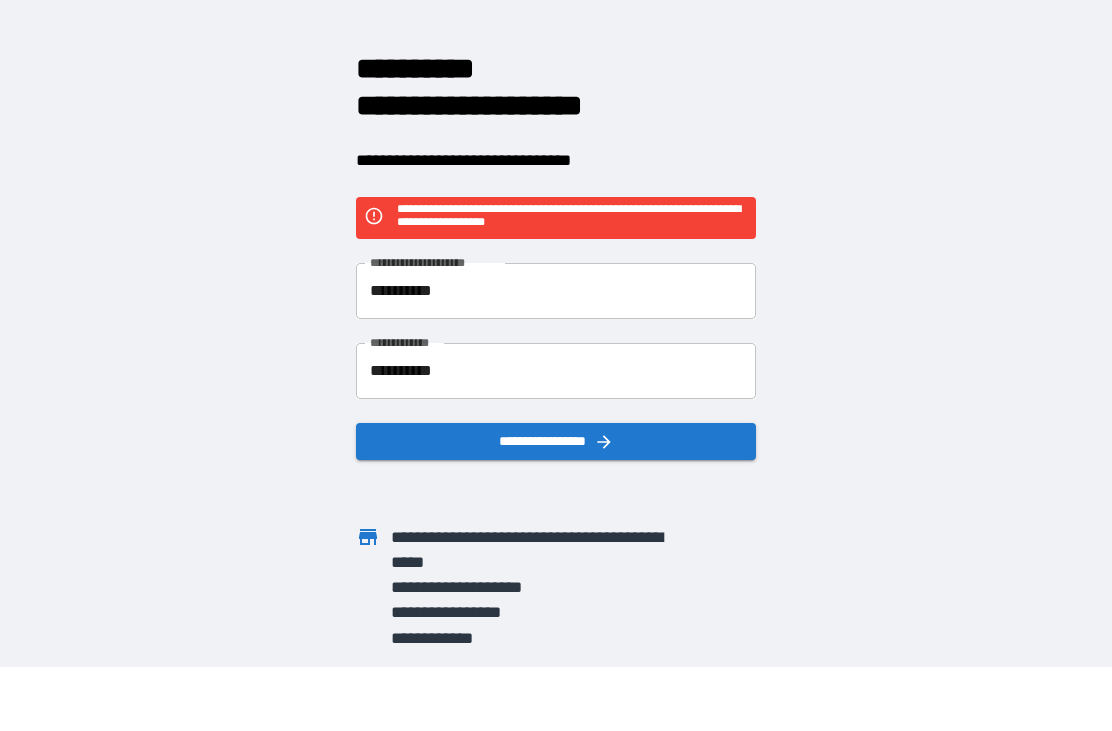 click on "**********" at bounding box center [556, 291] 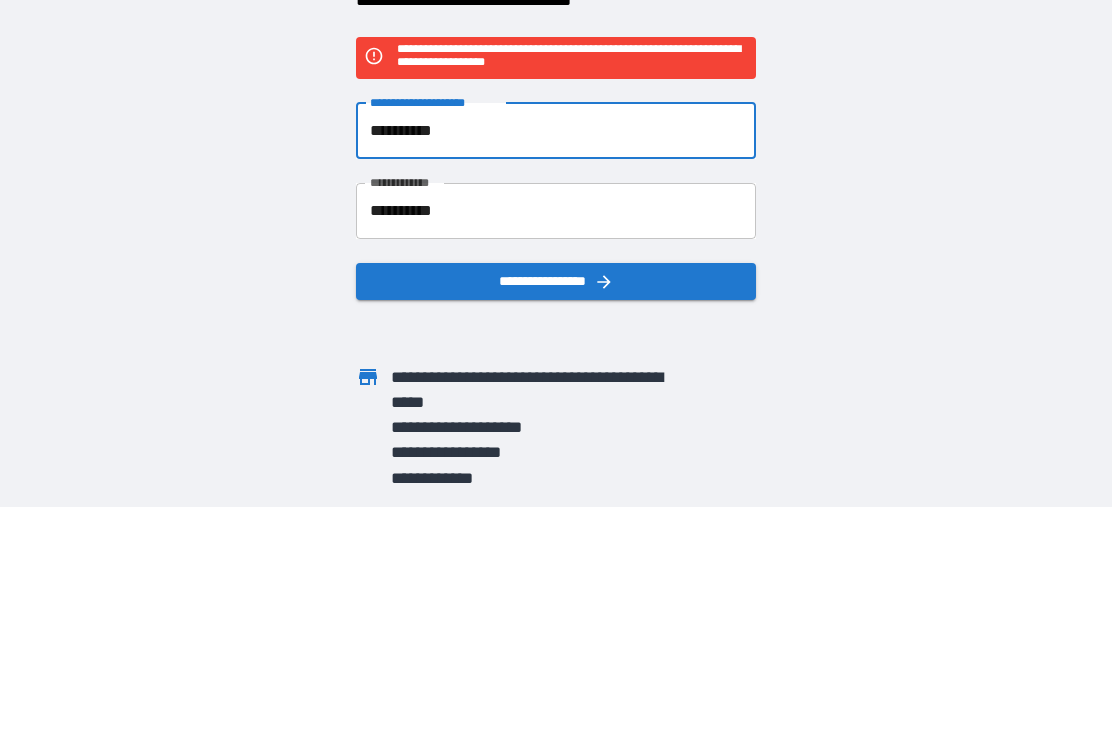 click on "**********" at bounding box center (556, 291) 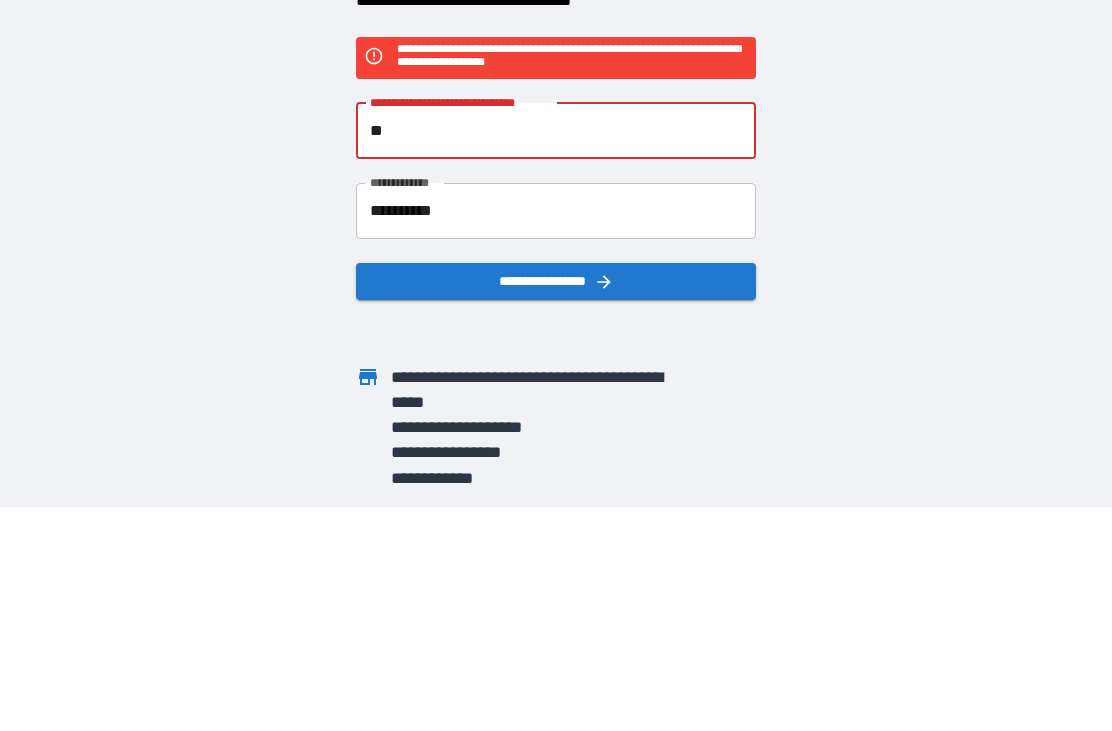 type on "*" 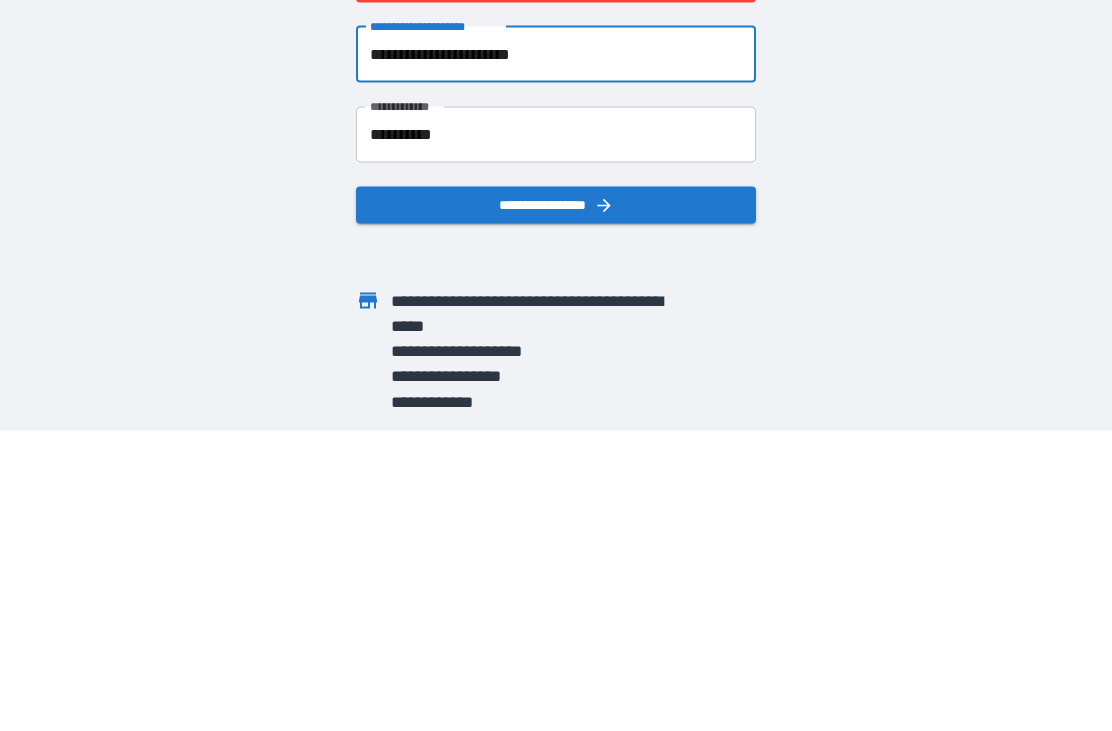 type on "**********" 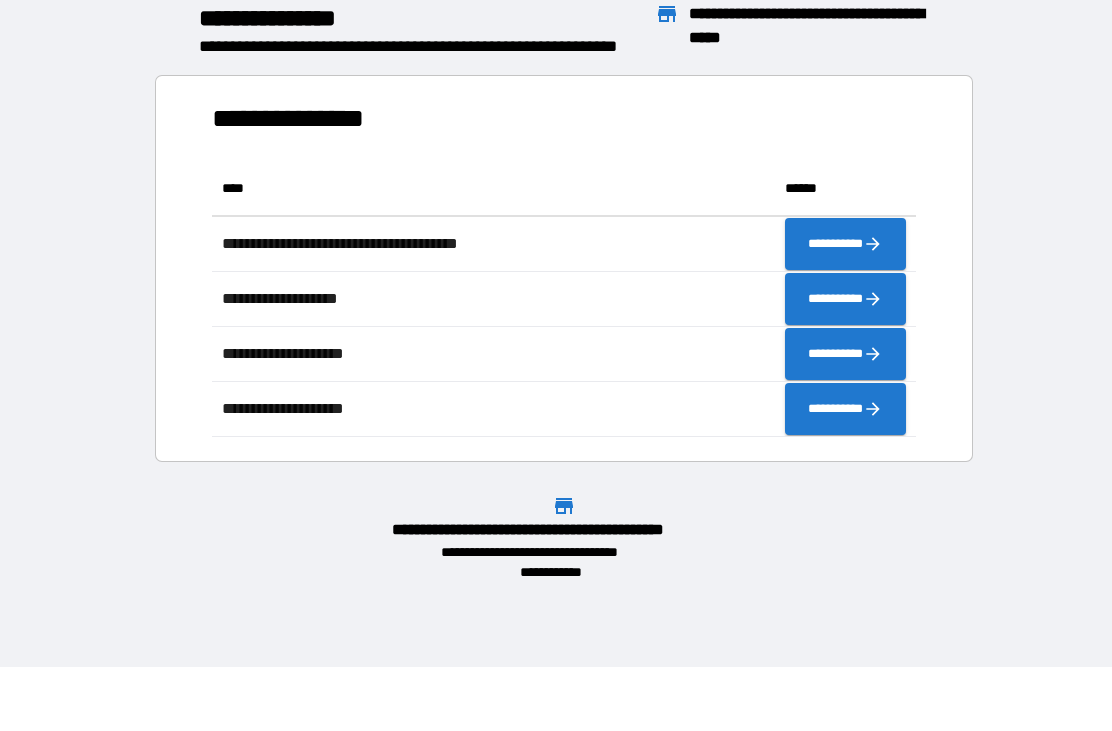 scroll, scrollTop: 1, scrollLeft: 1, axis: both 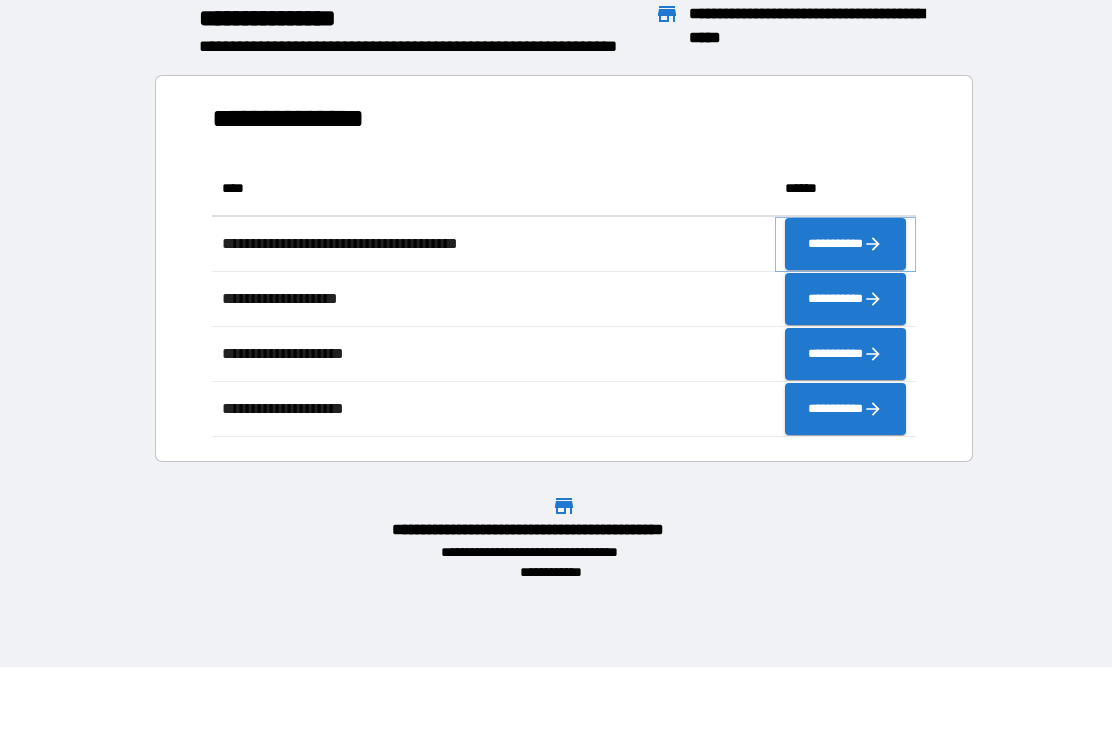click on "**********" at bounding box center (845, 244) 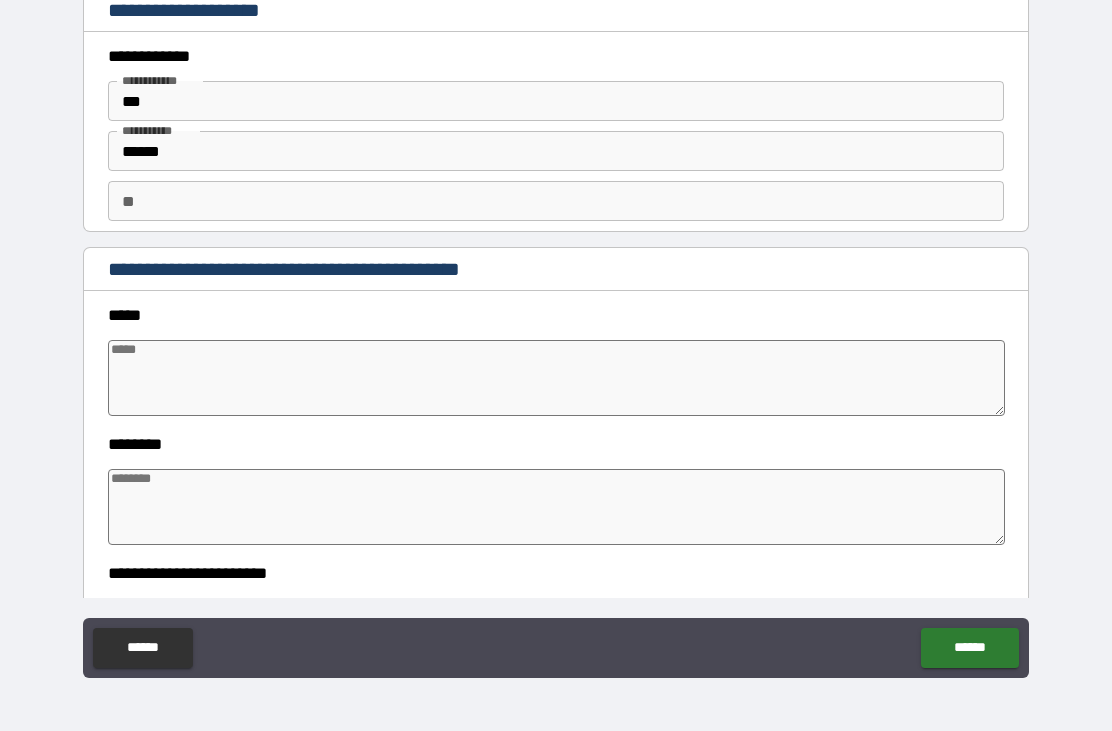 type on "*" 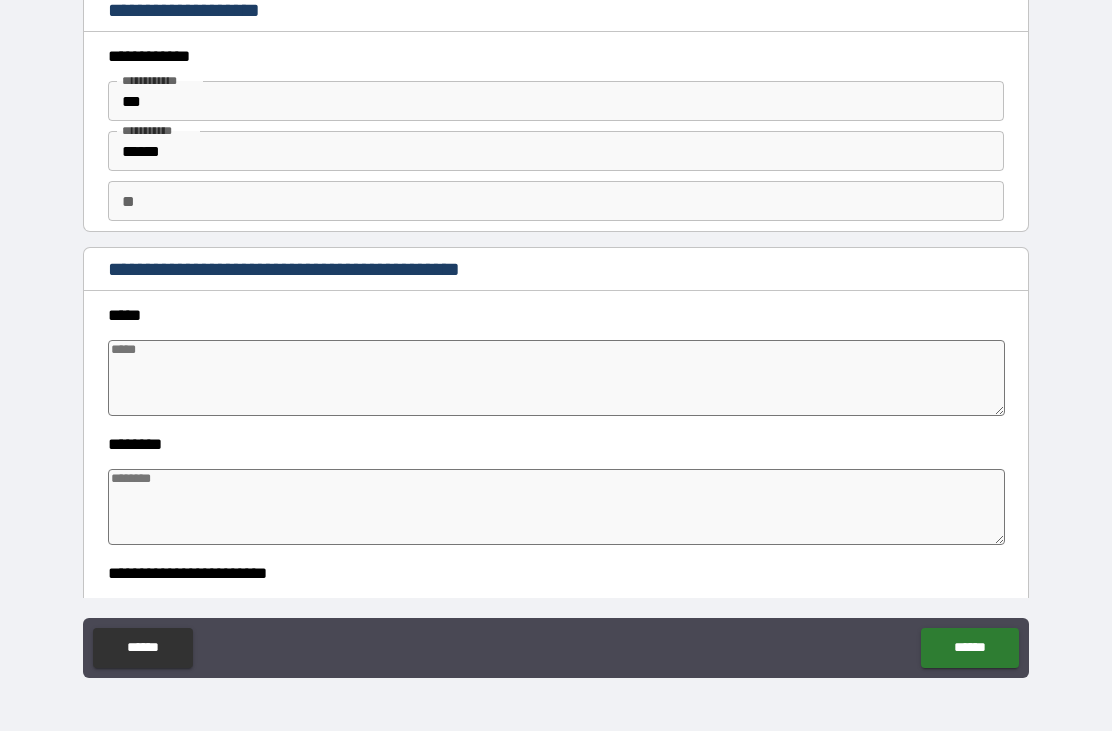 type on "*" 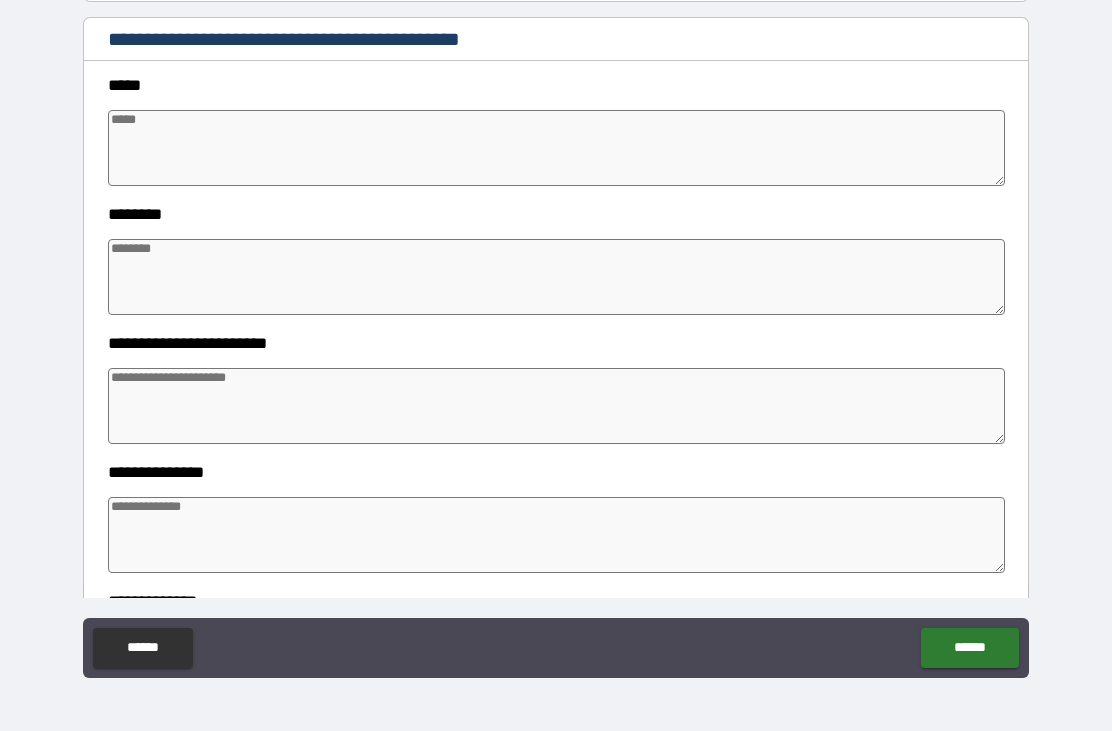 scroll, scrollTop: 232, scrollLeft: 0, axis: vertical 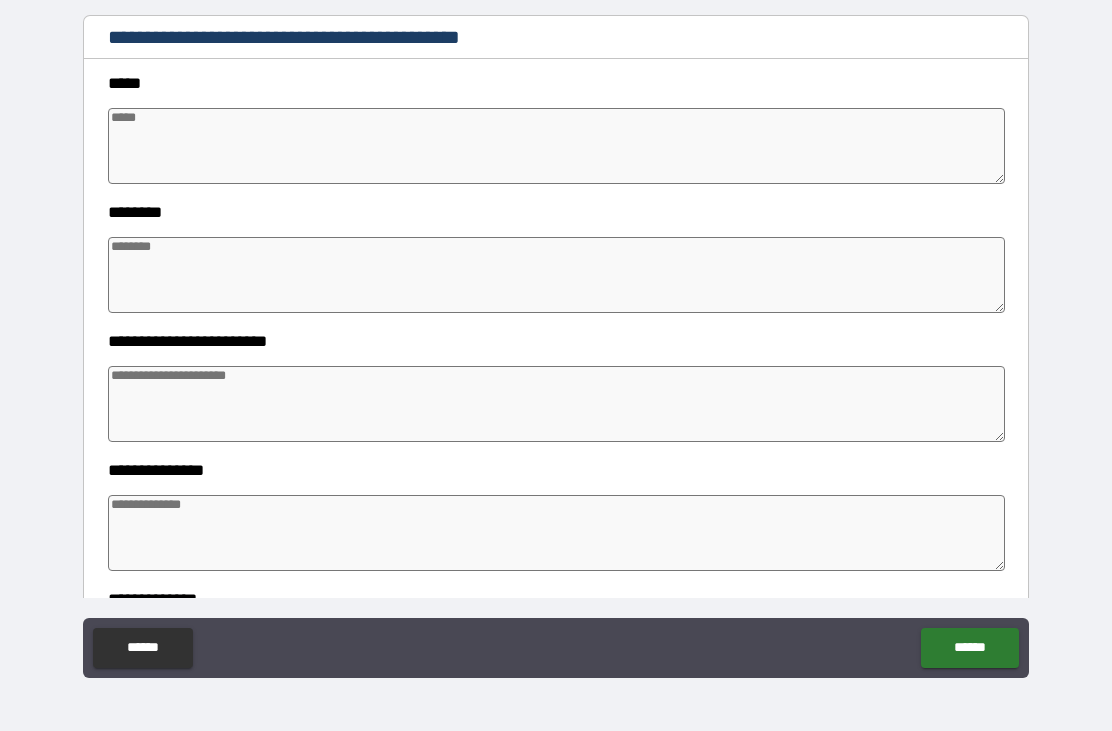 click at bounding box center (556, 404) 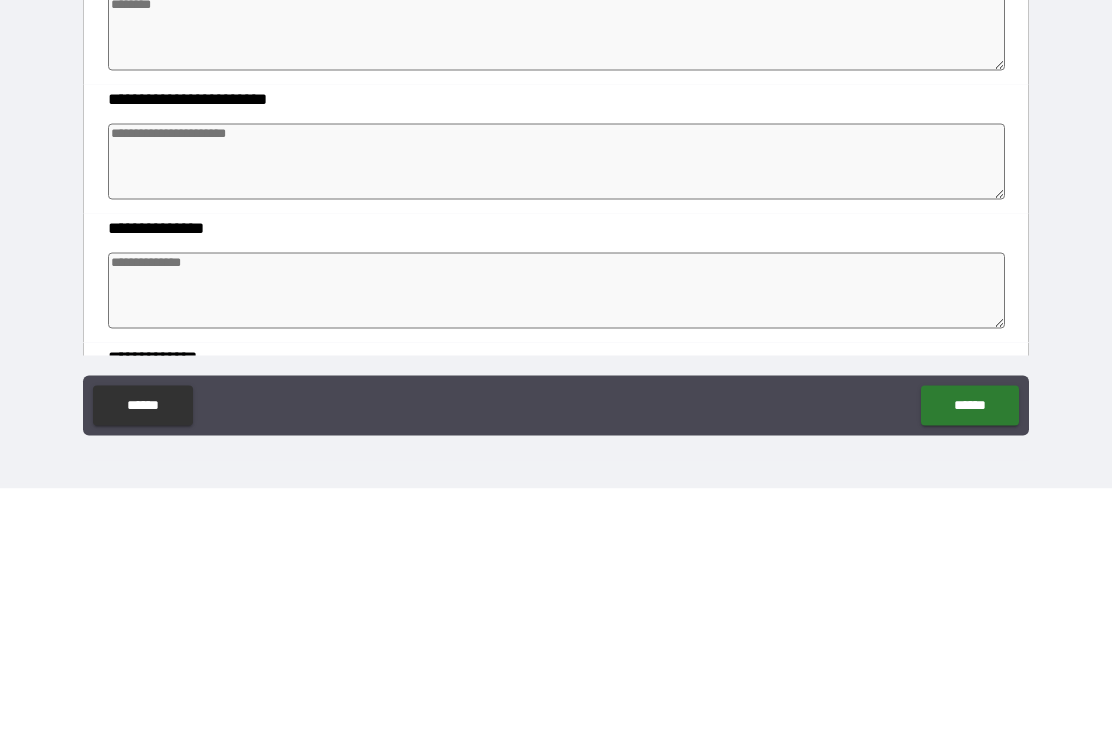 type on "*" 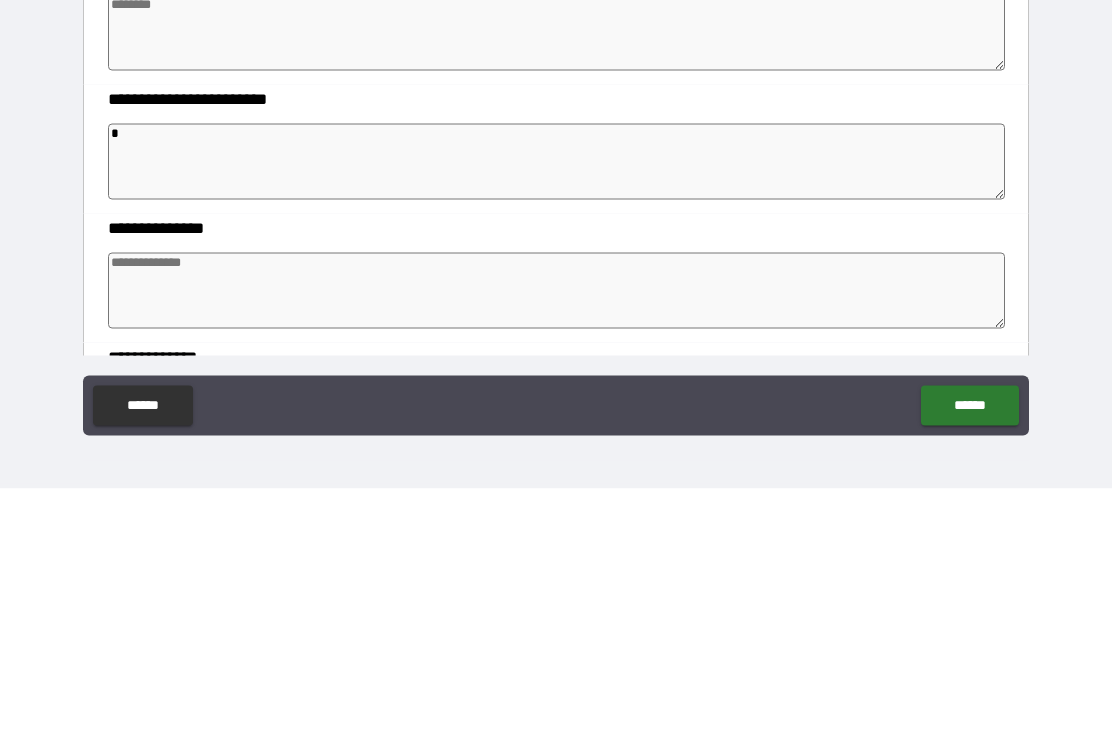 type on "*" 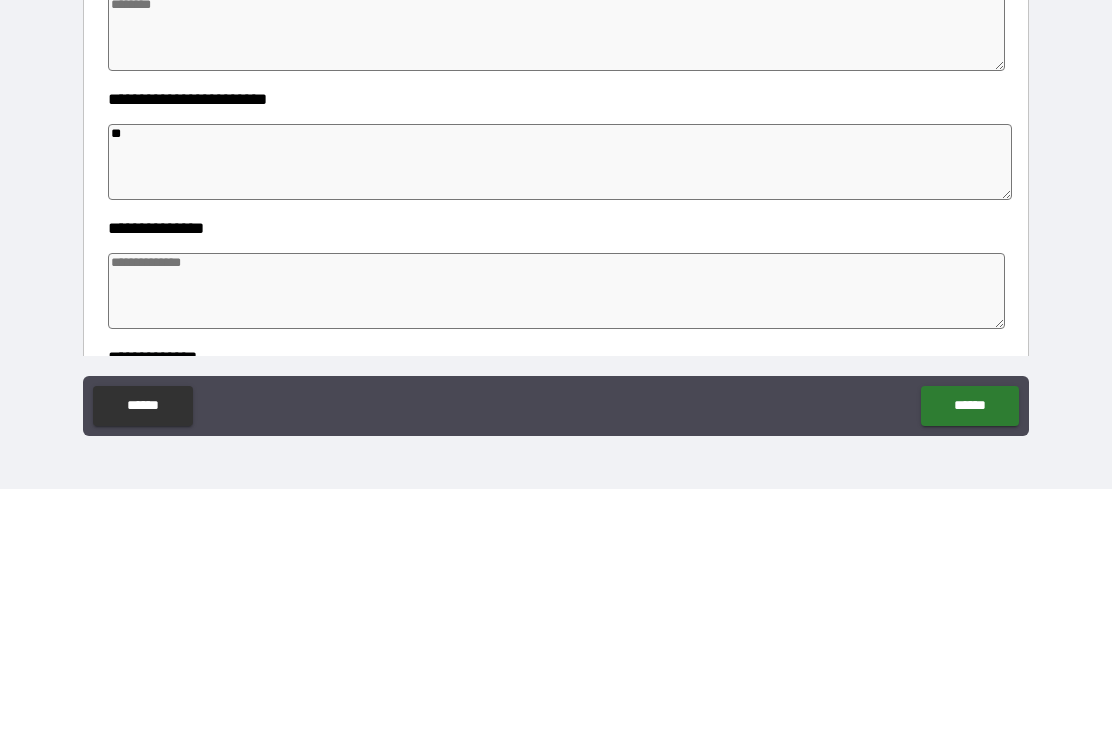 type on "*" 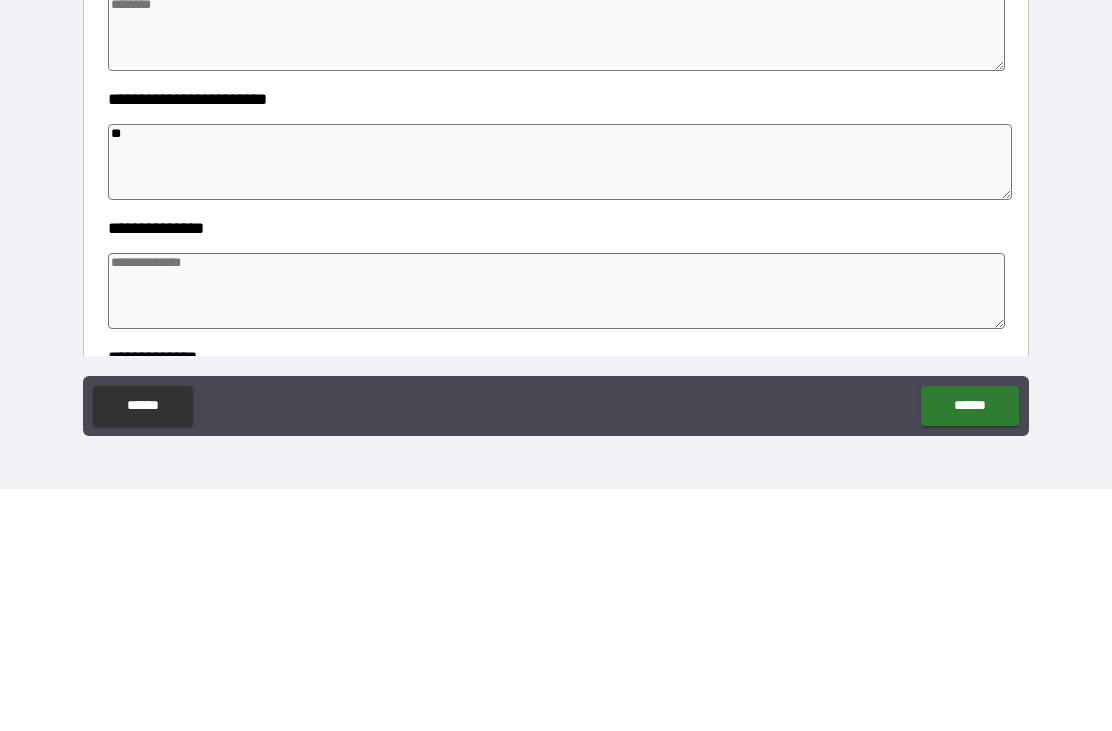 type on "*" 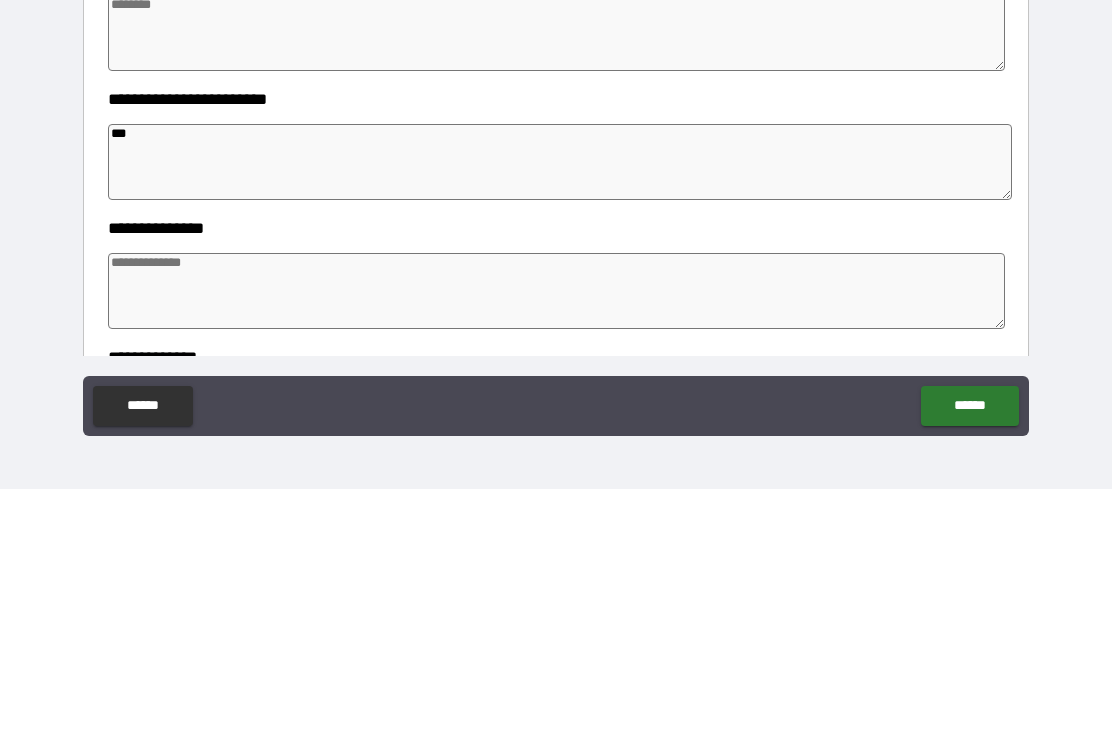 type on "*" 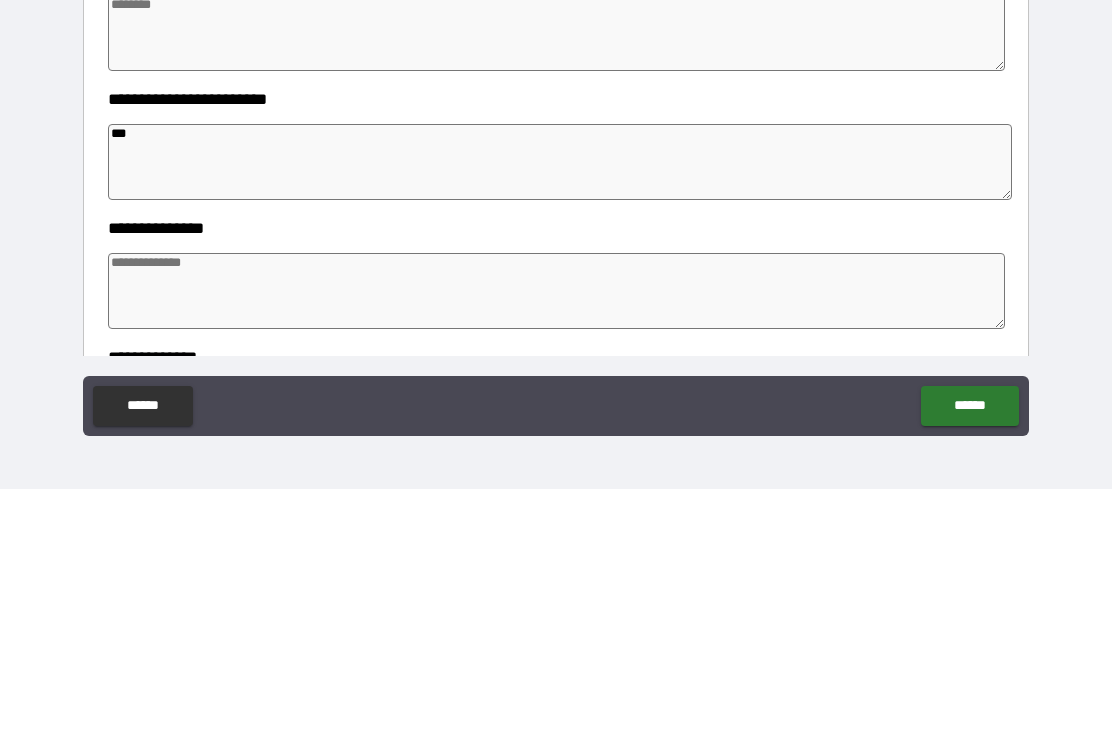 type on "*" 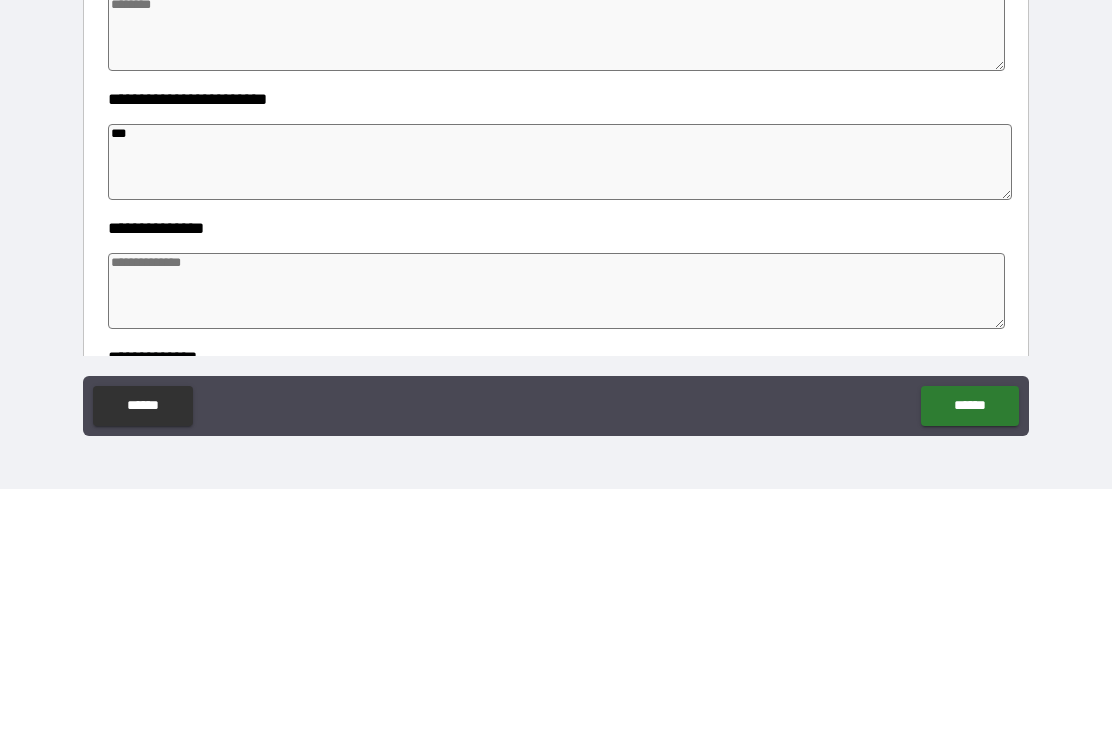 type on "*" 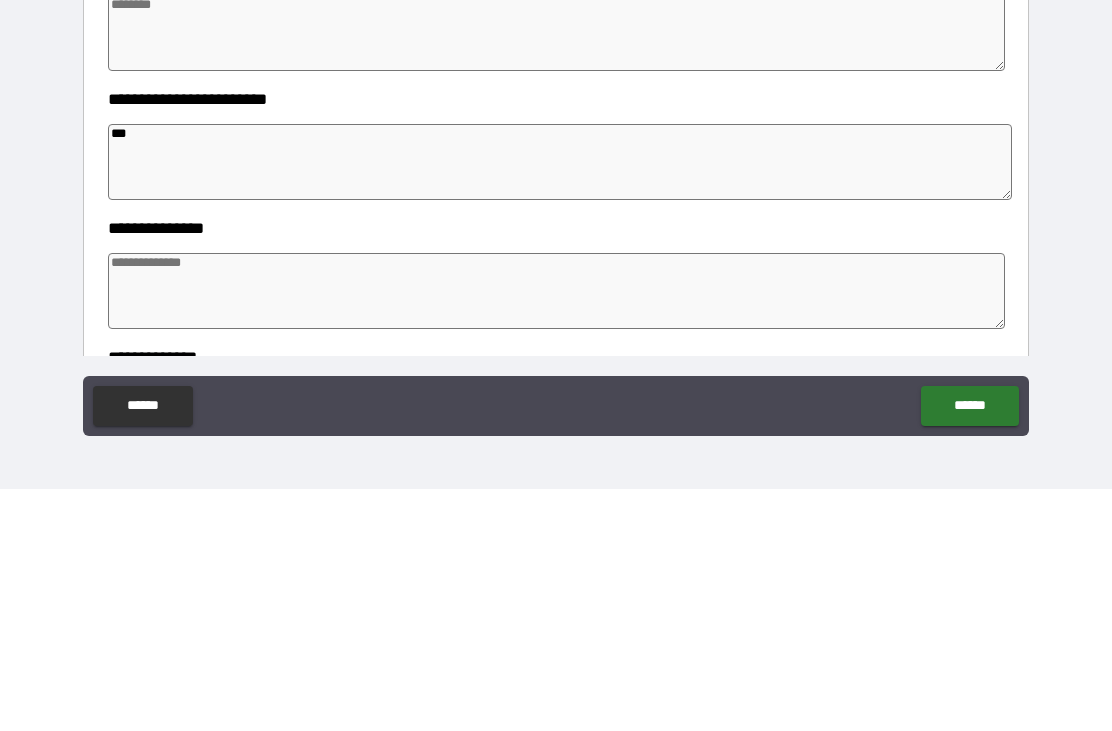type on "****" 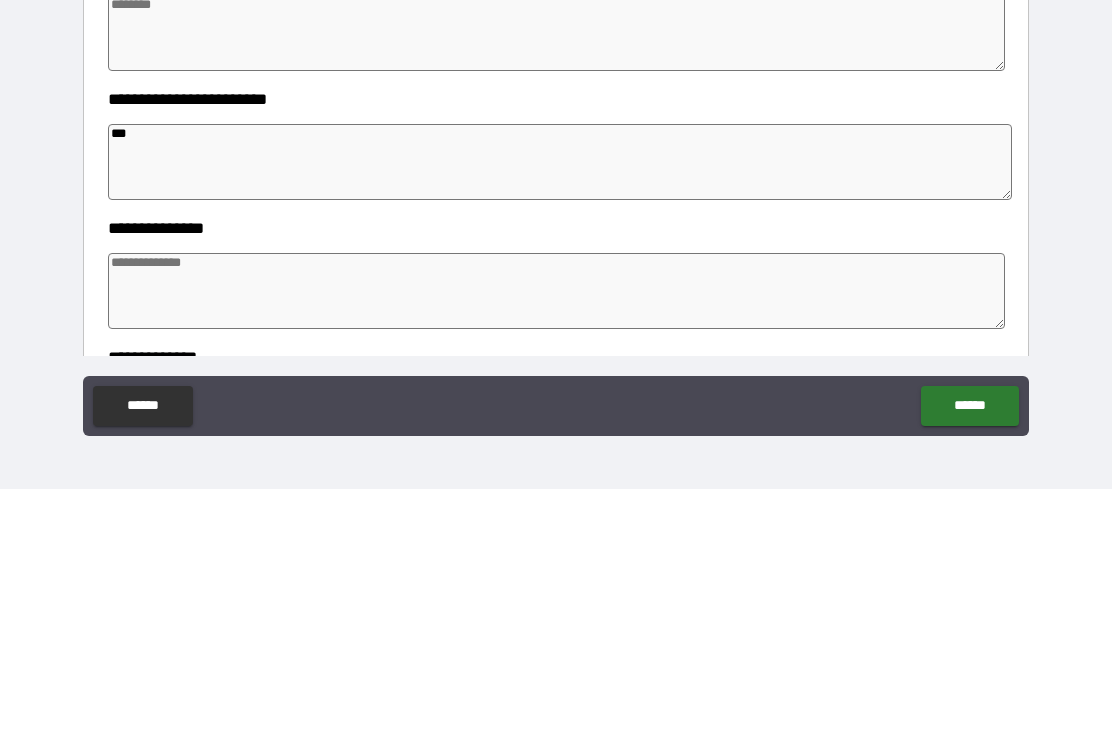 type on "*" 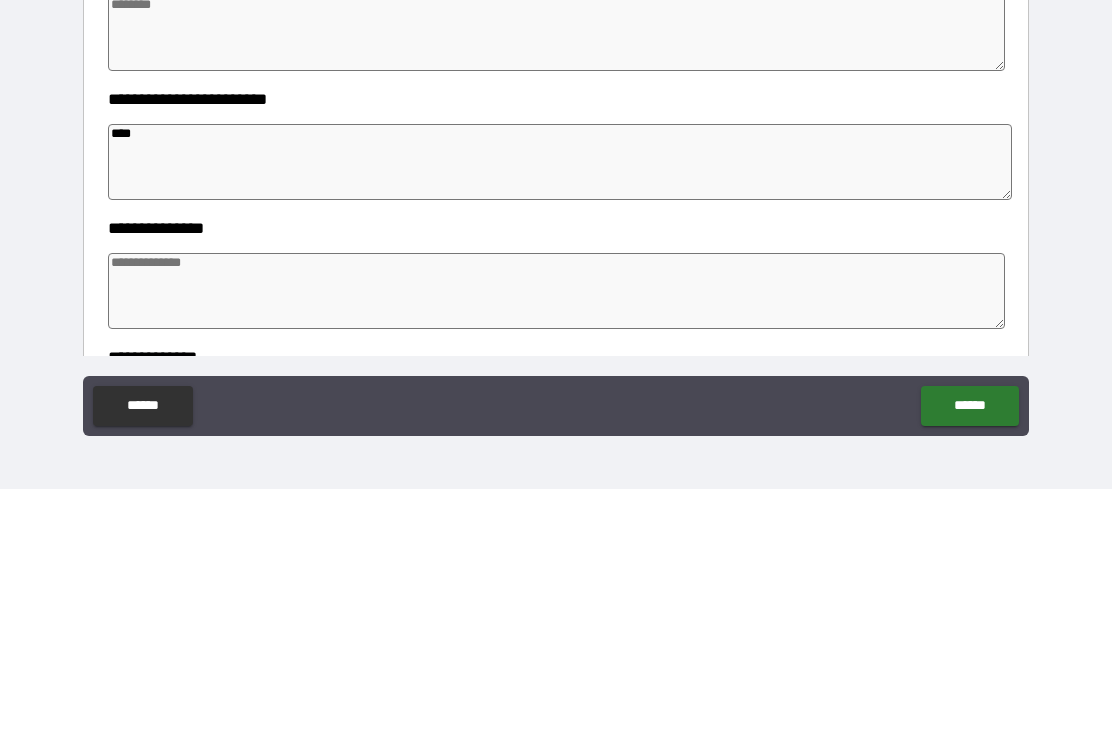 type on "*" 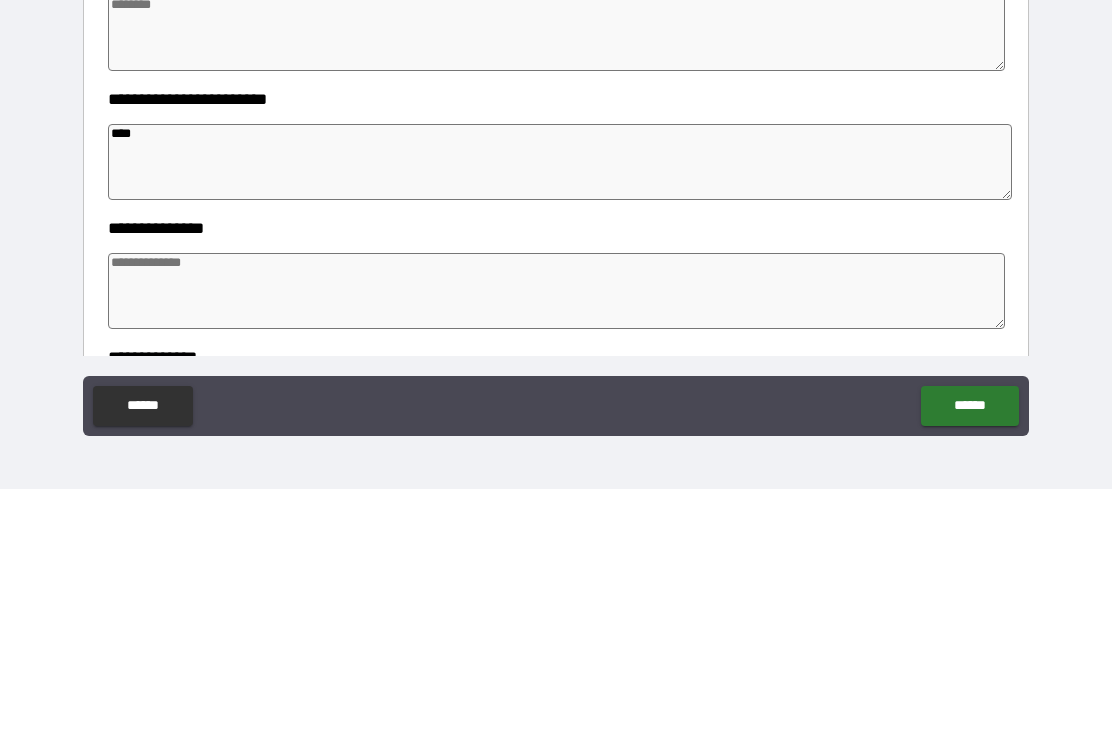 type on "*" 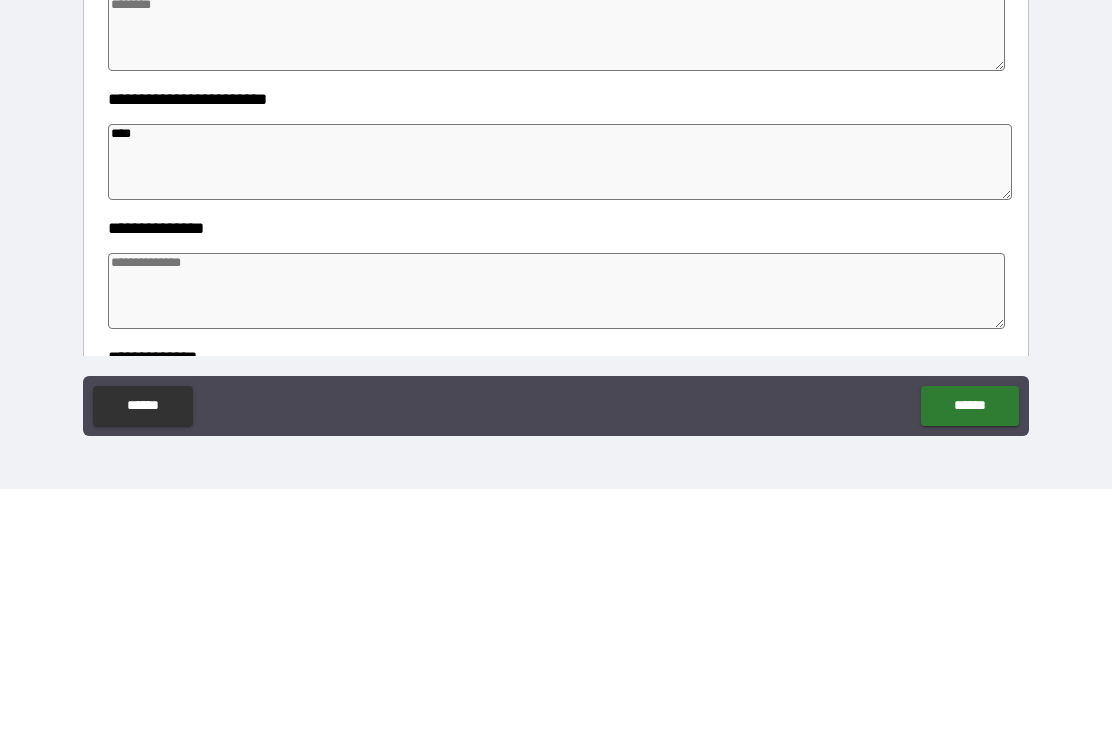 type on "*****" 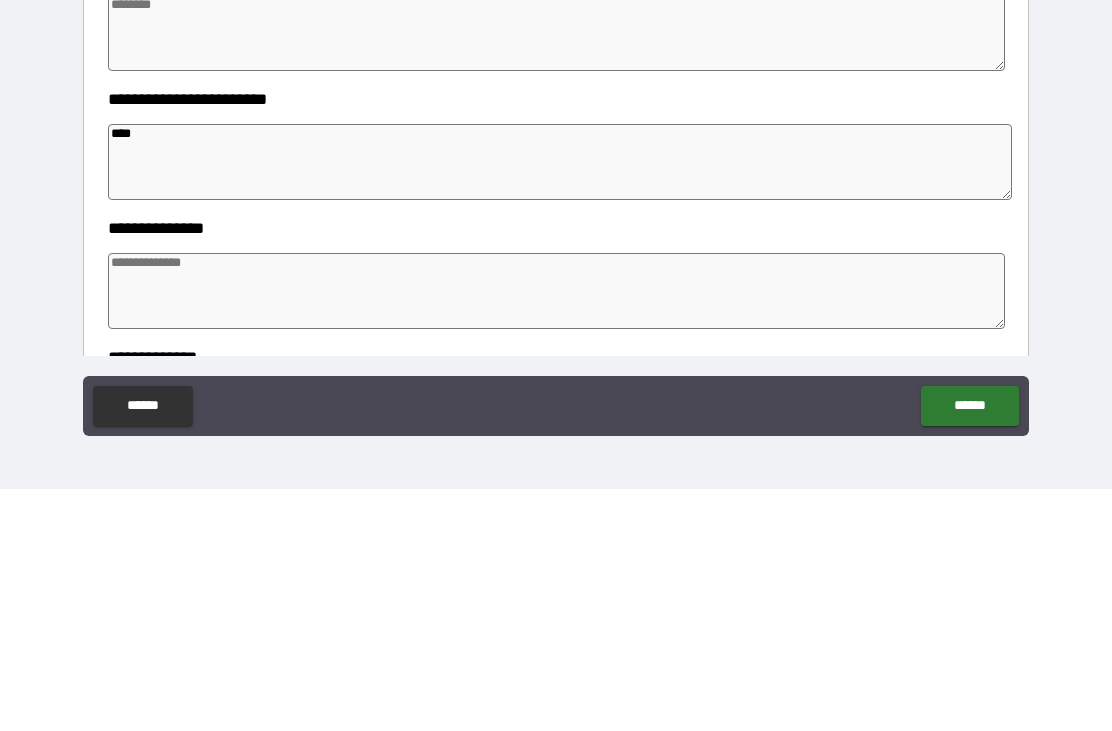 type on "*" 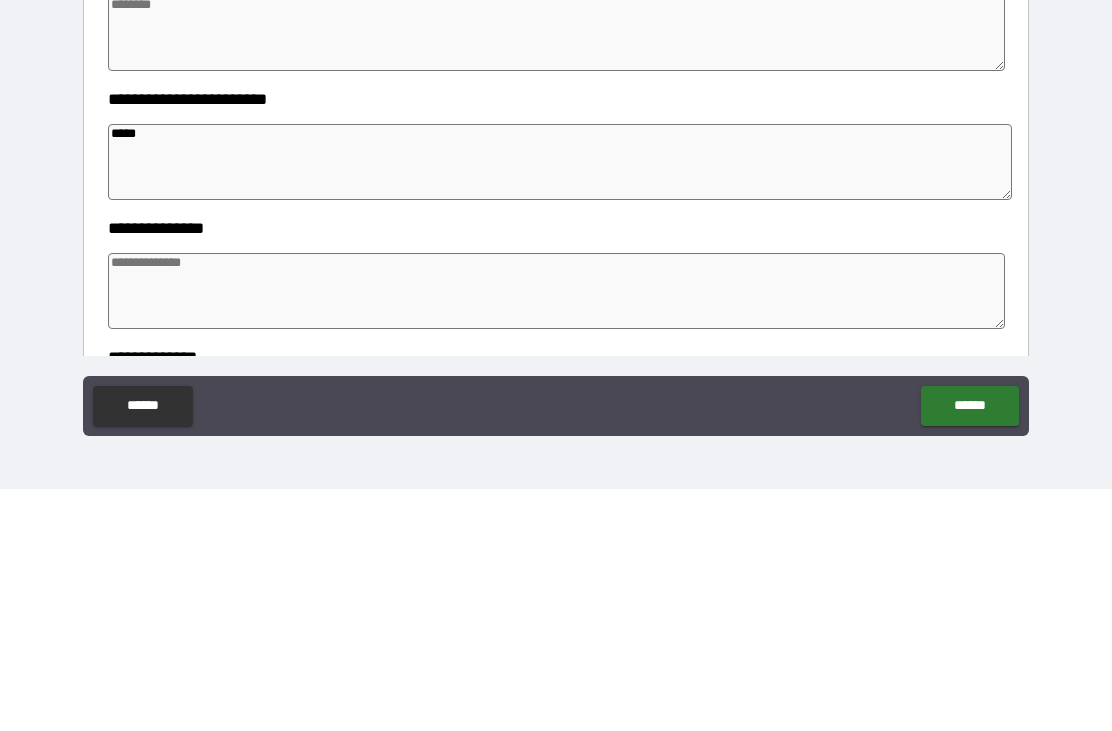 type on "*" 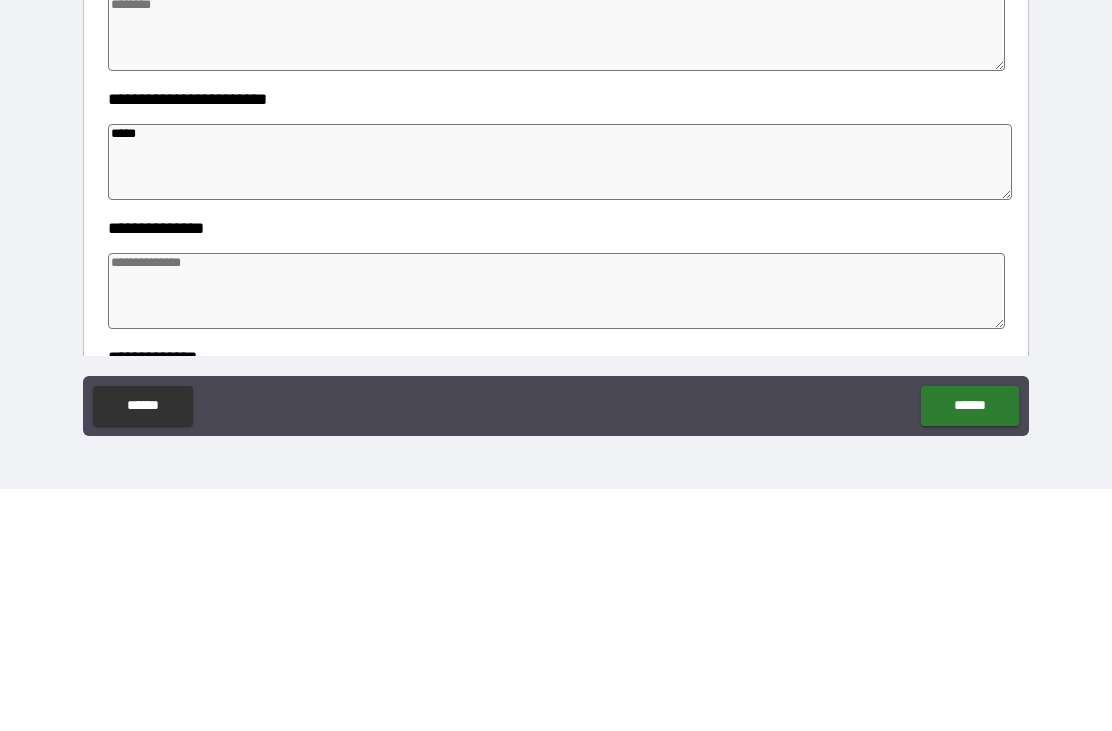 type on "*" 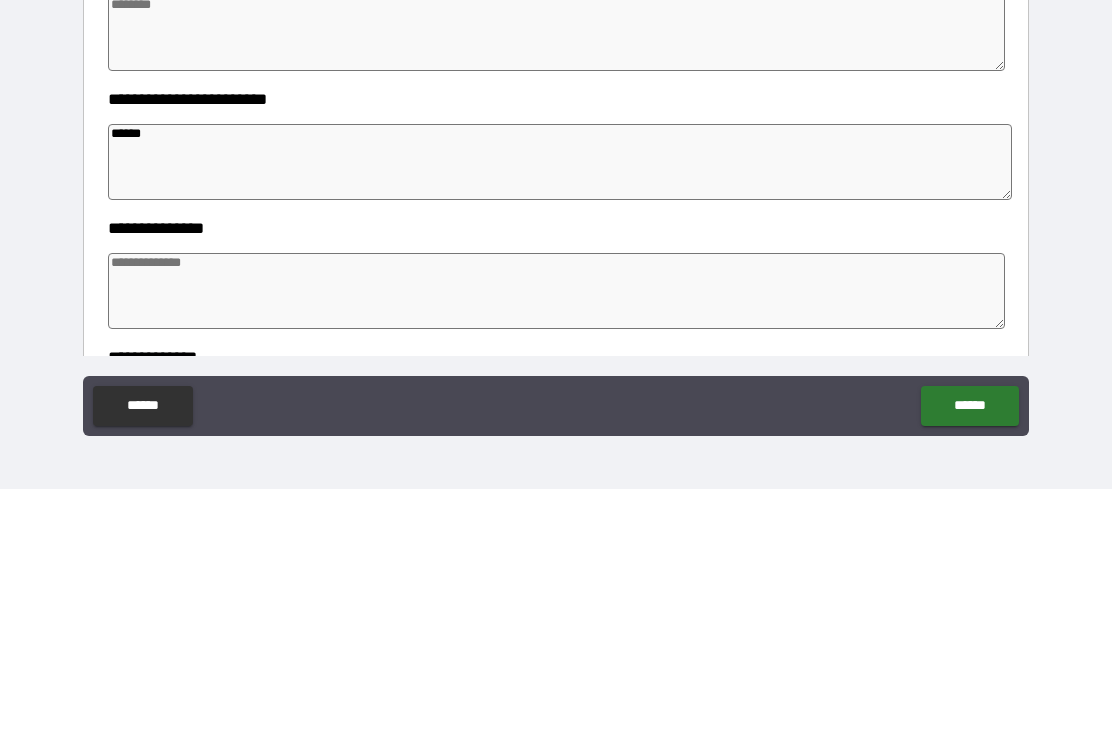 type 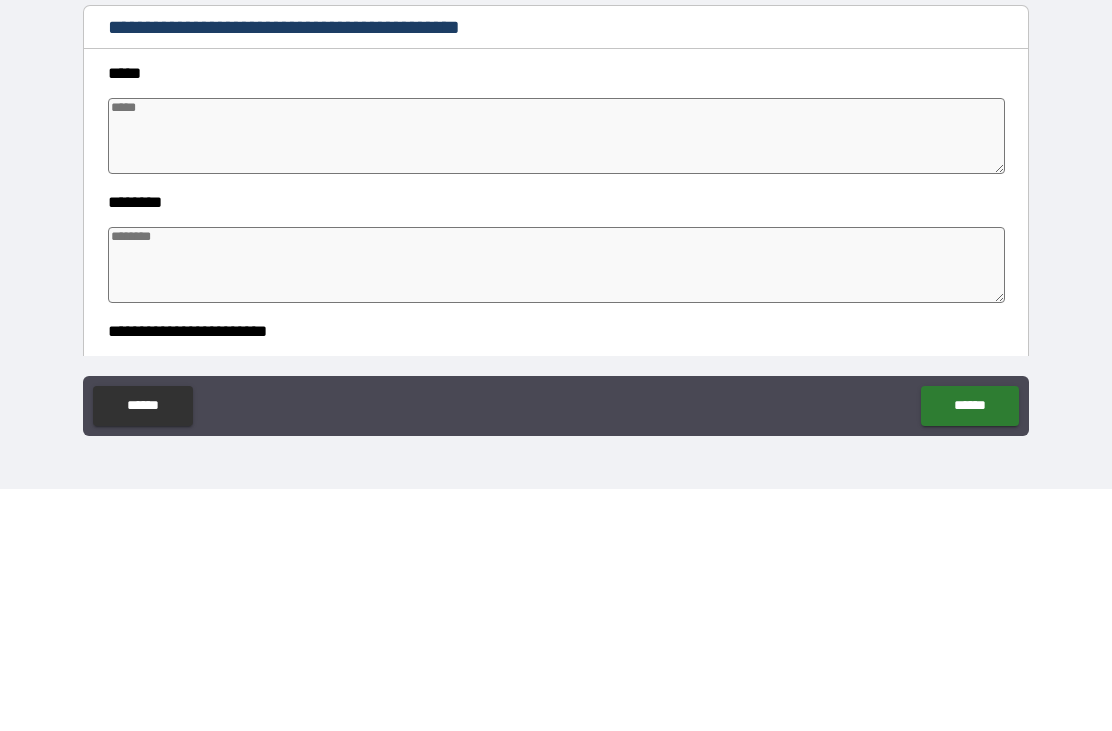 scroll, scrollTop: 0, scrollLeft: 0, axis: both 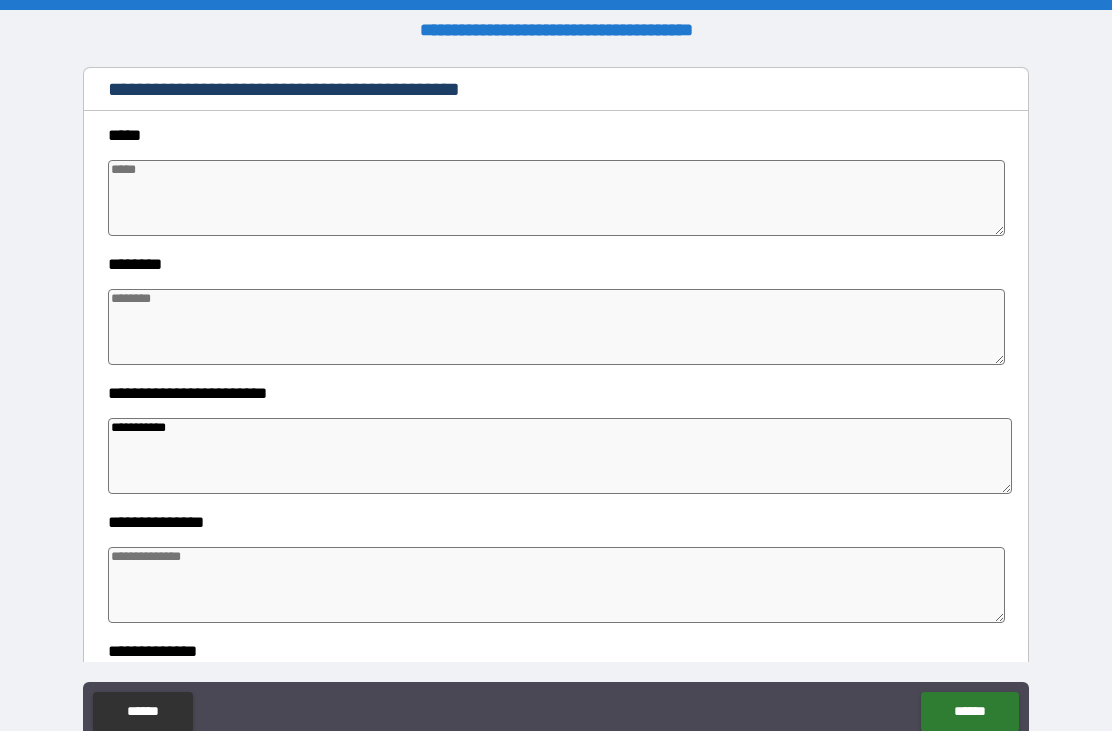 click at bounding box center [556, 198] 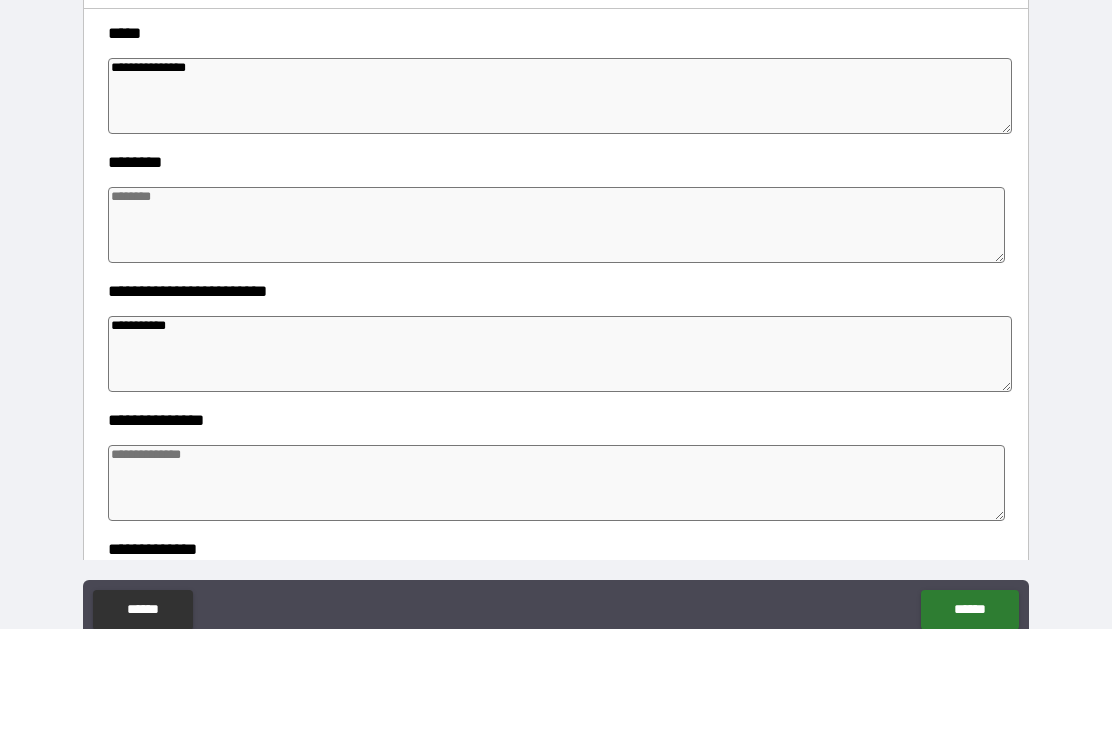 click at bounding box center (556, 327) 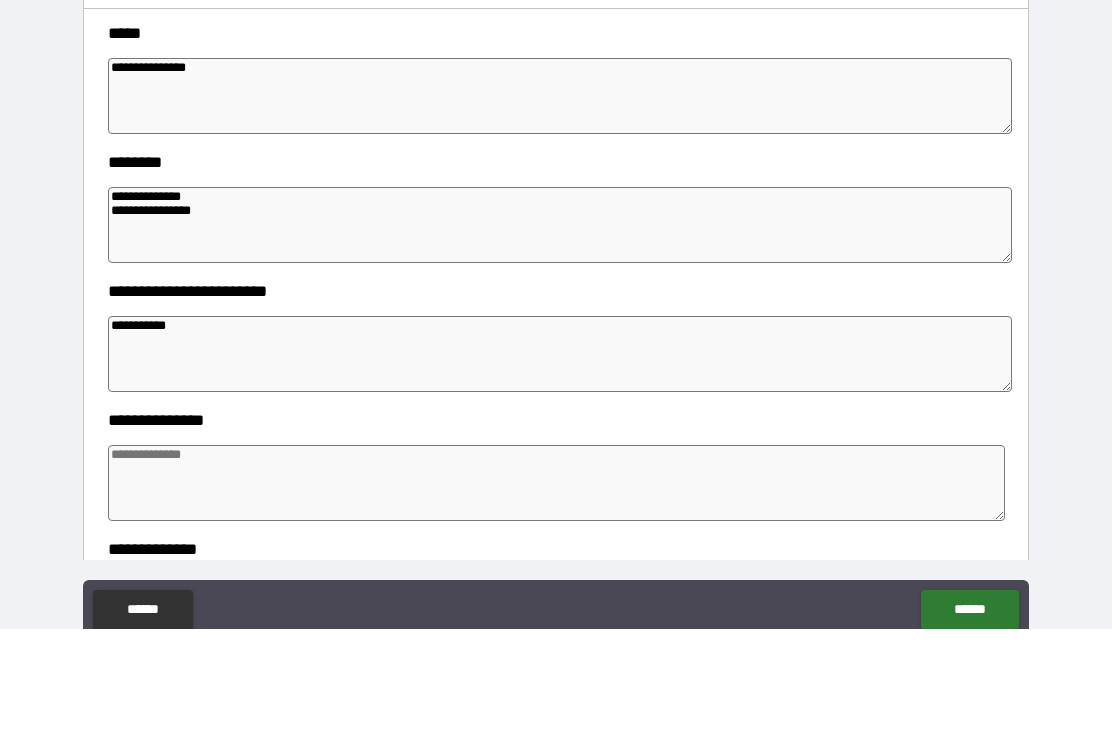 scroll, scrollTop: 64, scrollLeft: 0, axis: vertical 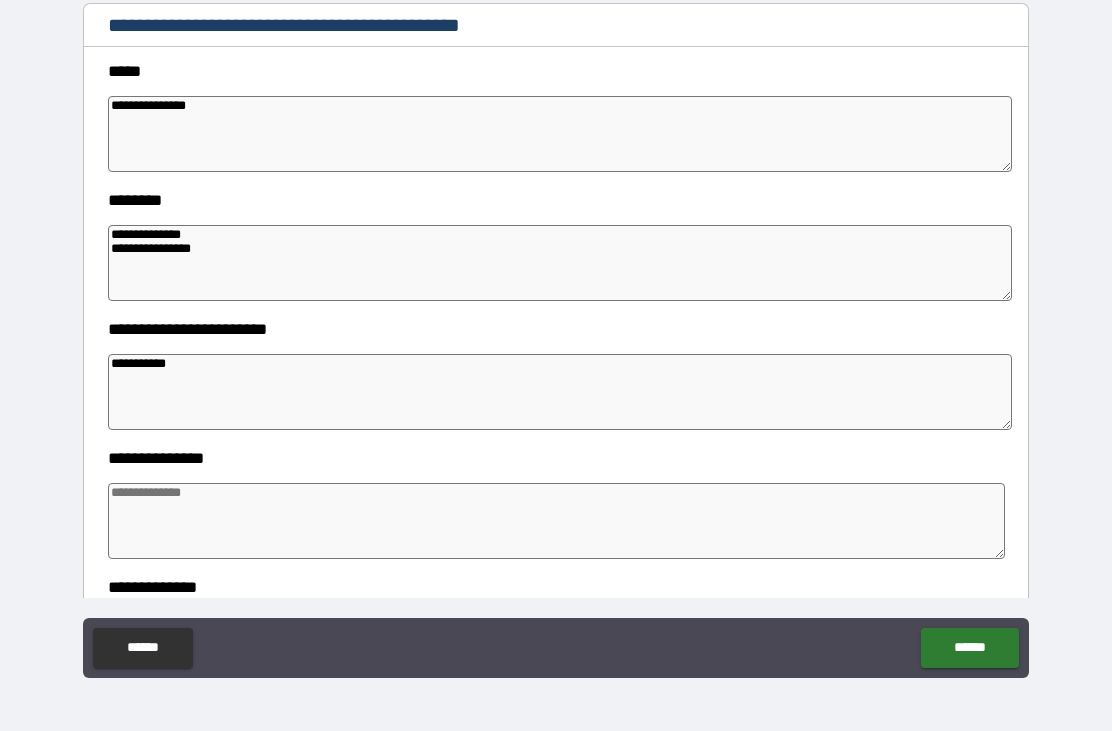 click at bounding box center (556, 521) 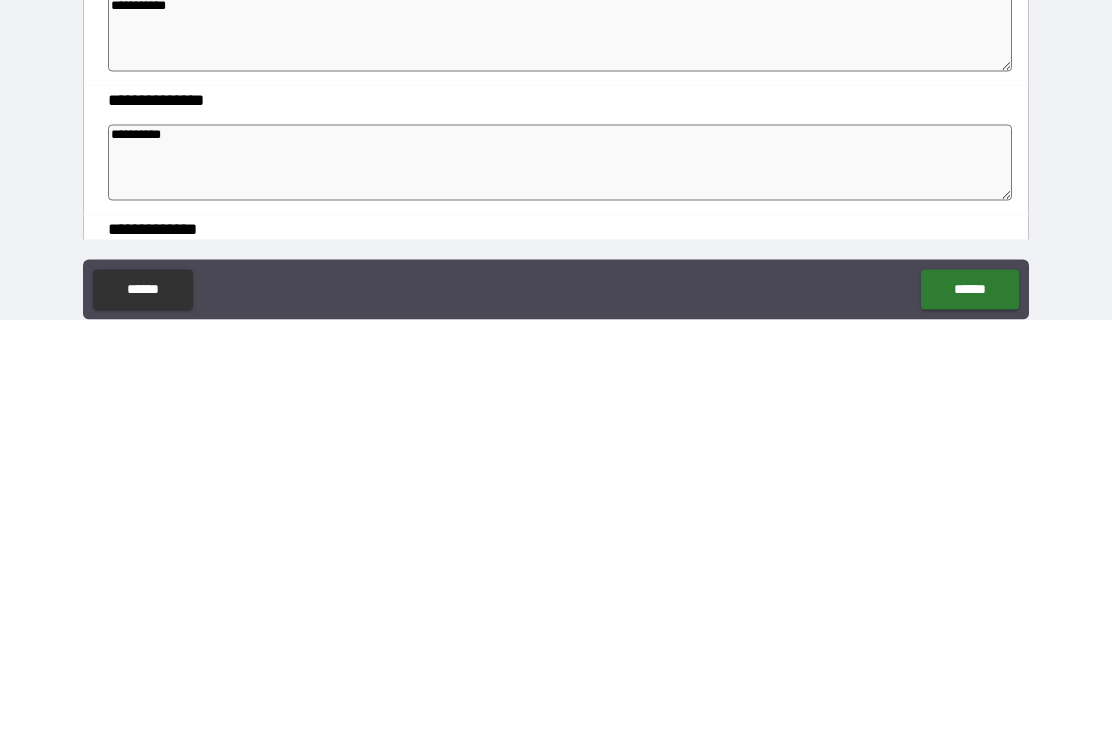 scroll, scrollTop: 0, scrollLeft: 0, axis: both 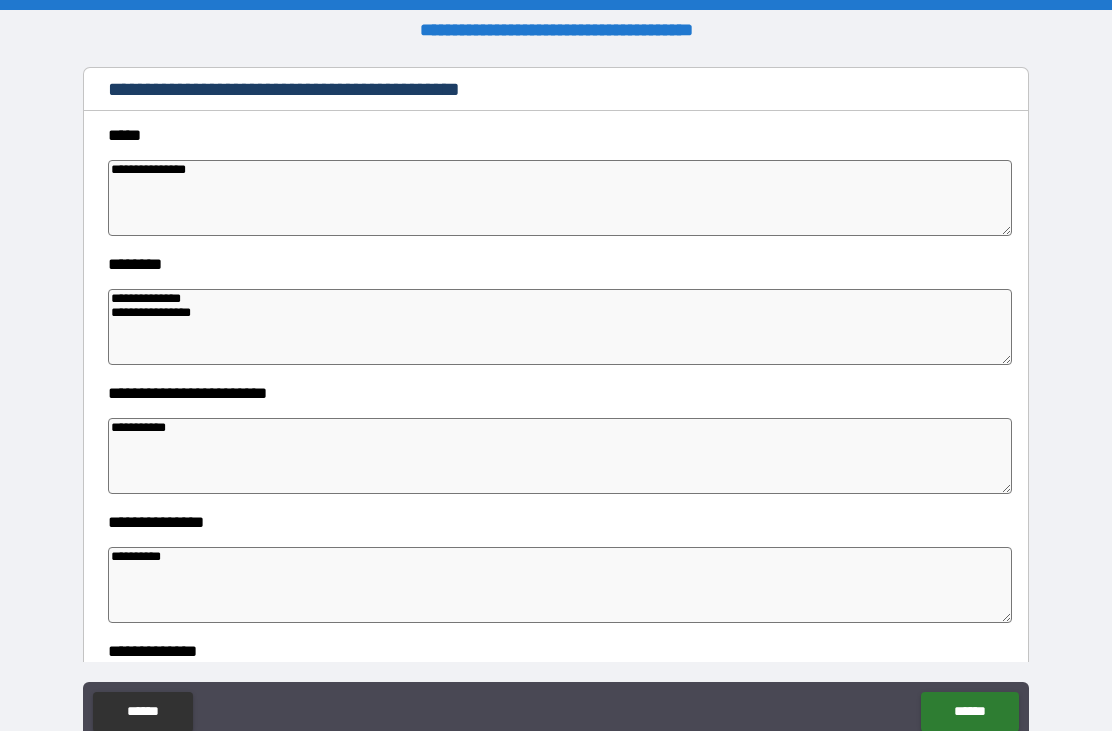 click on "**********" at bounding box center (560, 198) 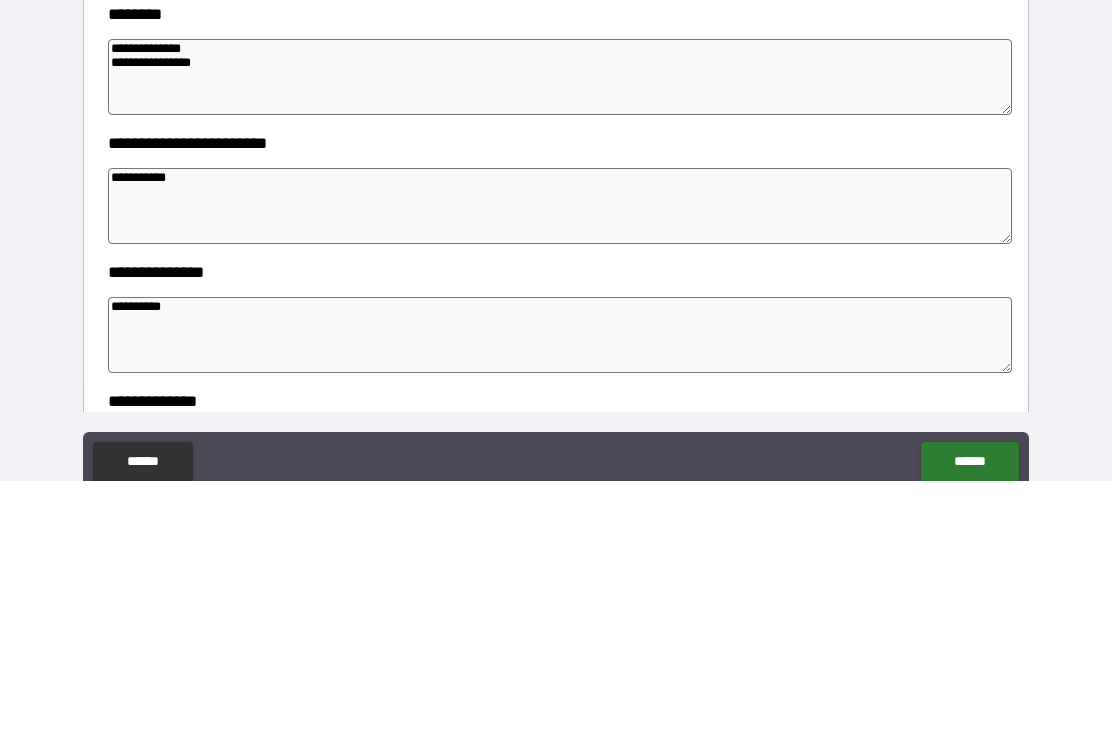 click on "**********" at bounding box center [560, 456] 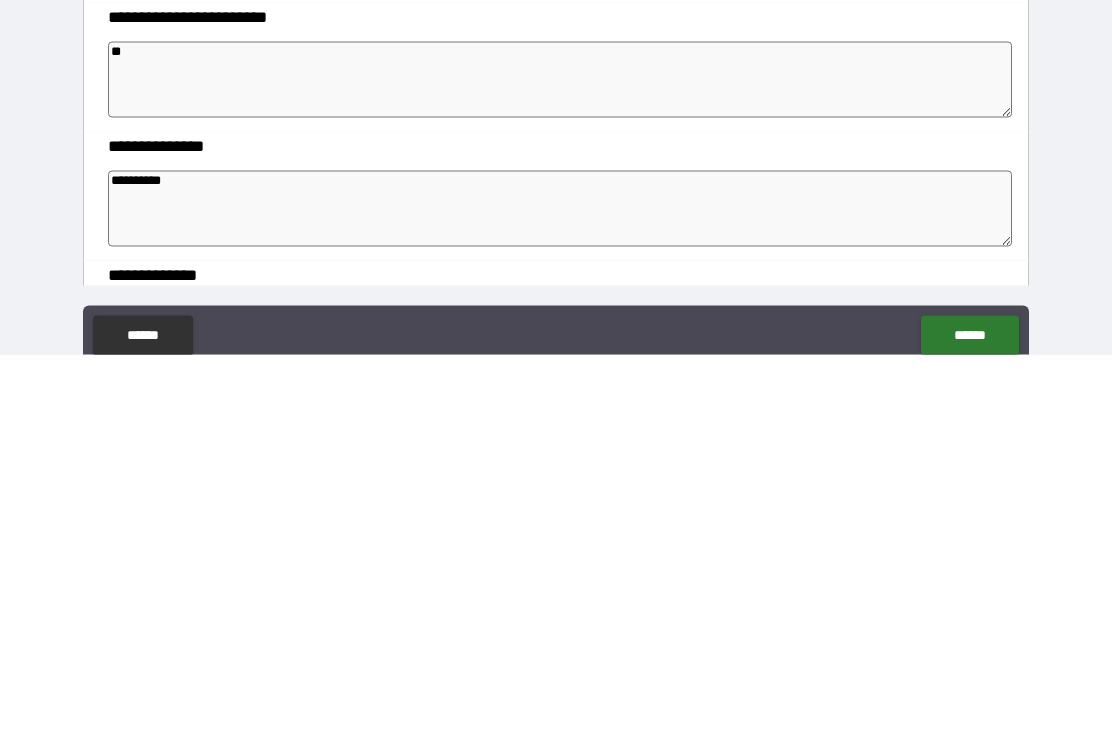click on "**********" at bounding box center (560, 585) 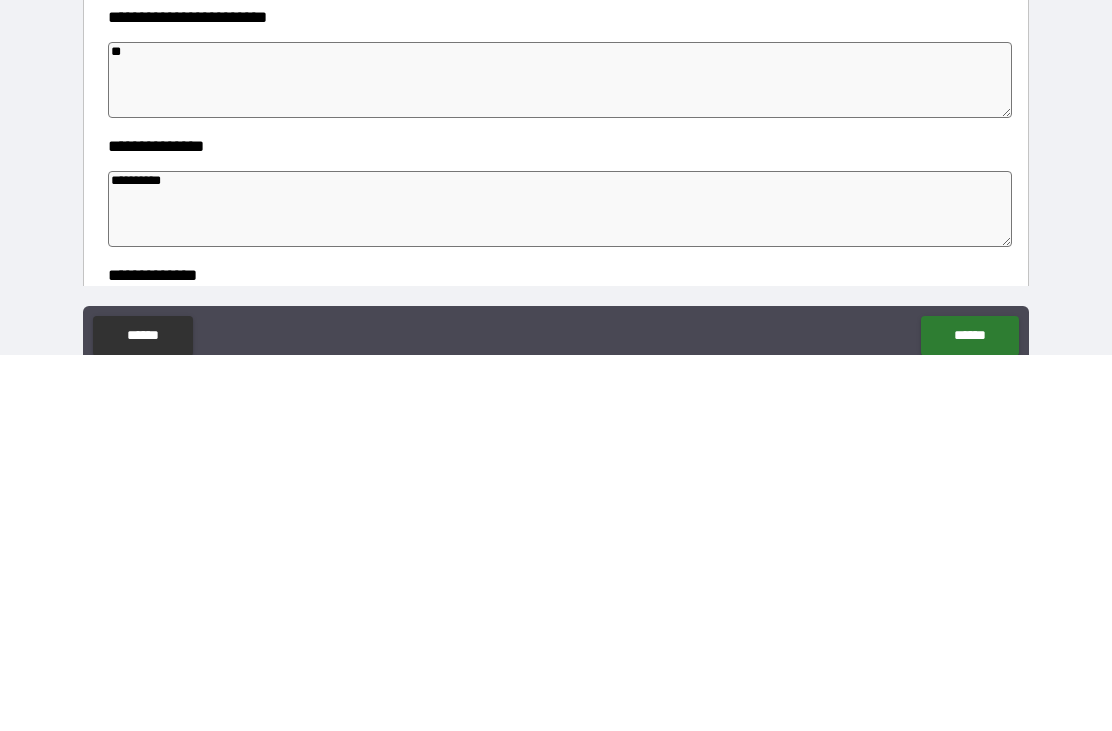 scroll, scrollTop: 64, scrollLeft: 0, axis: vertical 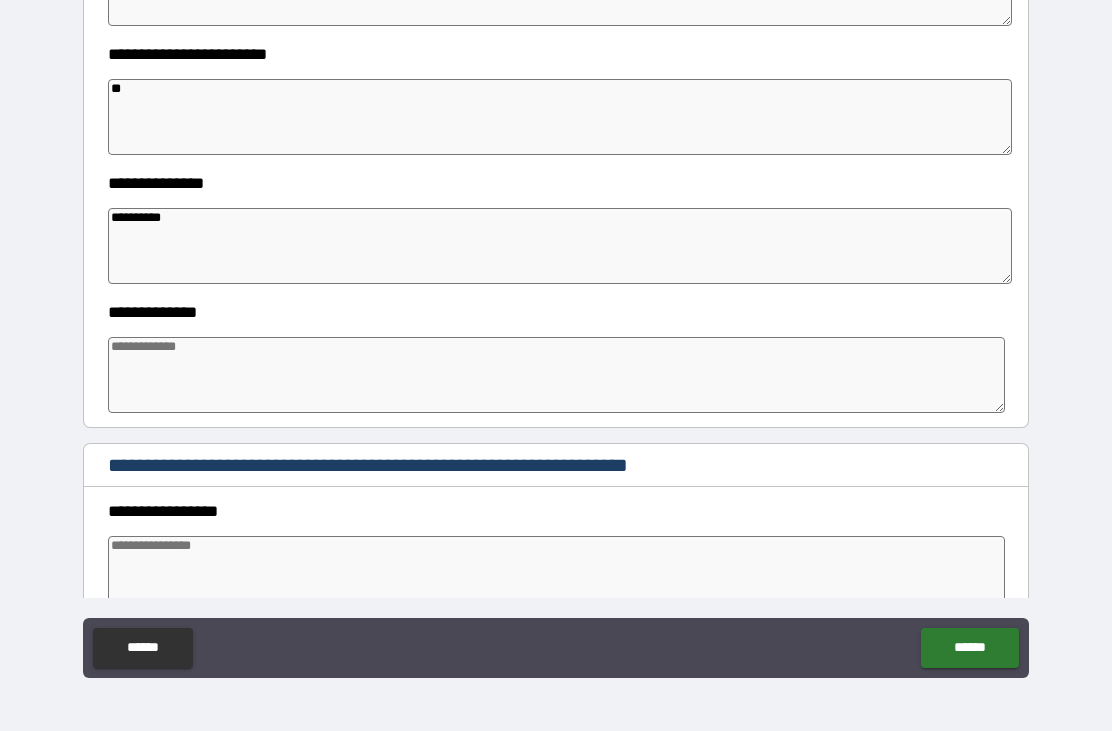 click at bounding box center (556, 375) 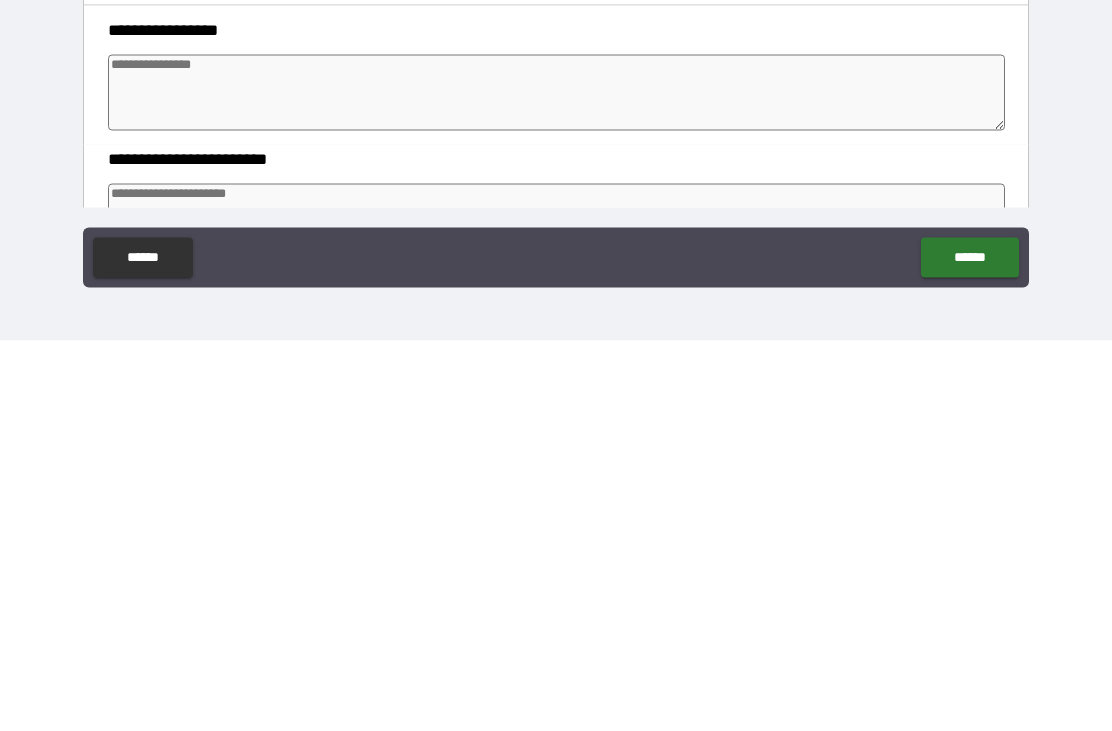scroll, scrollTop: 628, scrollLeft: 0, axis: vertical 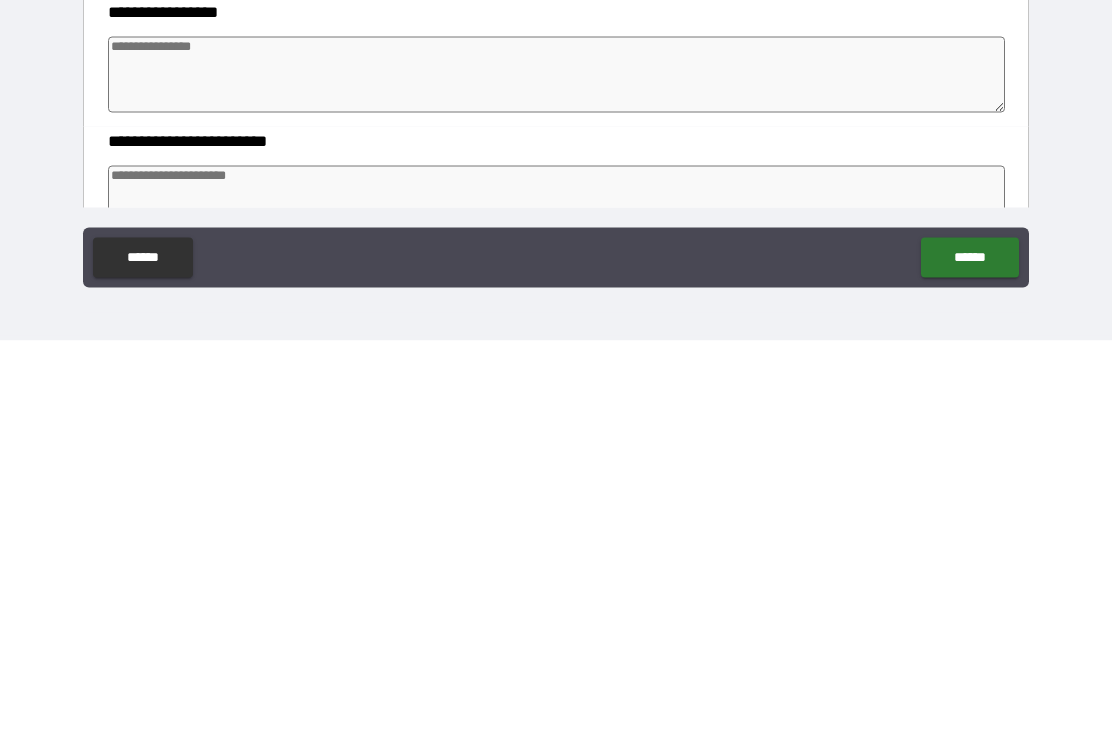 click at bounding box center [556, 465] 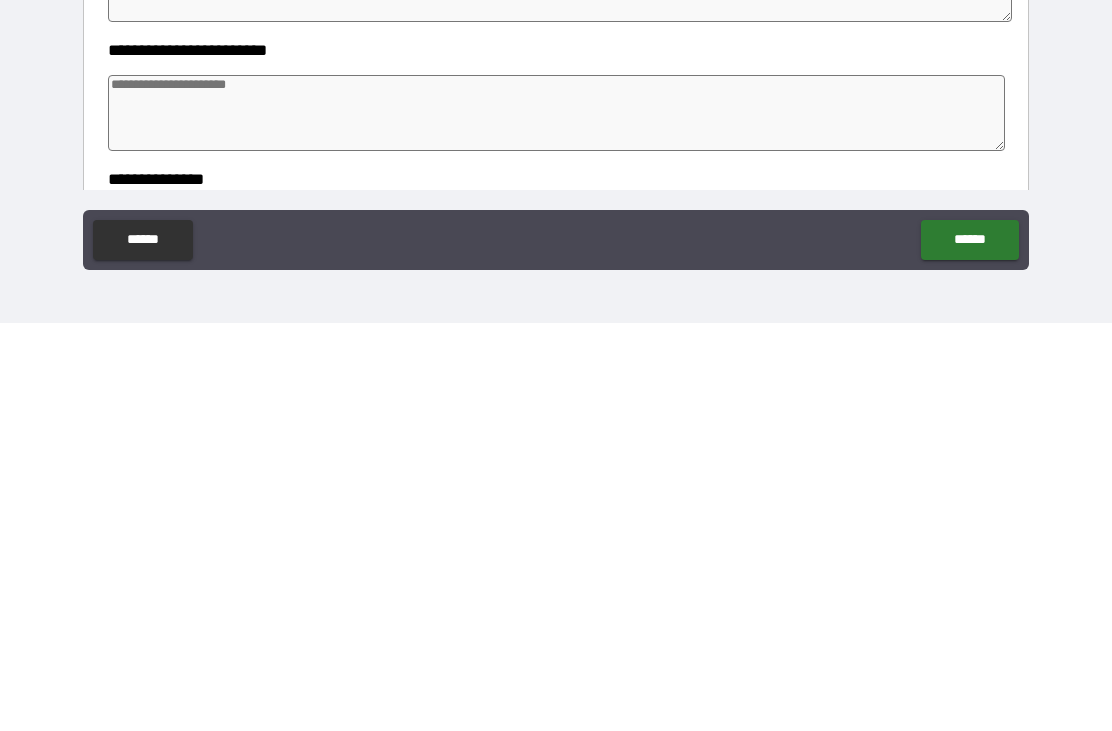 scroll, scrollTop: 700, scrollLeft: 0, axis: vertical 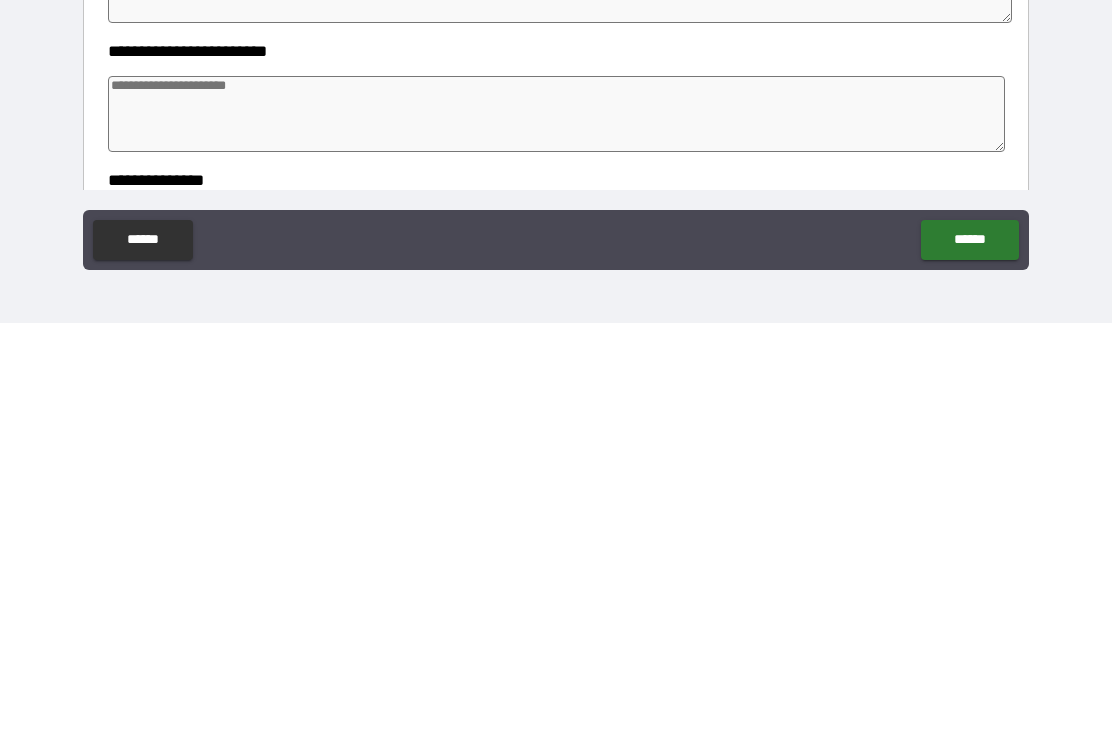 click at bounding box center (556, 522) 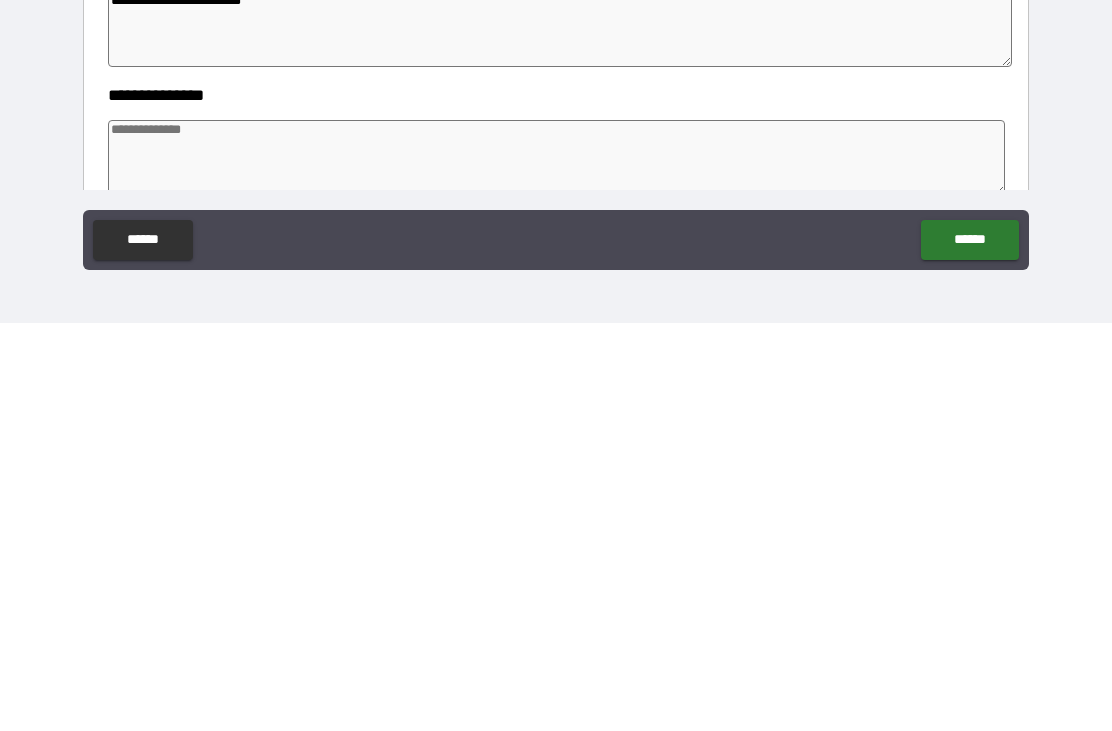 scroll, scrollTop: 797, scrollLeft: 0, axis: vertical 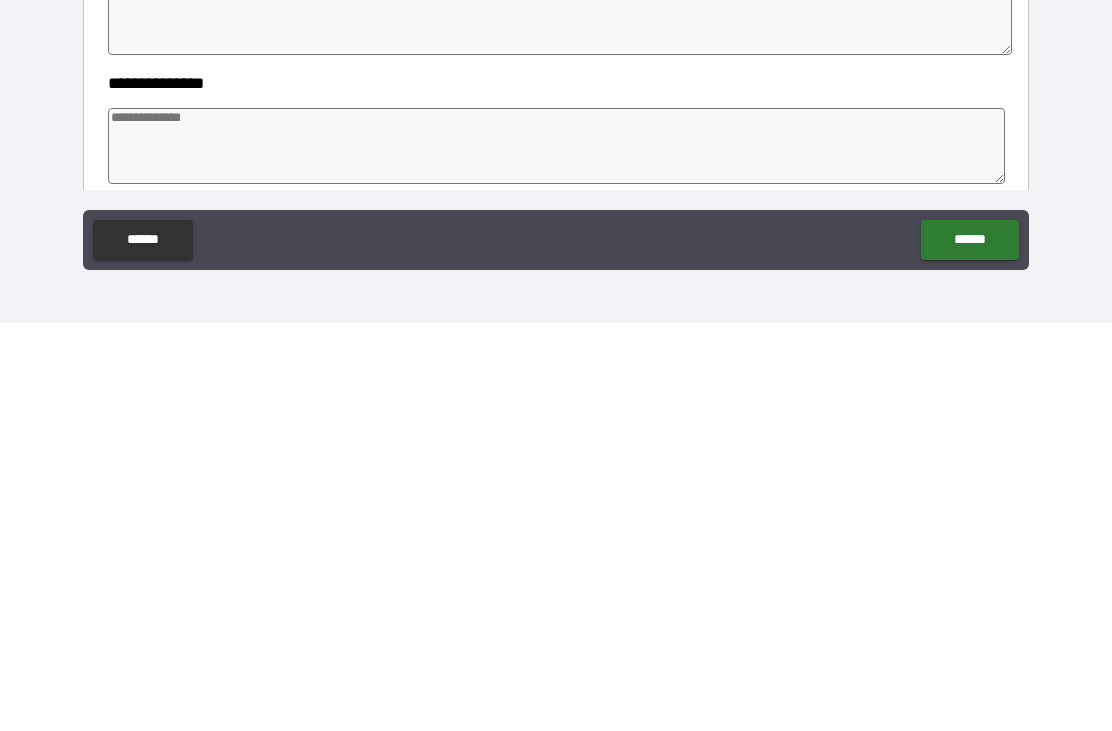 click at bounding box center [556, 554] 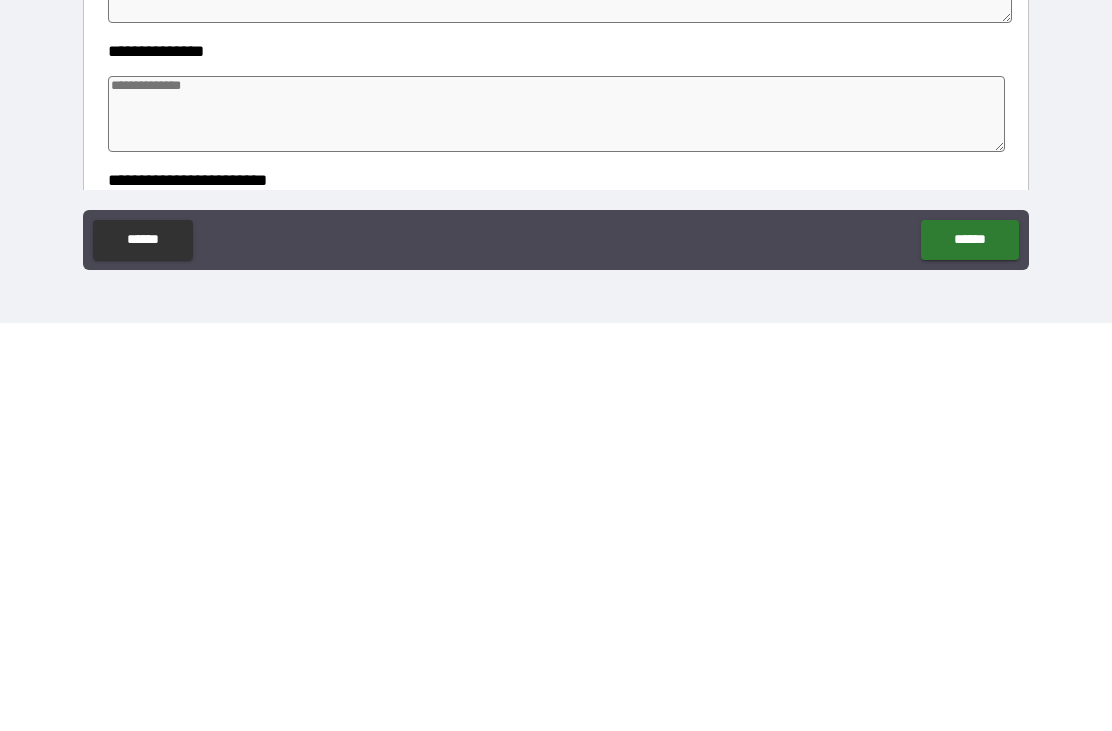 scroll, scrollTop: 961, scrollLeft: 0, axis: vertical 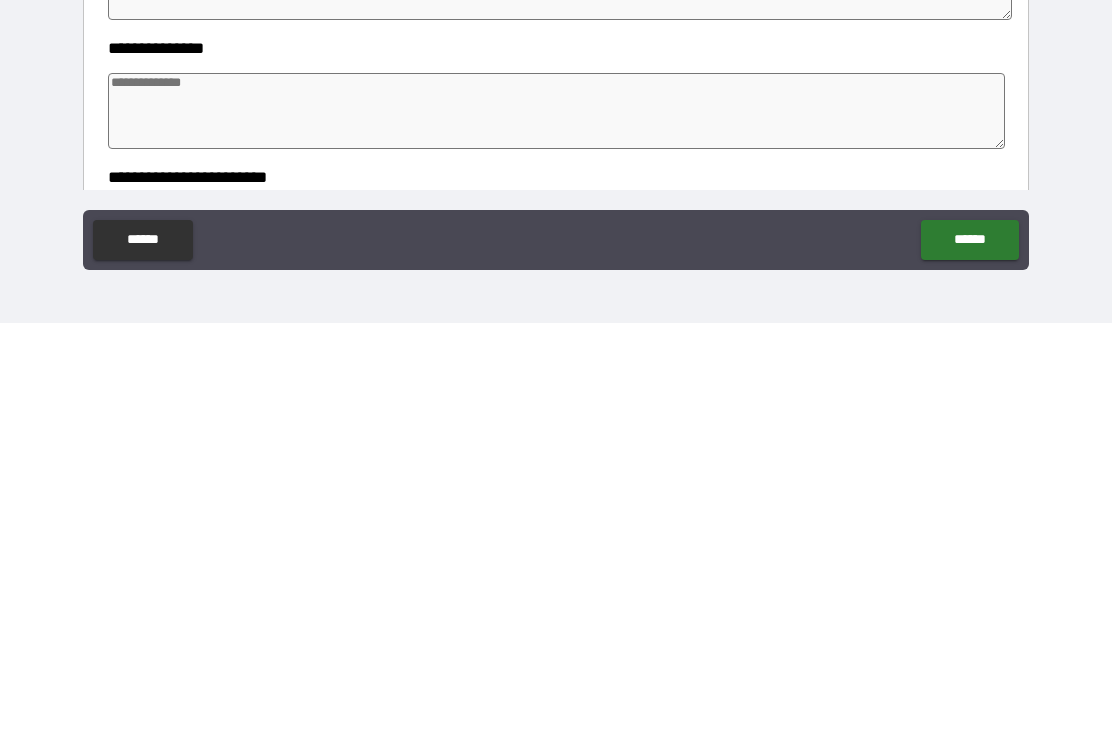 click at bounding box center [556, 519] 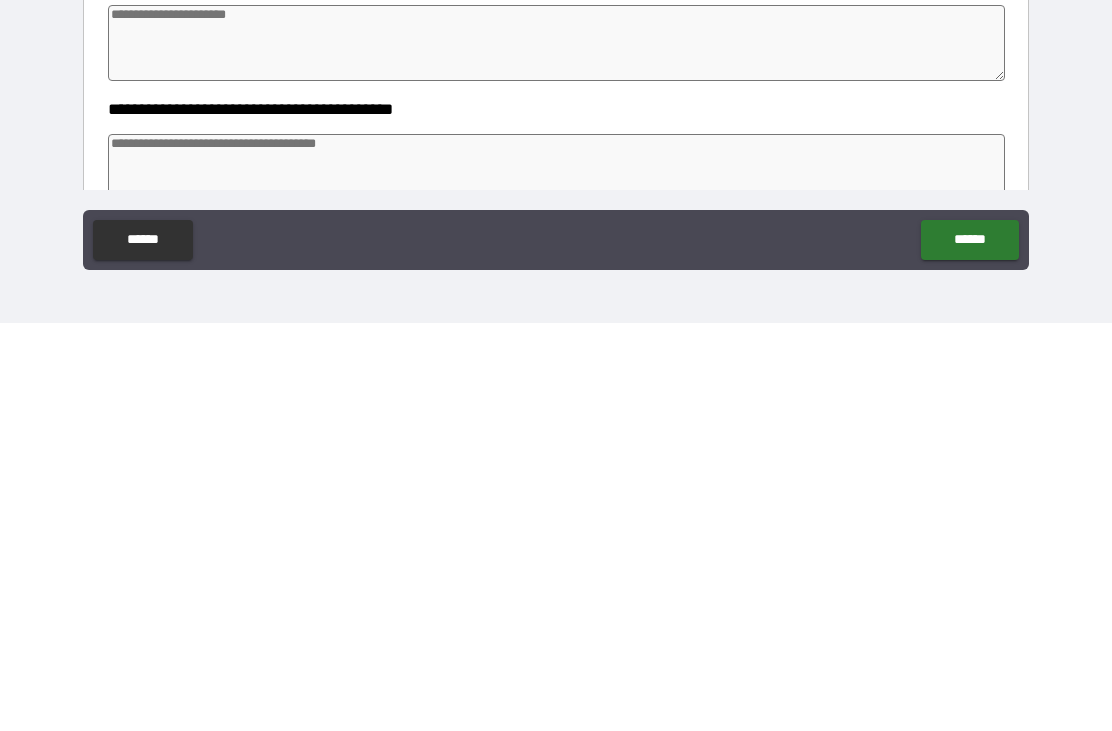 scroll, scrollTop: 1134, scrollLeft: 0, axis: vertical 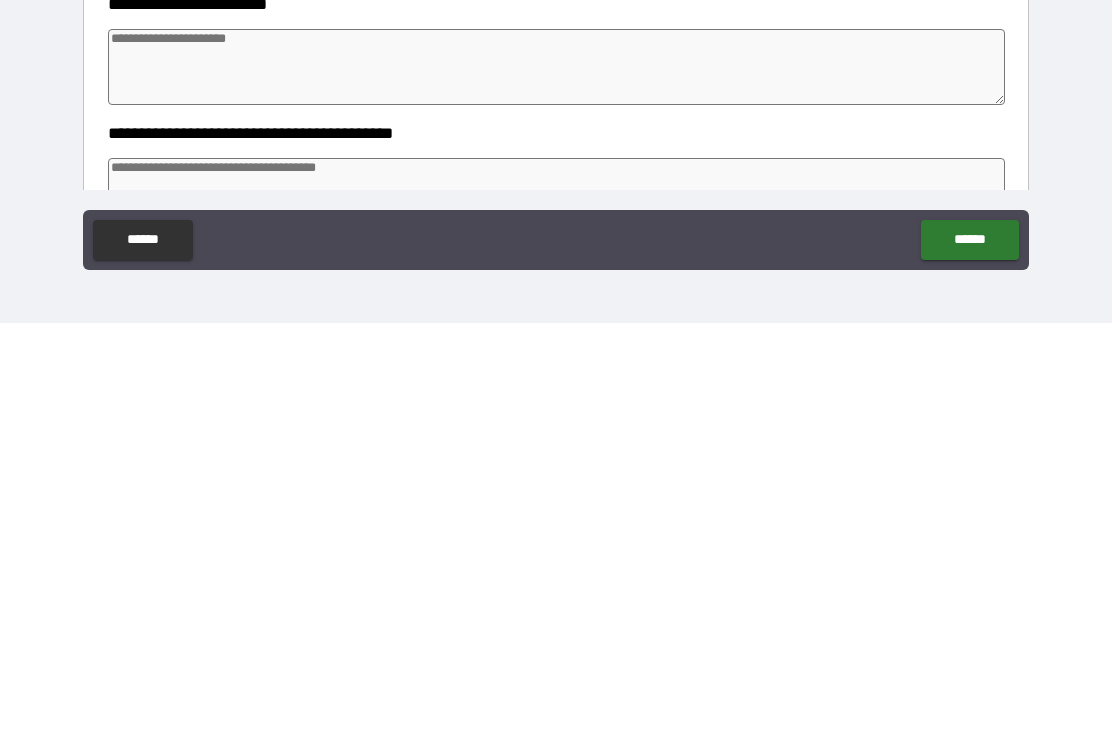 click at bounding box center [556, 475] 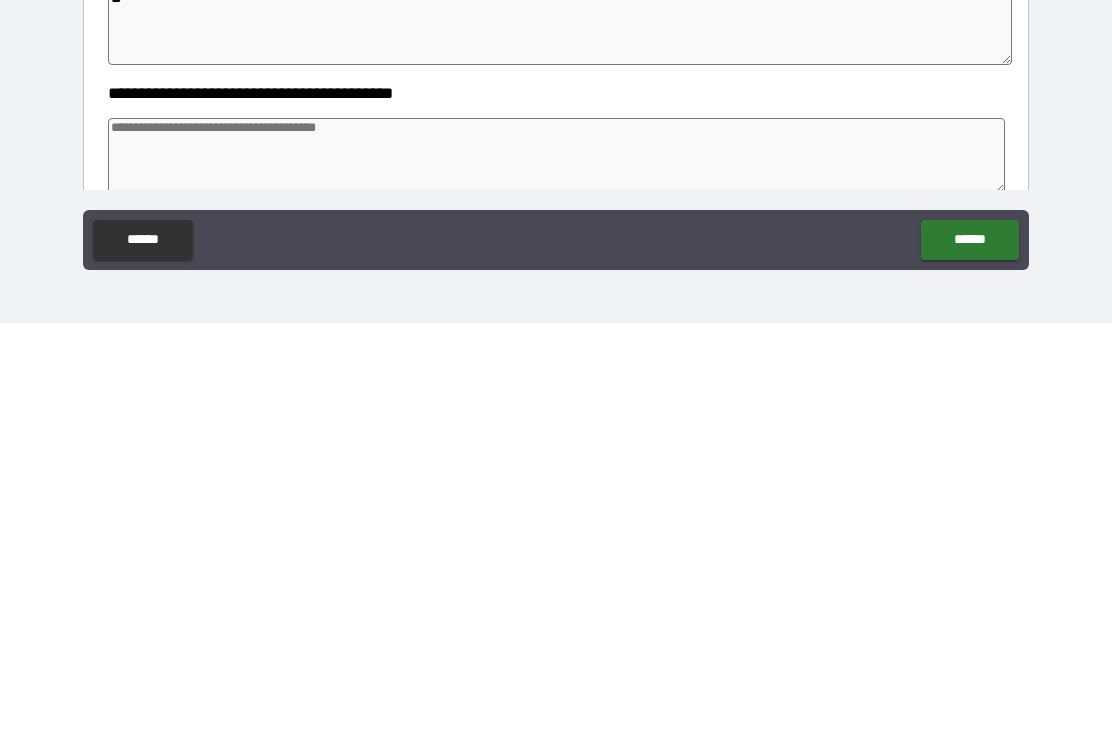 scroll, scrollTop: 1176, scrollLeft: 0, axis: vertical 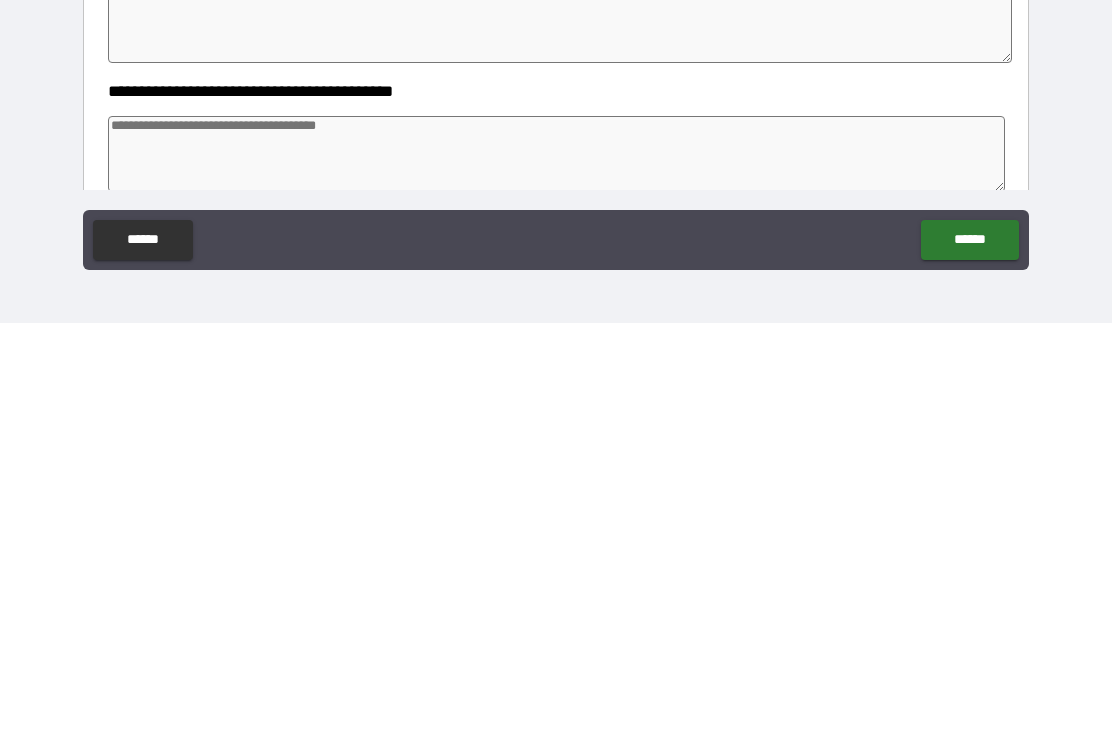 click at bounding box center [556, 562] 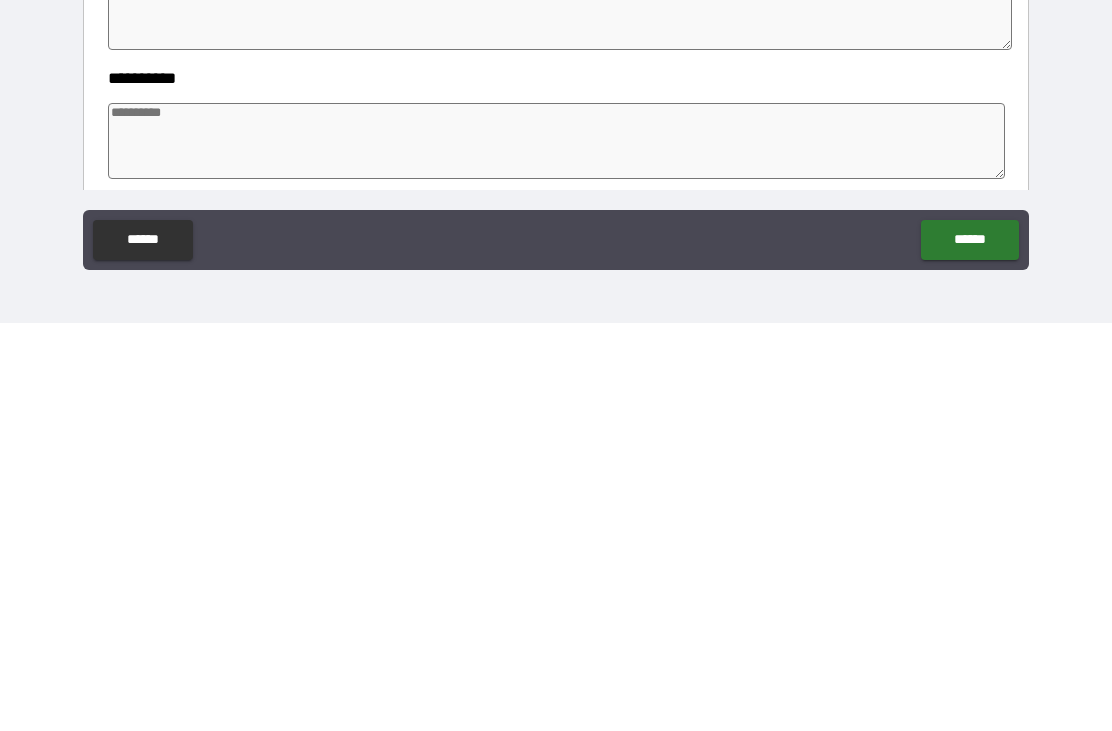 scroll, scrollTop: 1317, scrollLeft: 0, axis: vertical 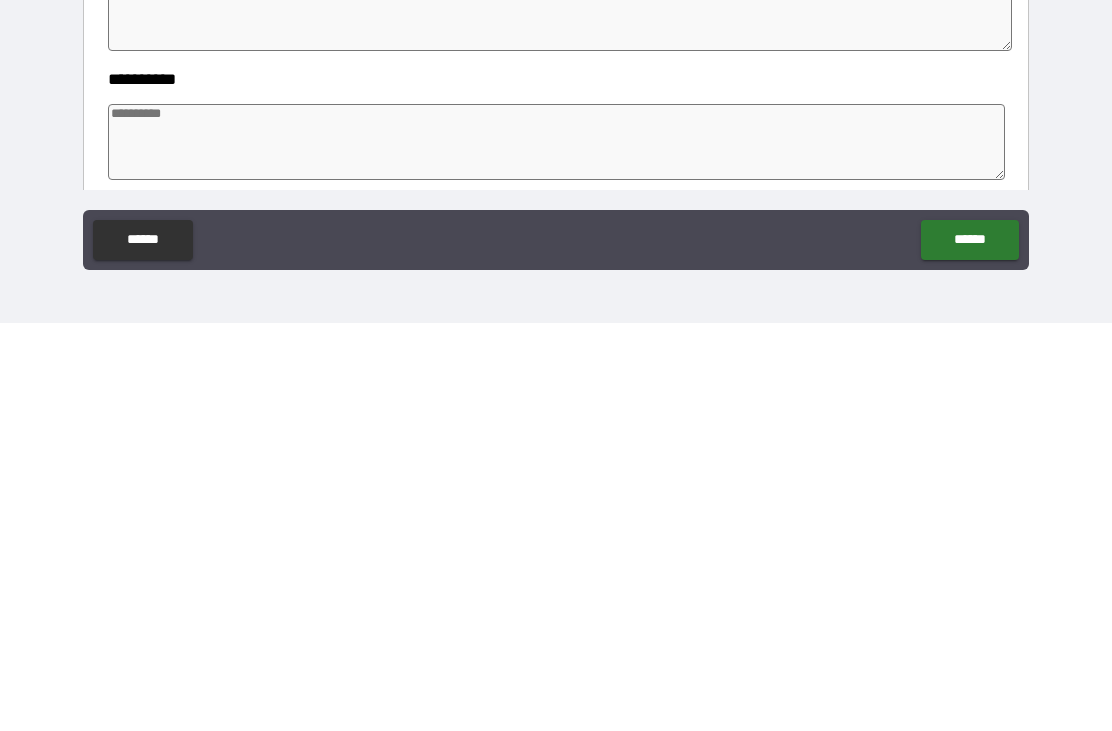 click at bounding box center (556, 550) 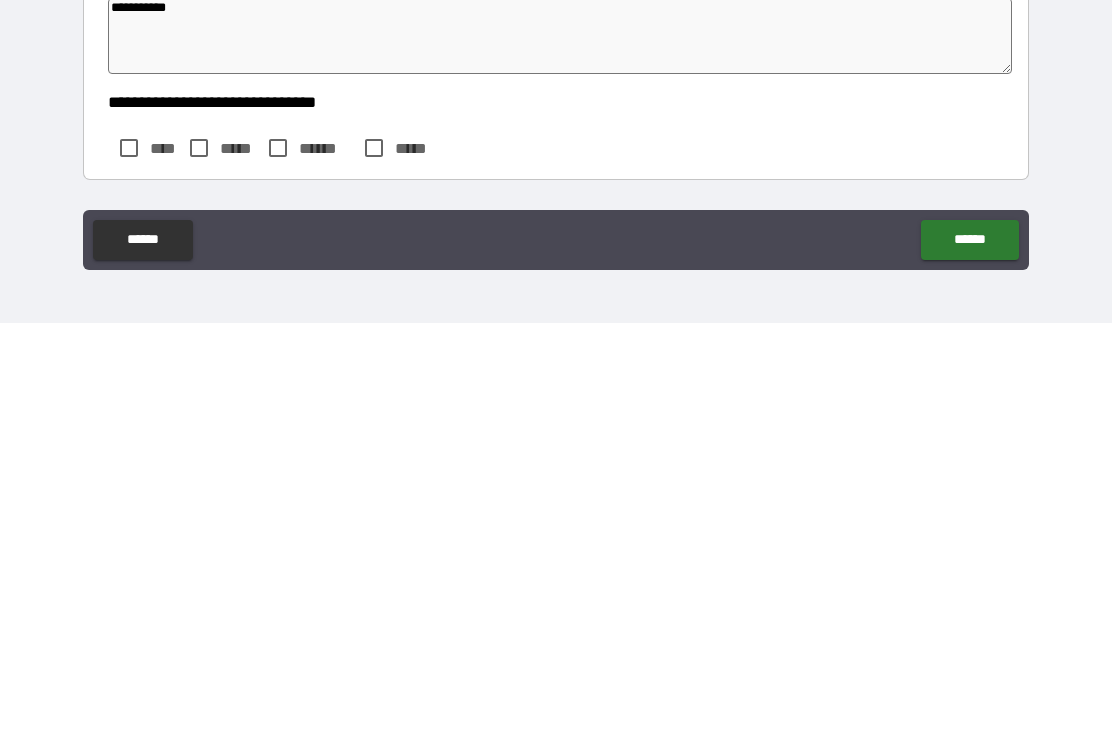 scroll, scrollTop: 1426, scrollLeft: 0, axis: vertical 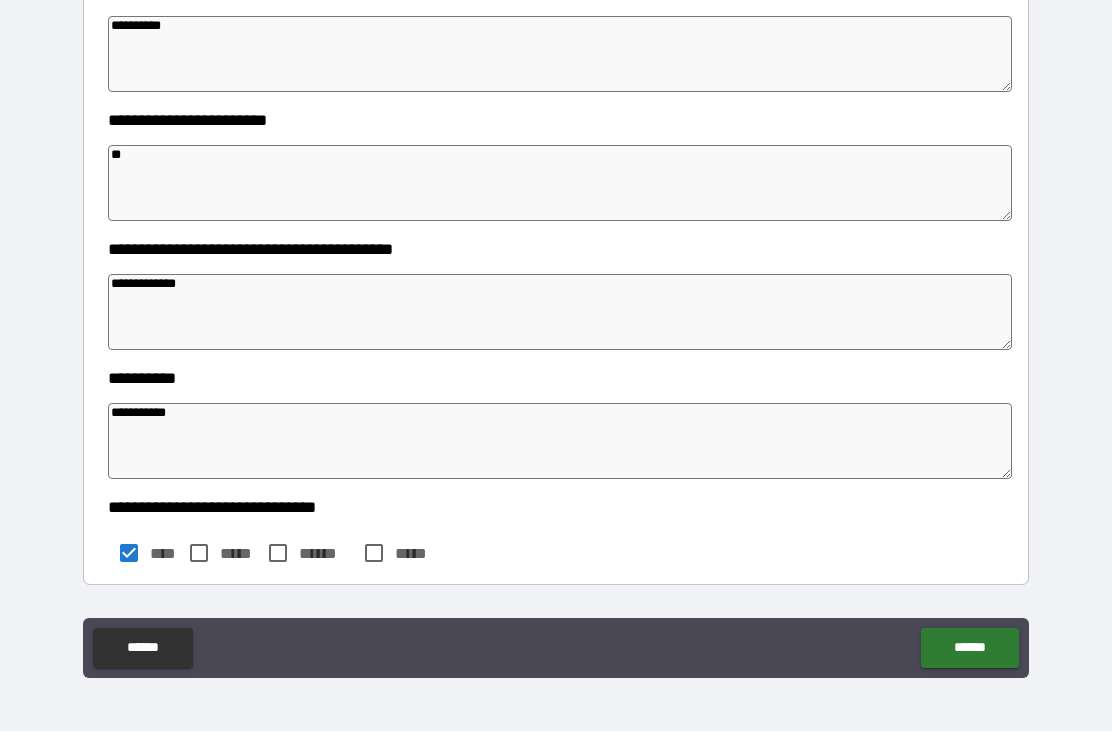 click on "******" at bounding box center (969, 648) 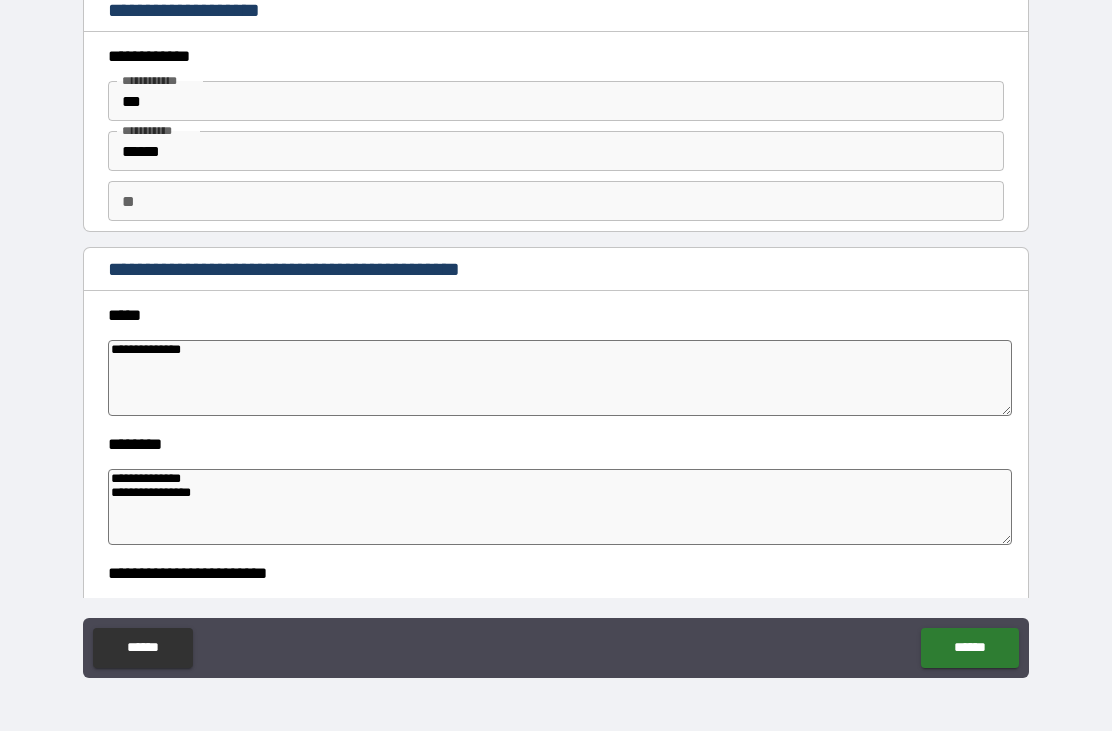 scroll, scrollTop: 0, scrollLeft: 0, axis: both 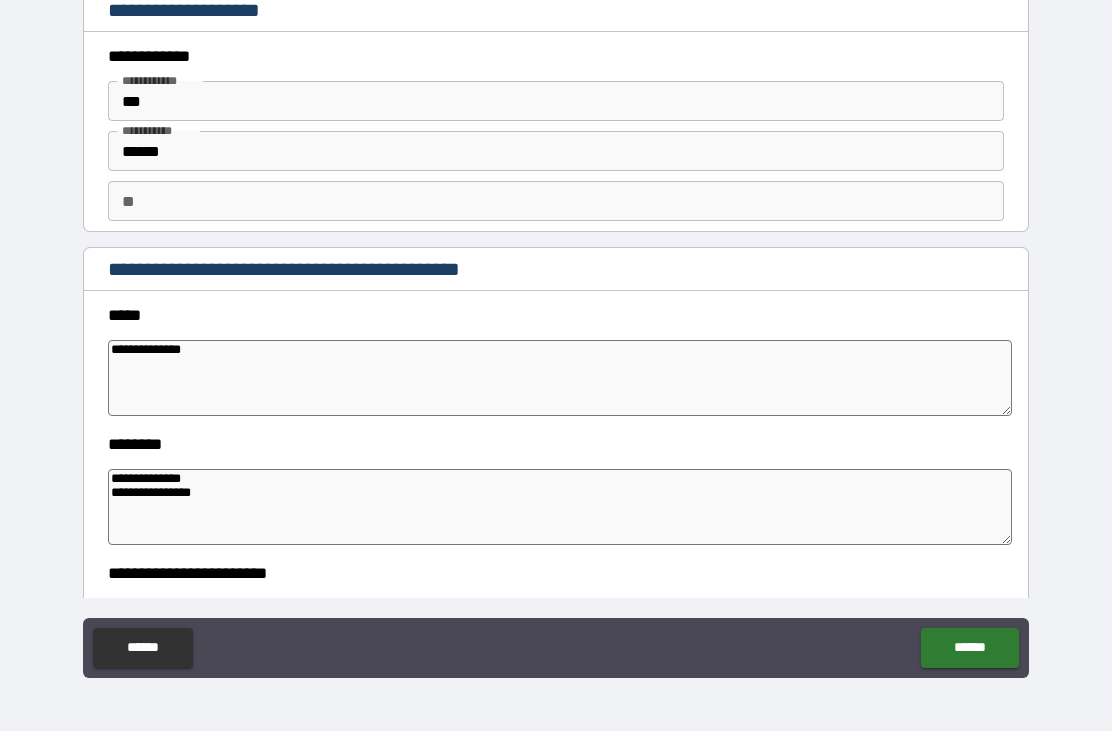click on "**" at bounding box center [556, 201] 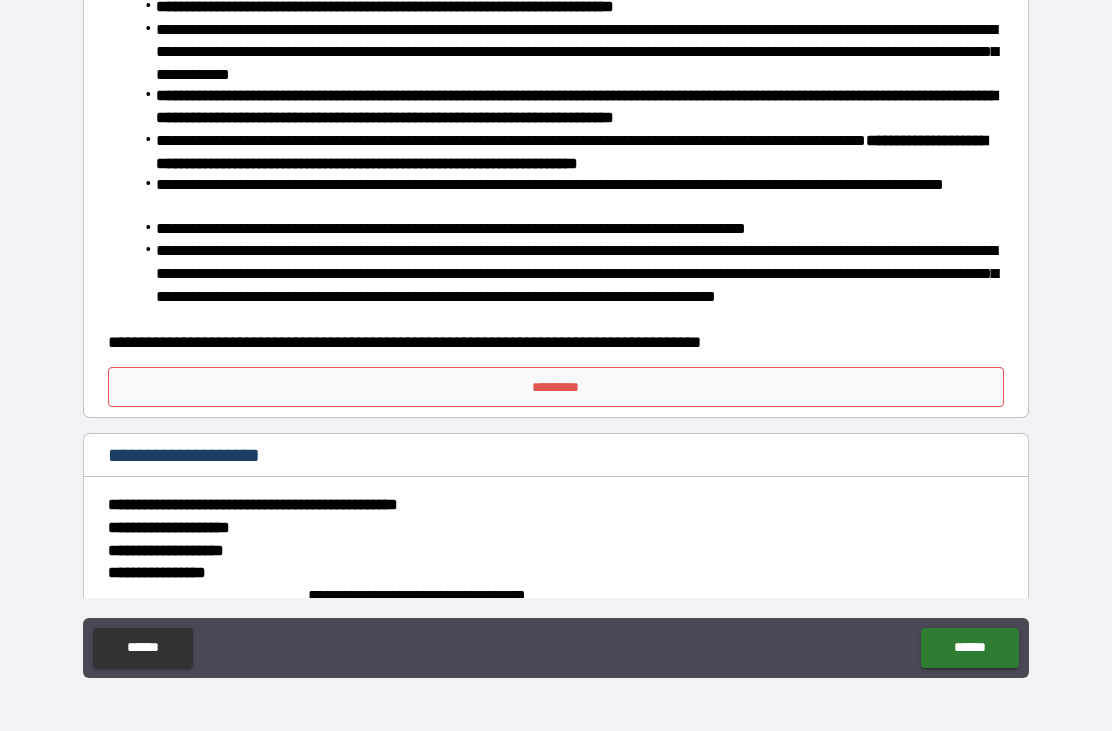 scroll, scrollTop: 3191, scrollLeft: 0, axis: vertical 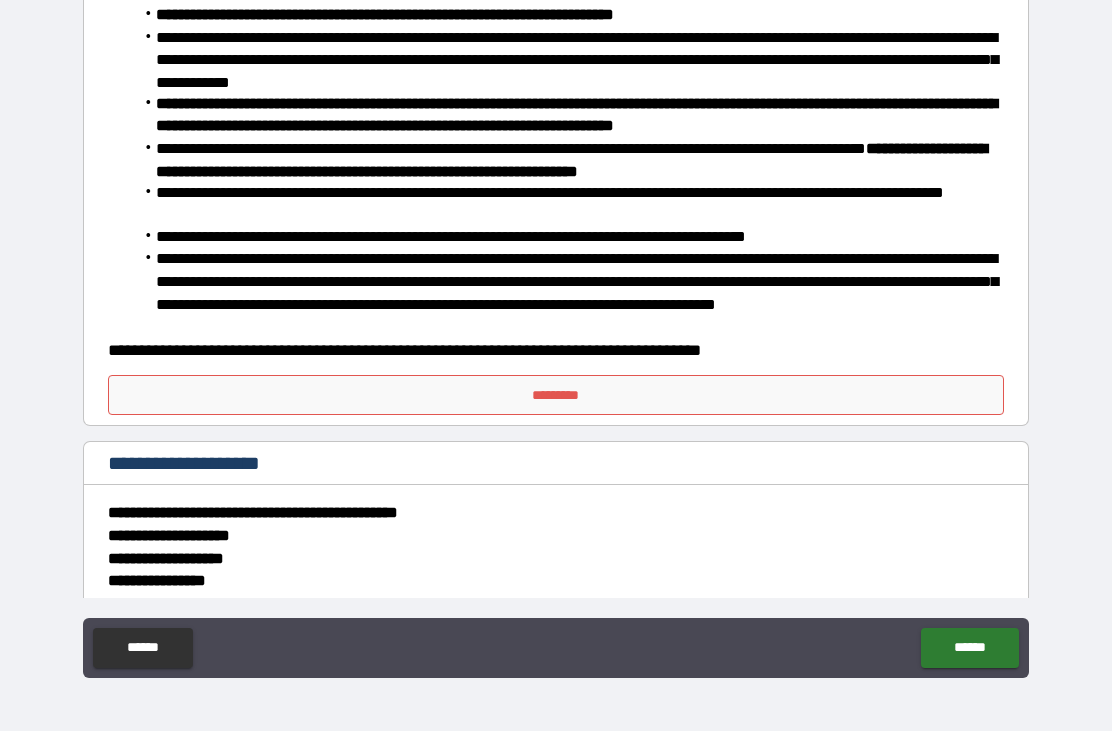 click on "*********" at bounding box center (556, 395) 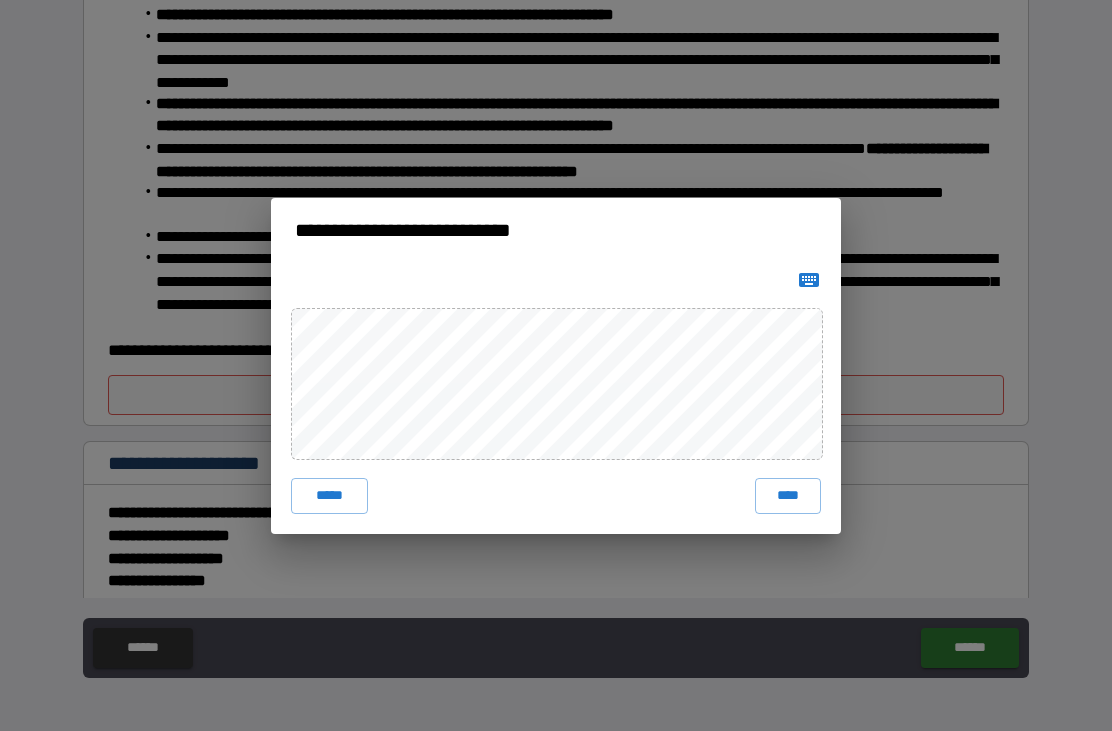 click on "****" at bounding box center [788, 496] 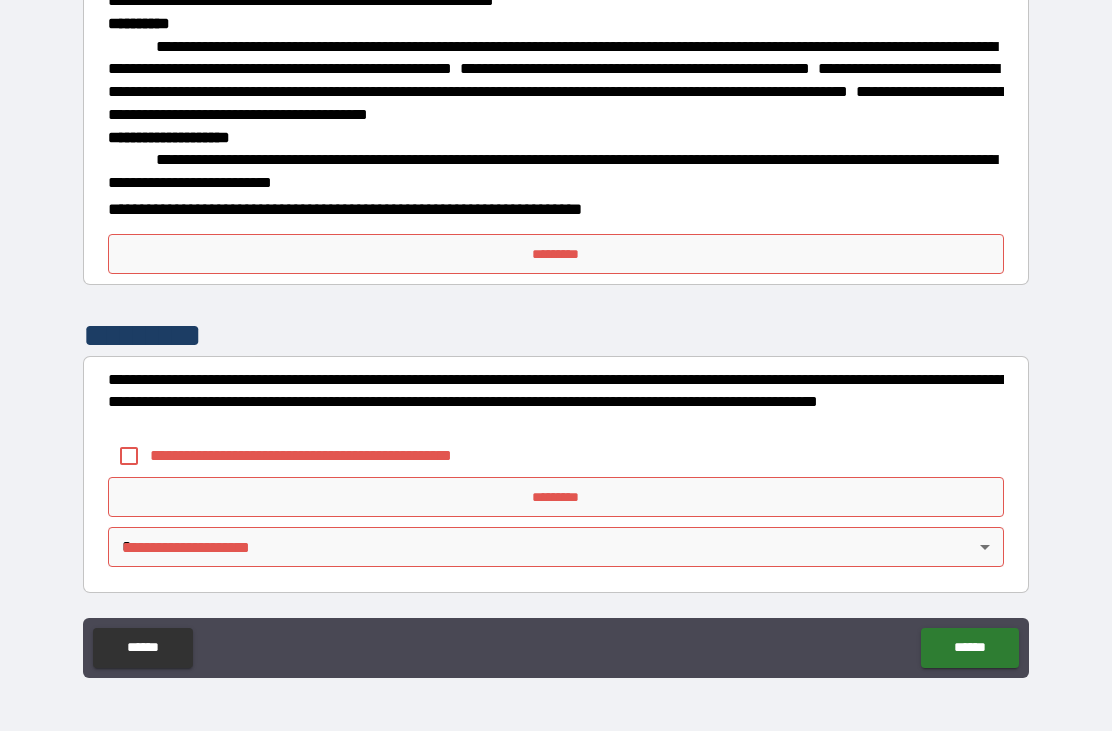 scroll, scrollTop: 6813, scrollLeft: 0, axis: vertical 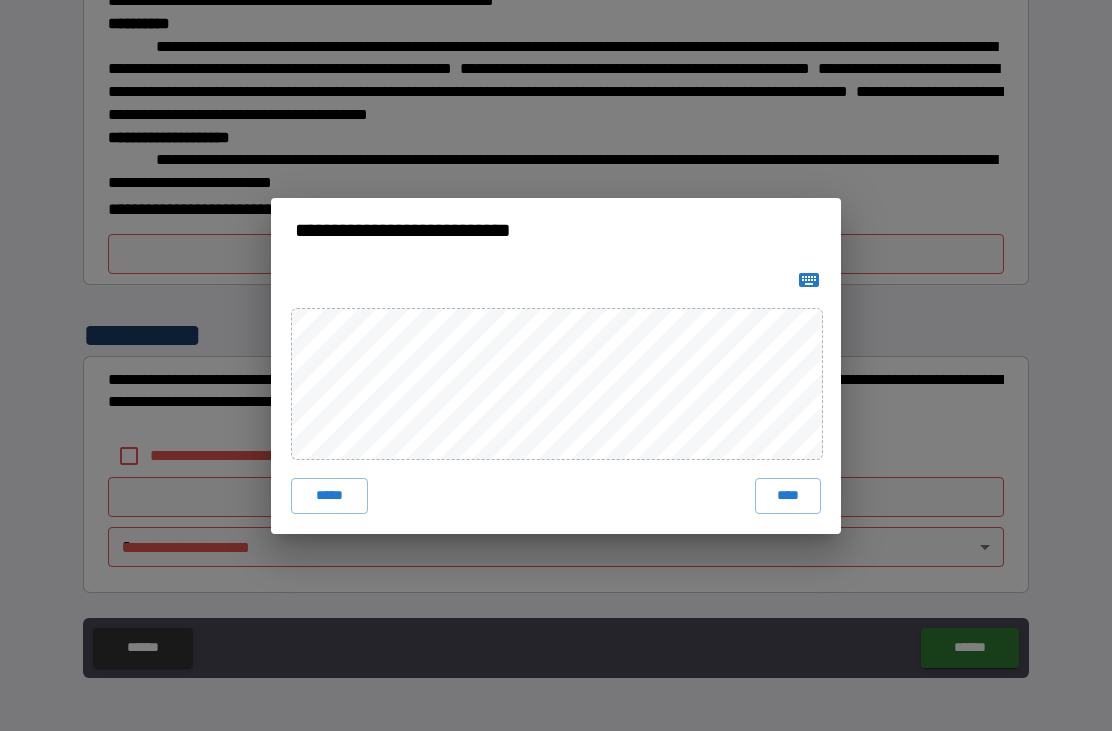 click on "****" at bounding box center [788, 496] 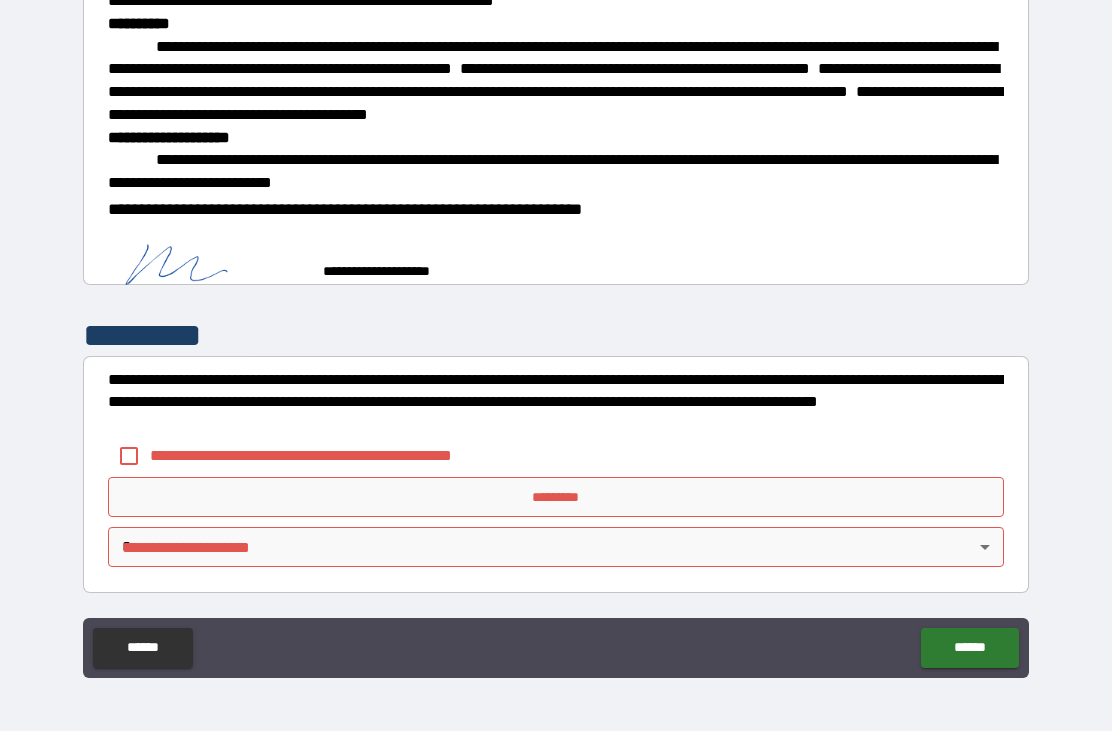 scroll, scrollTop: 6803, scrollLeft: 0, axis: vertical 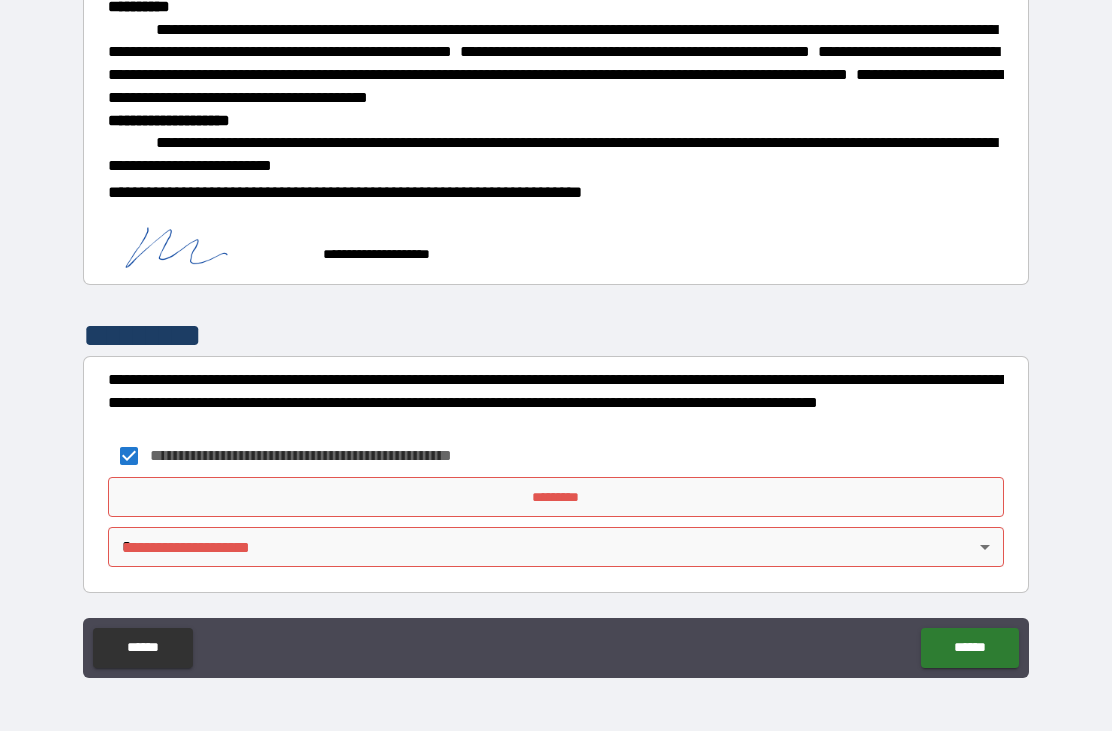 click on "*********" at bounding box center (556, 497) 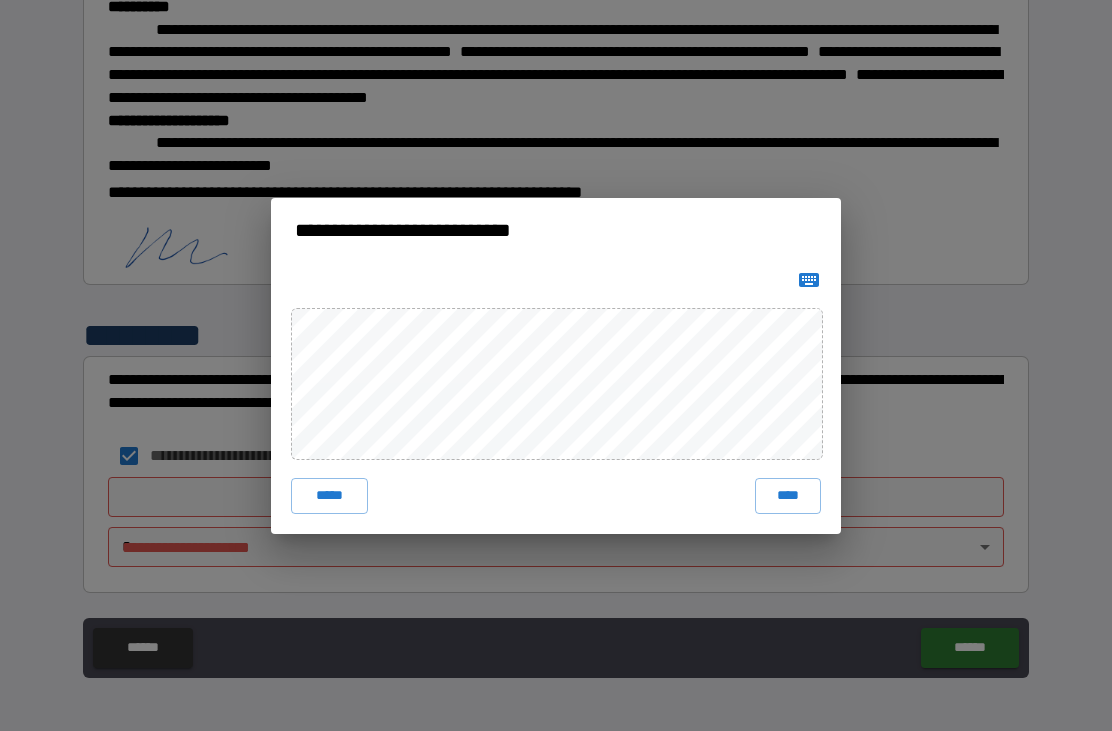 click on "****" at bounding box center [788, 496] 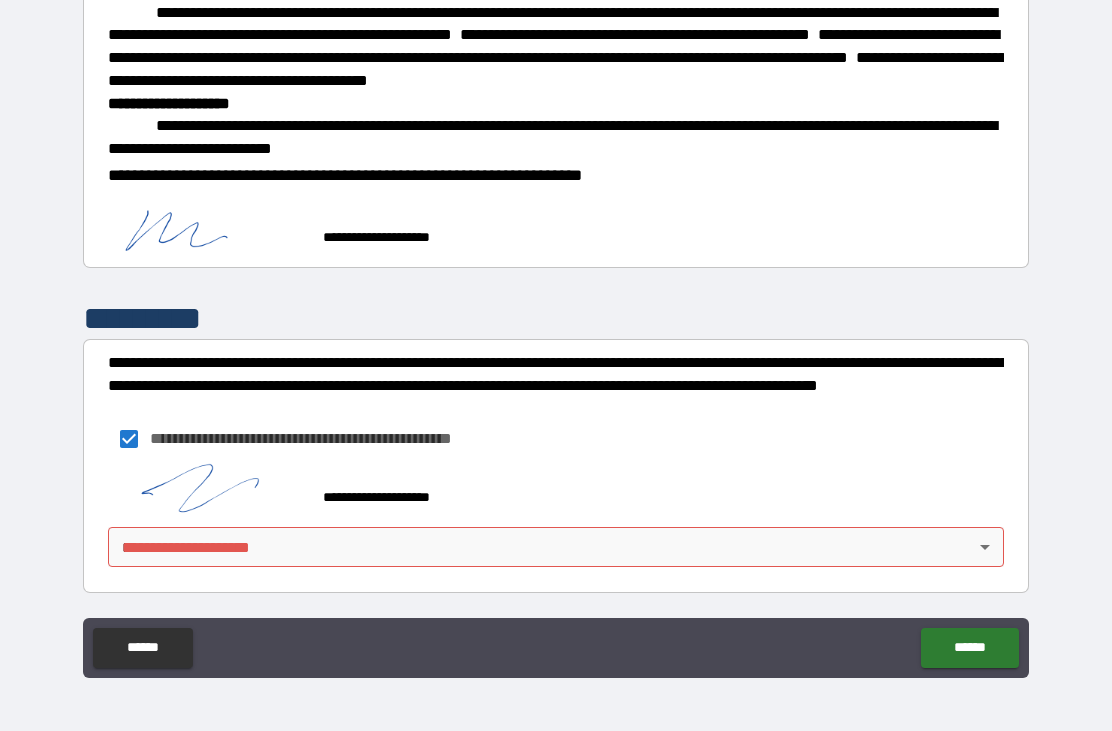 click on "**********" at bounding box center [556, 333] 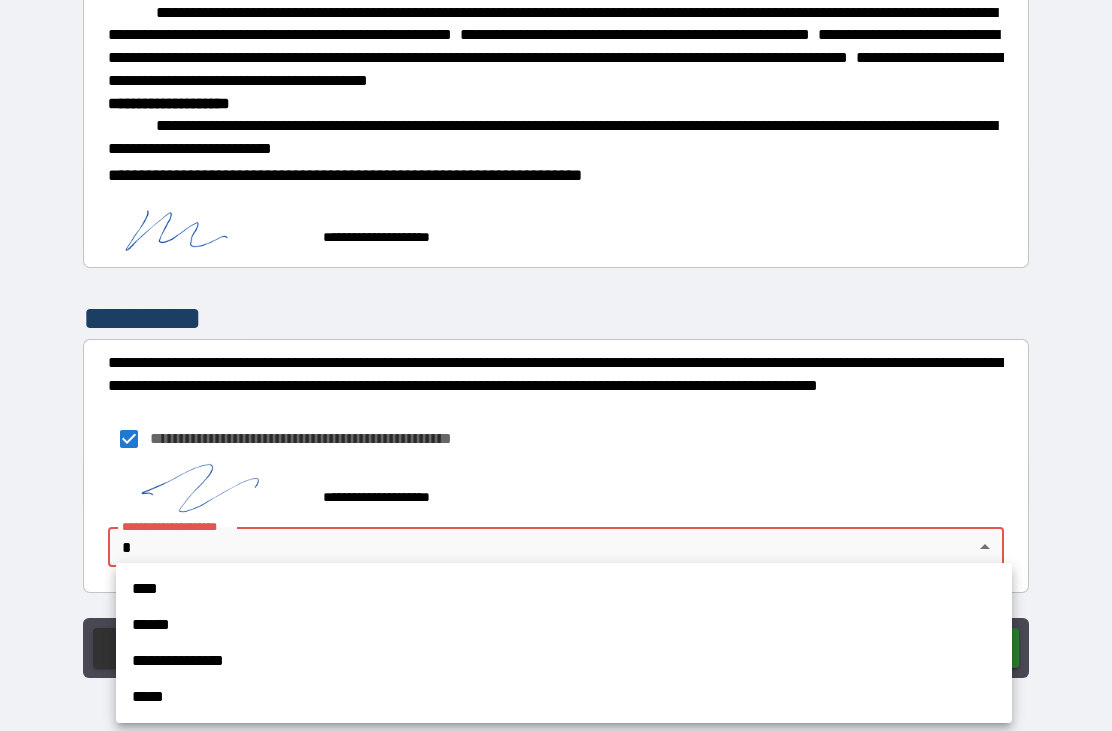 click on "**********" at bounding box center [564, 661] 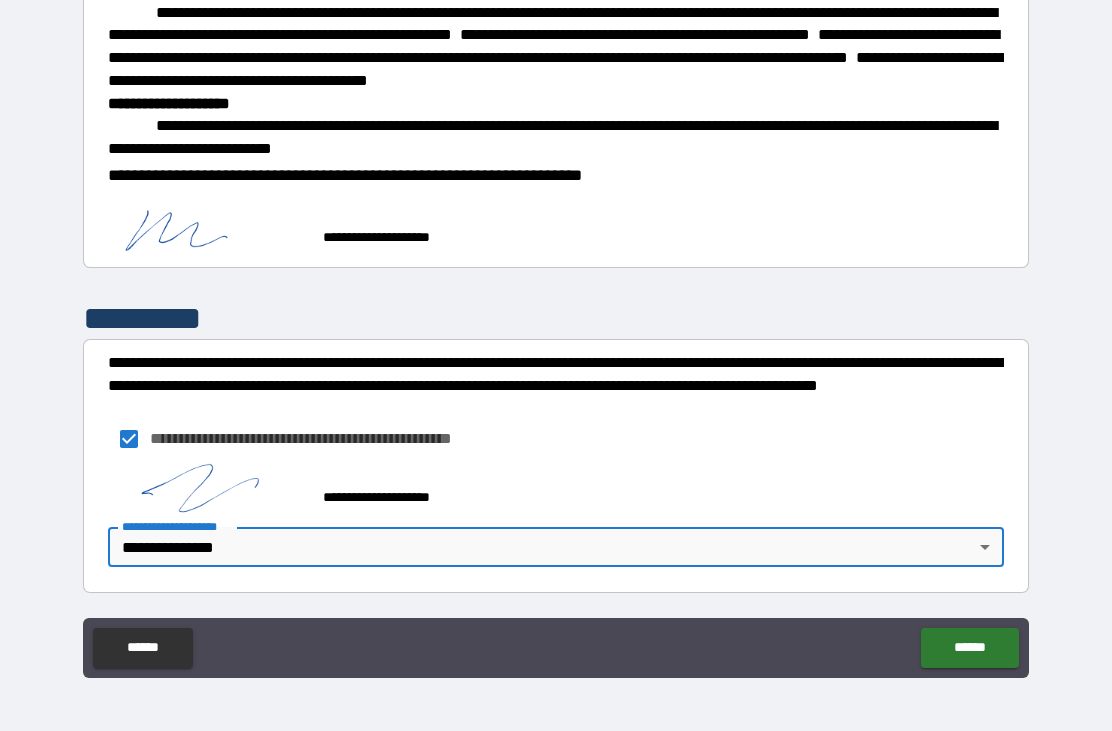 scroll, scrollTop: 6847, scrollLeft: 0, axis: vertical 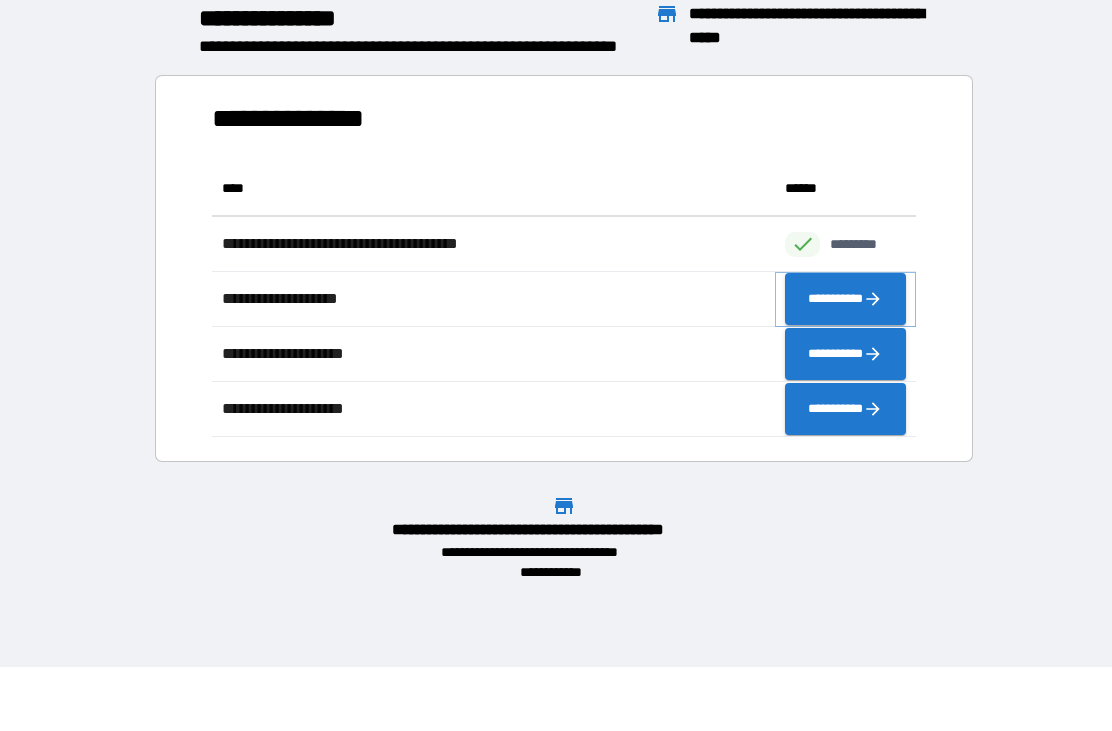 click on "**********" at bounding box center [845, 299] 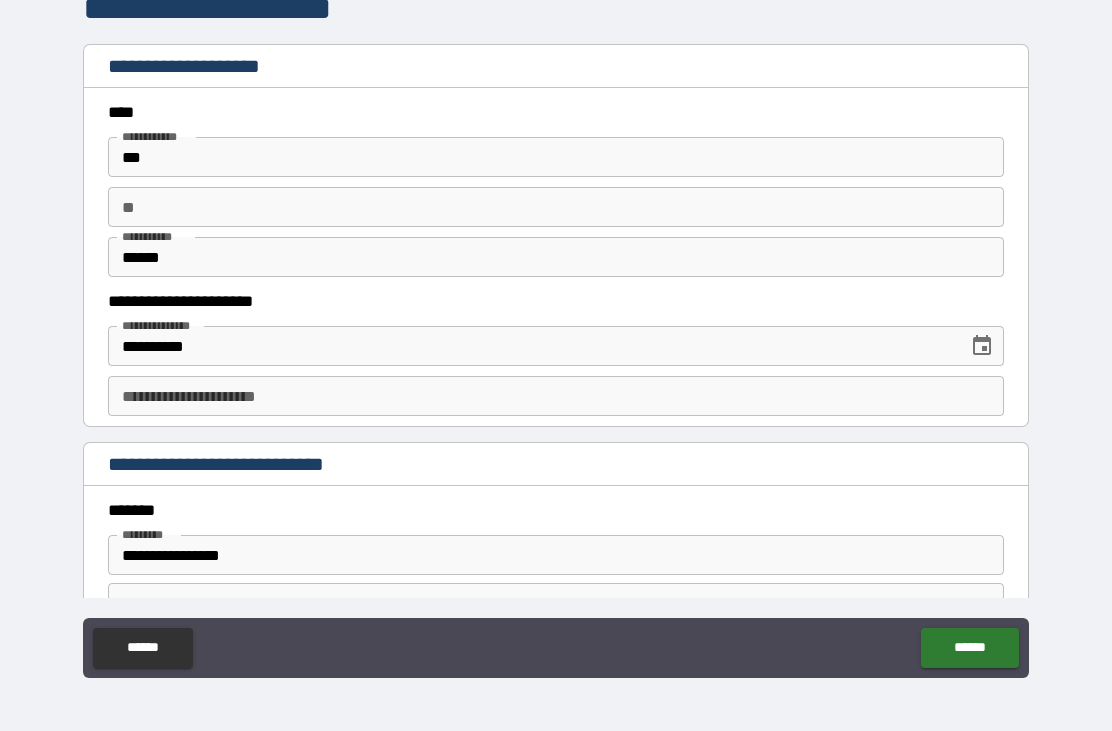 click on "**********" at bounding box center [556, 396] 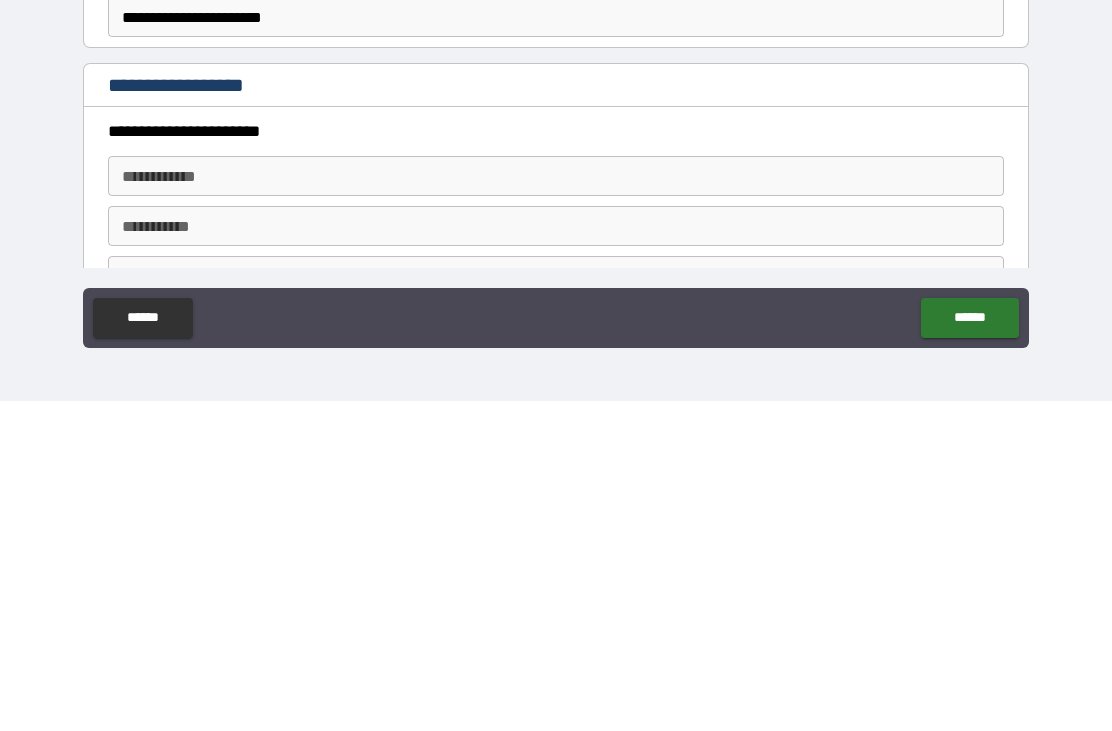 scroll, scrollTop: 630, scrollLeft: 0, axis: vertical 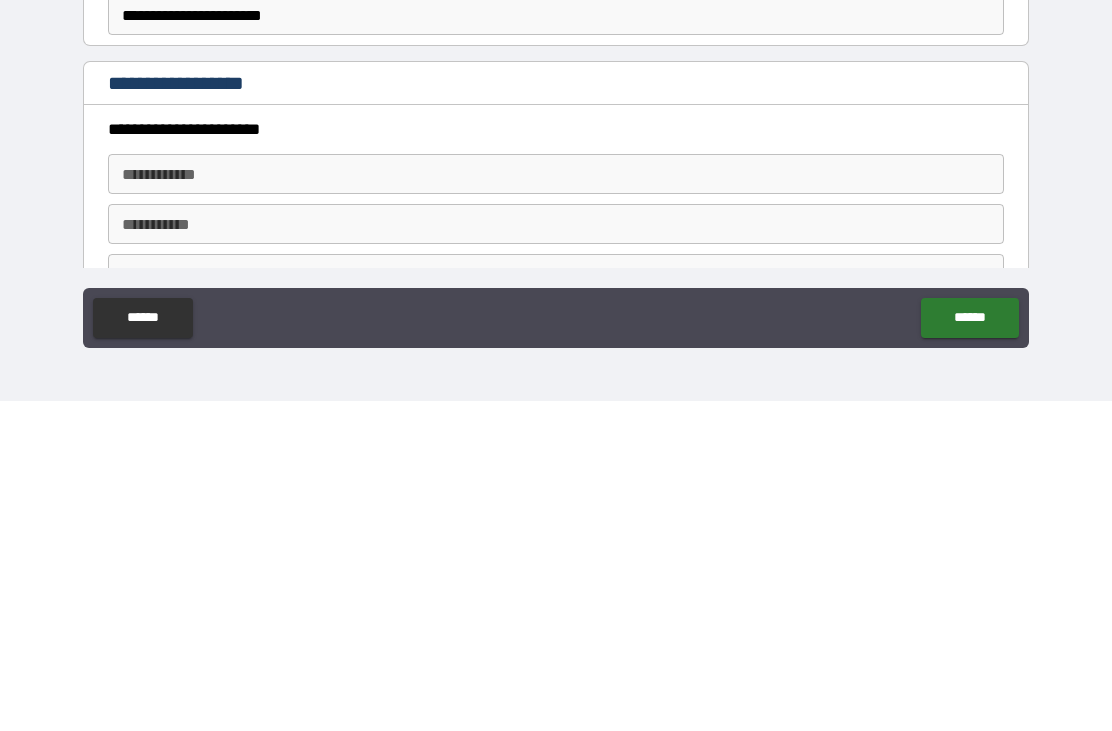 click on "**********" at bounding box center (556, 504) 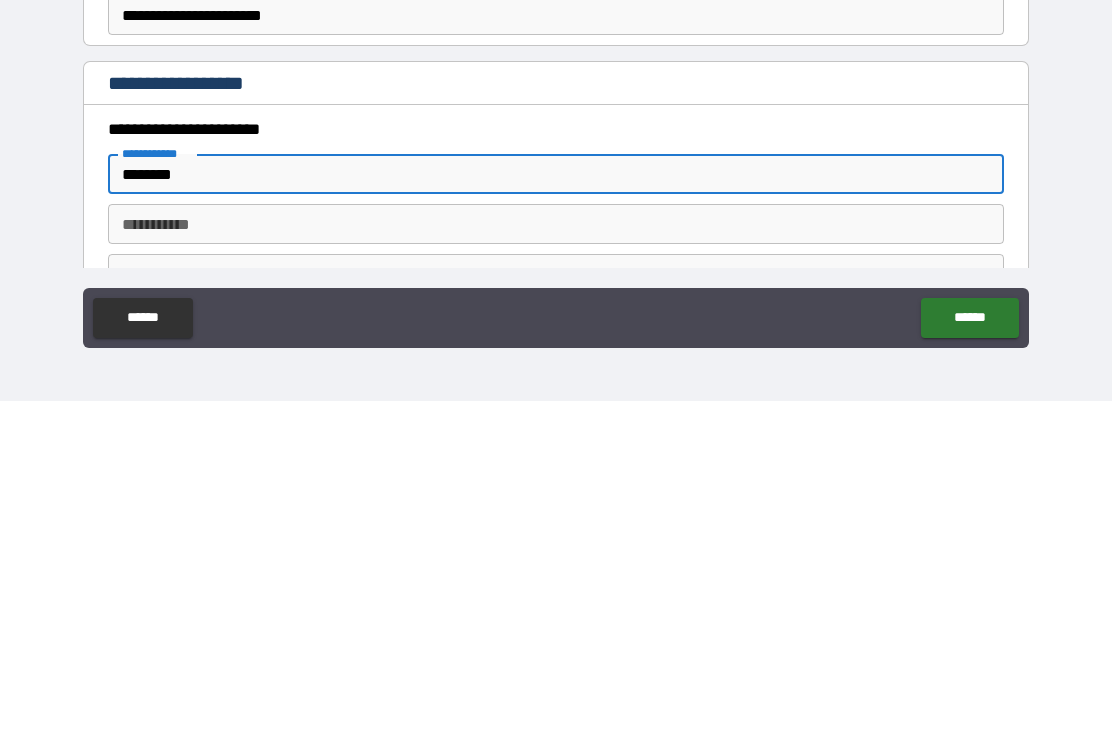 click on "*********   * *********   *" at bounding box center (556, 554) 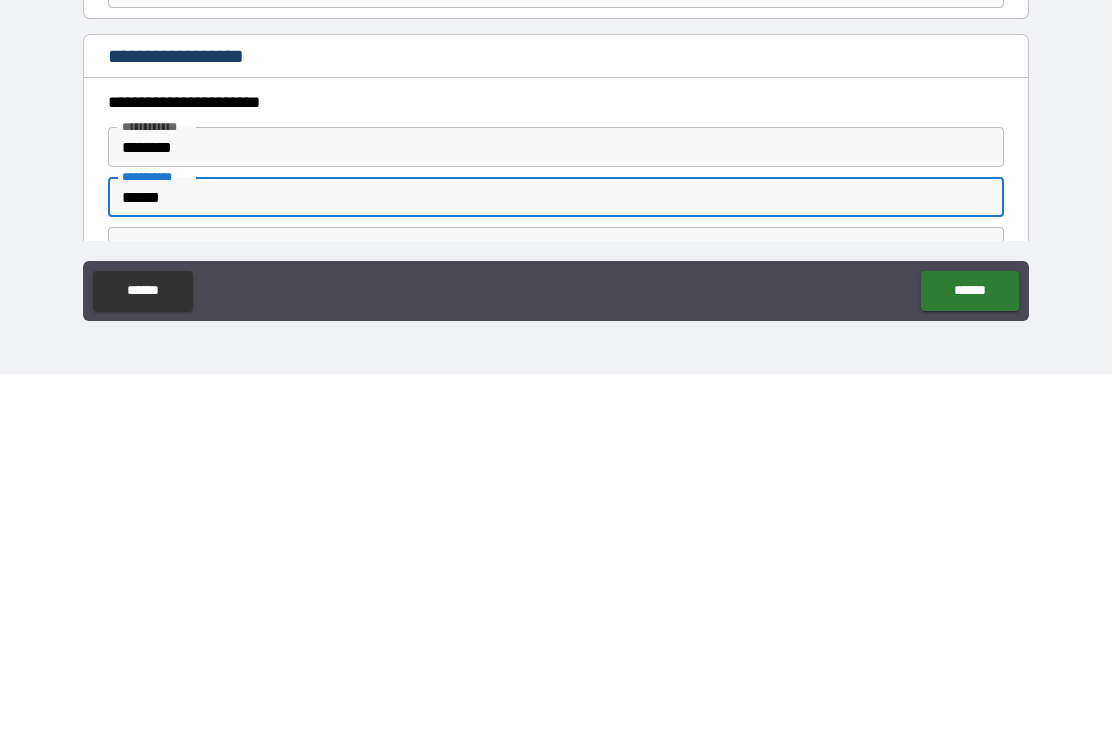 click on "******" at bounding box center (556, 554) 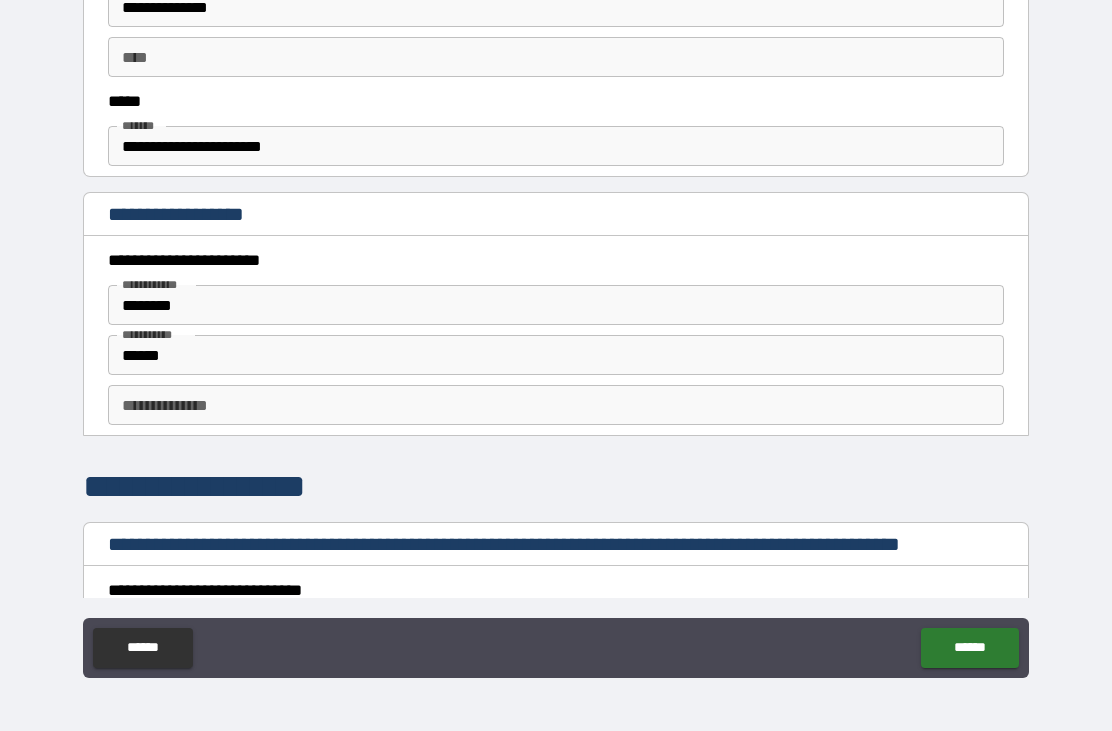 scroll, scrollTop: 830, scrollLeft: 0, axis: vertical 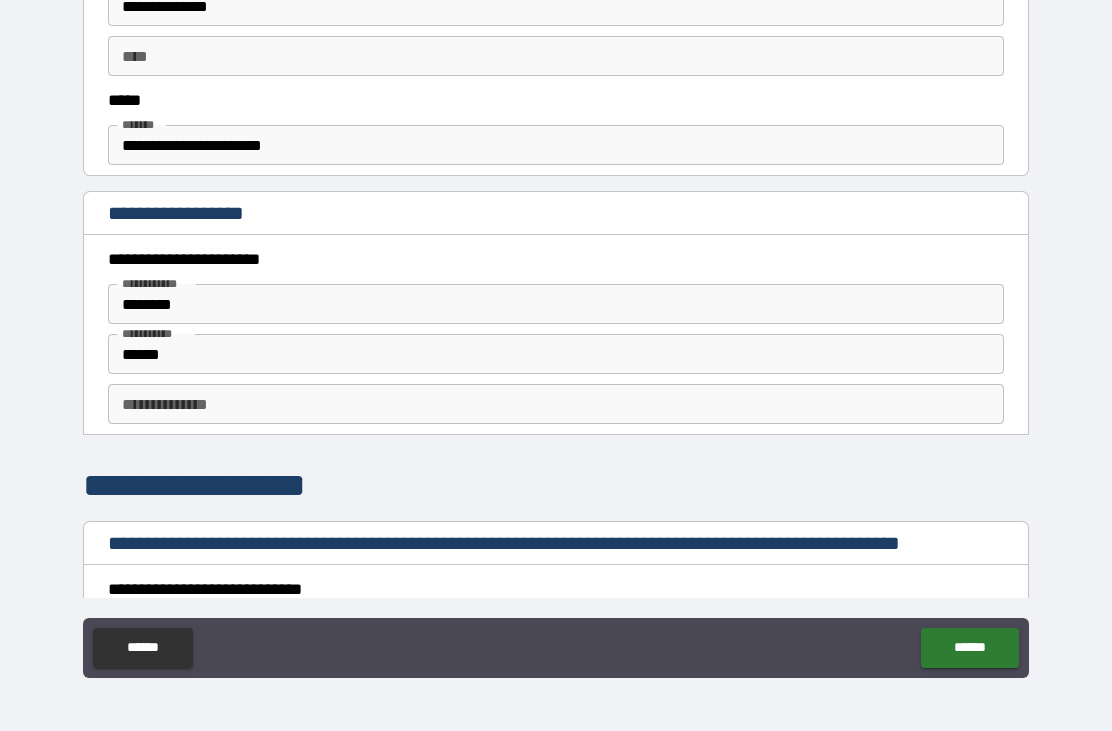 click on "**********" at bounding box center (556, 404) 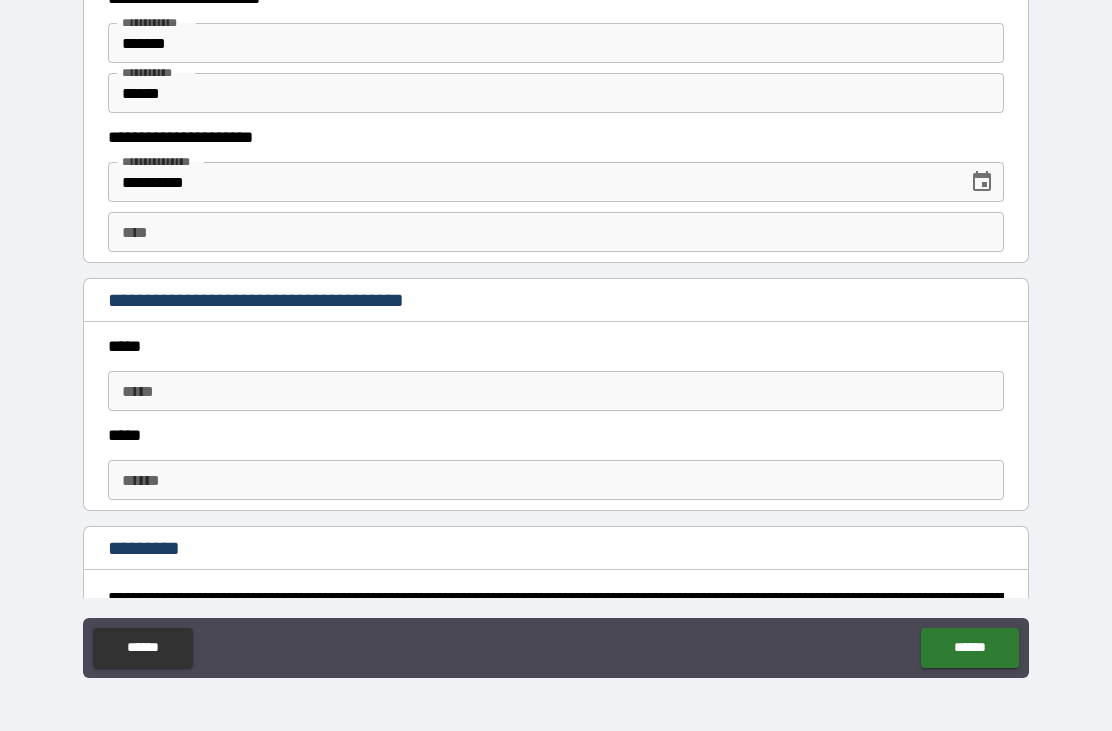 scroll, scrollTop: 1579, scrollLeft: 0, axis: vertical 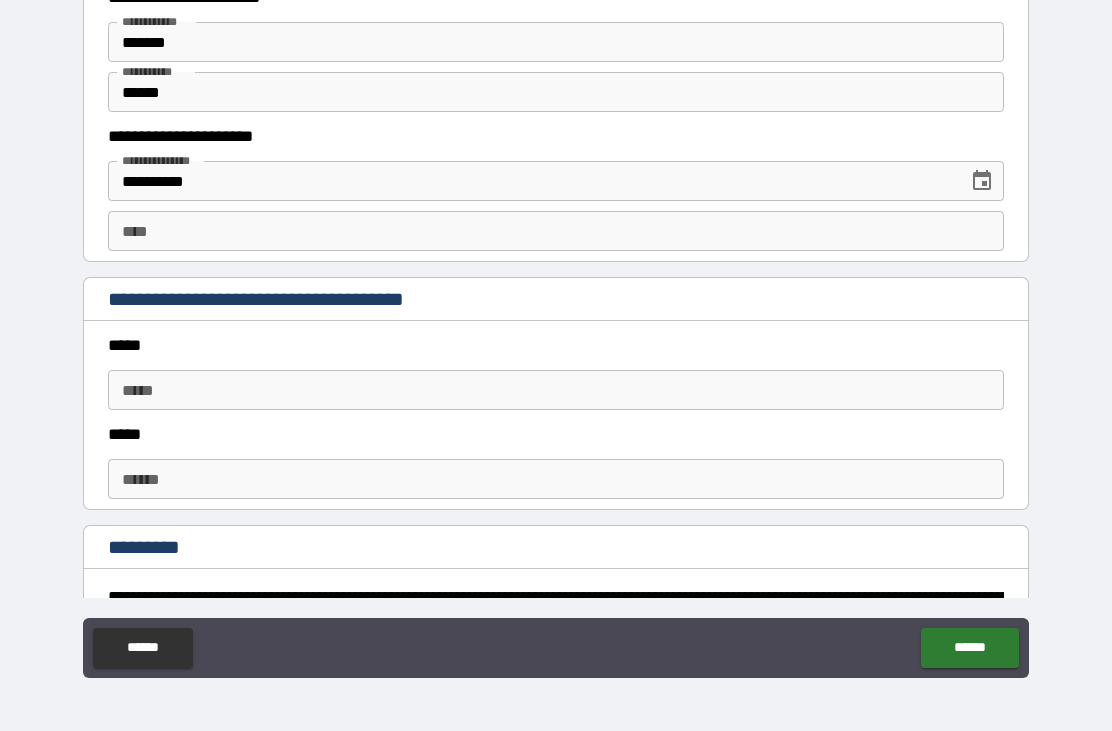 click on "**** ****" at bounding box center [556, 231] 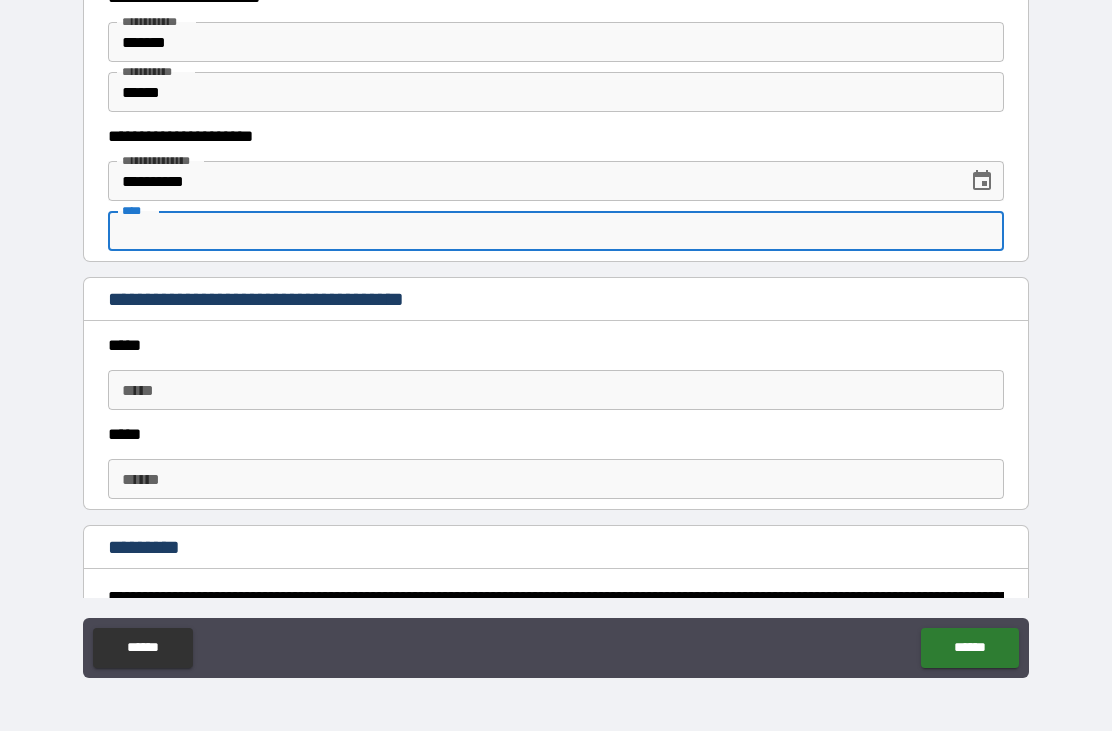 click on "**********" at bounding box center (556, 336) 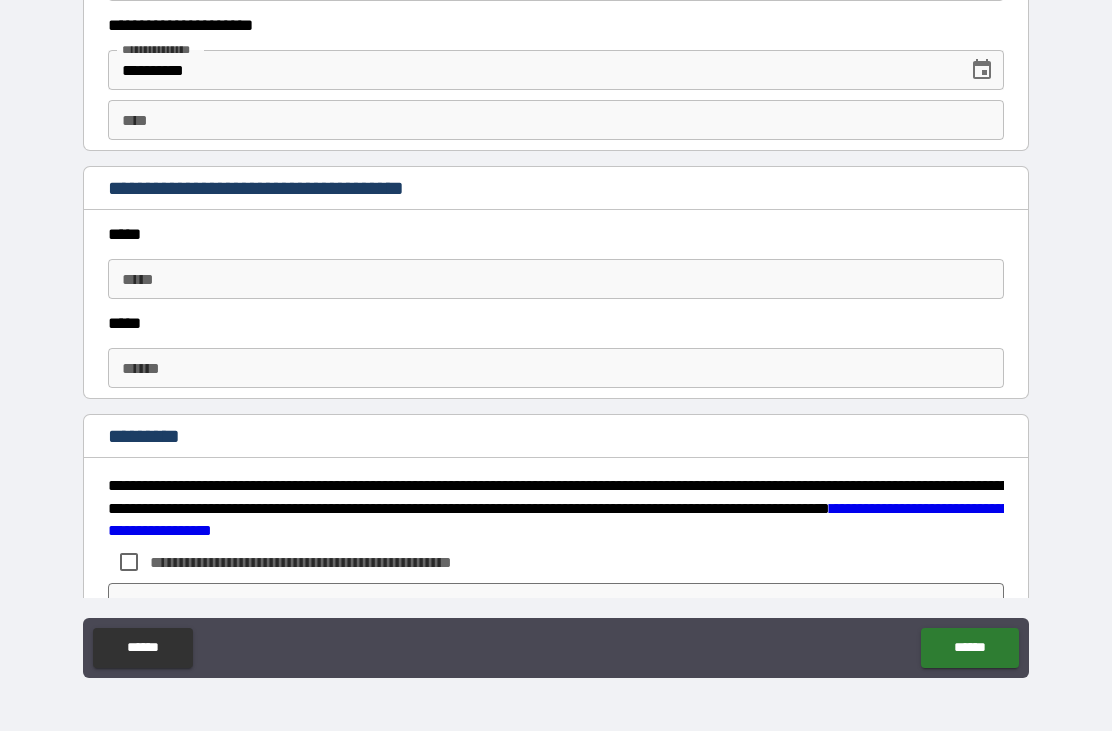 scroll, scrollTop: 1692, scrollLeft: 0, axis: vertical 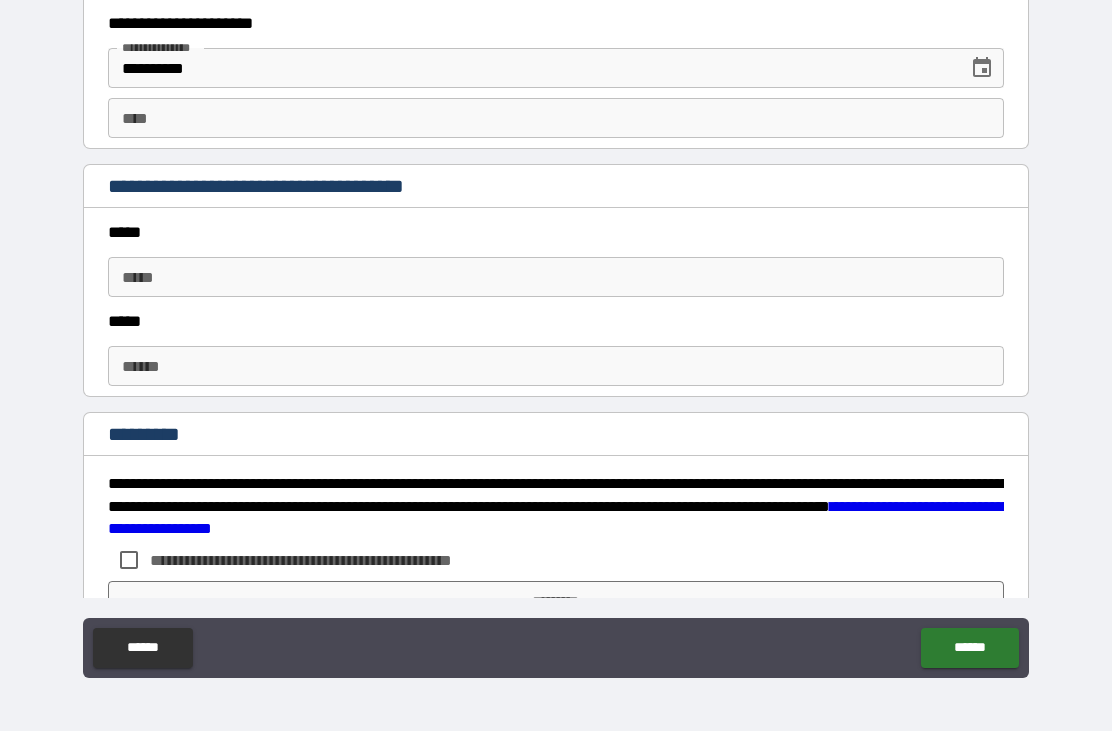 click on "***** *****" at bounding box center [556, 277] 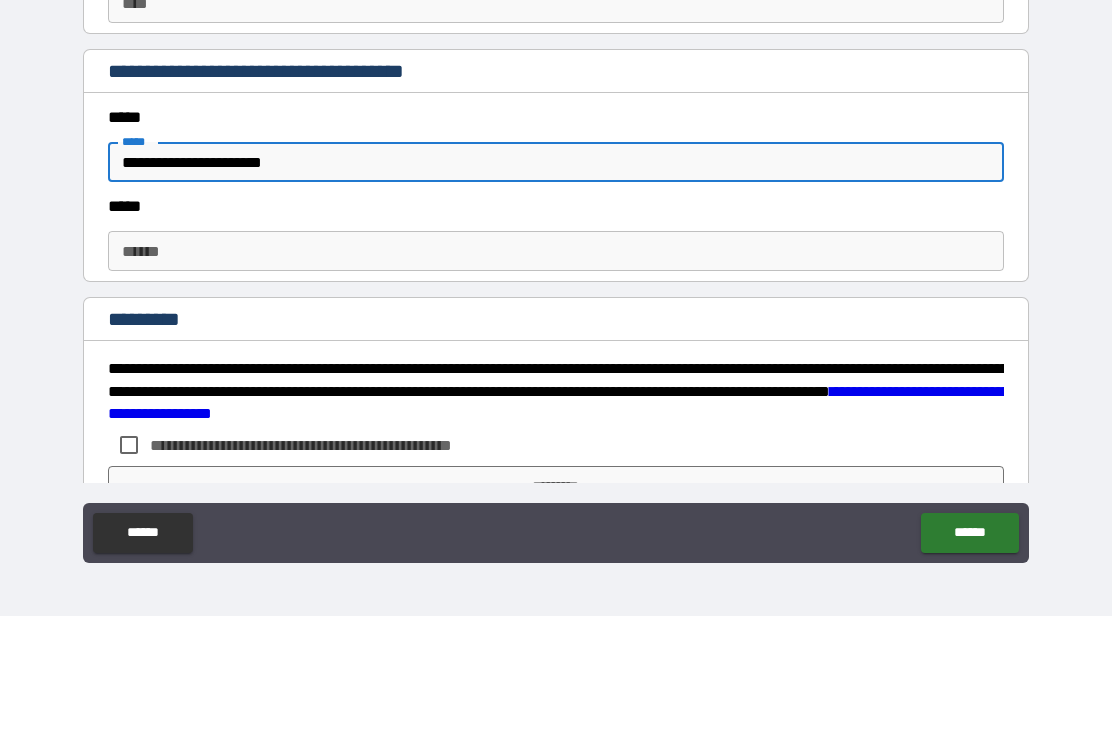 click on "****** ******" at bounding box center [556, 366] 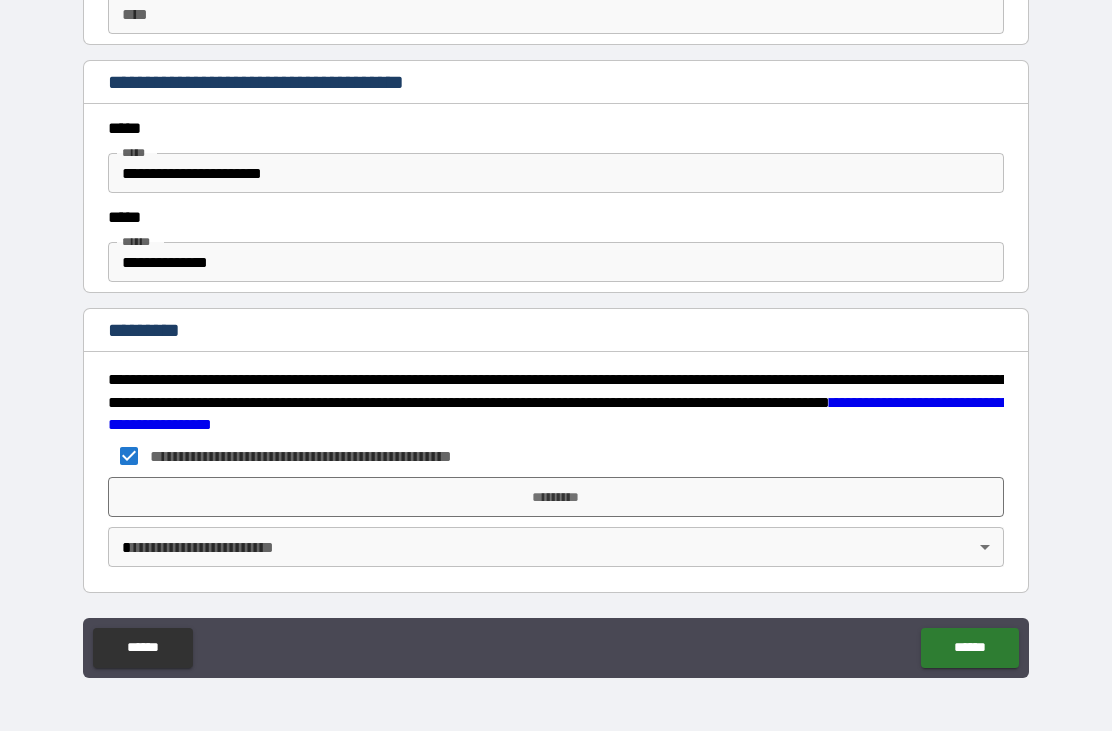 scroll, scrollTop: 1796, scrollLeft: 0, axis: vertical 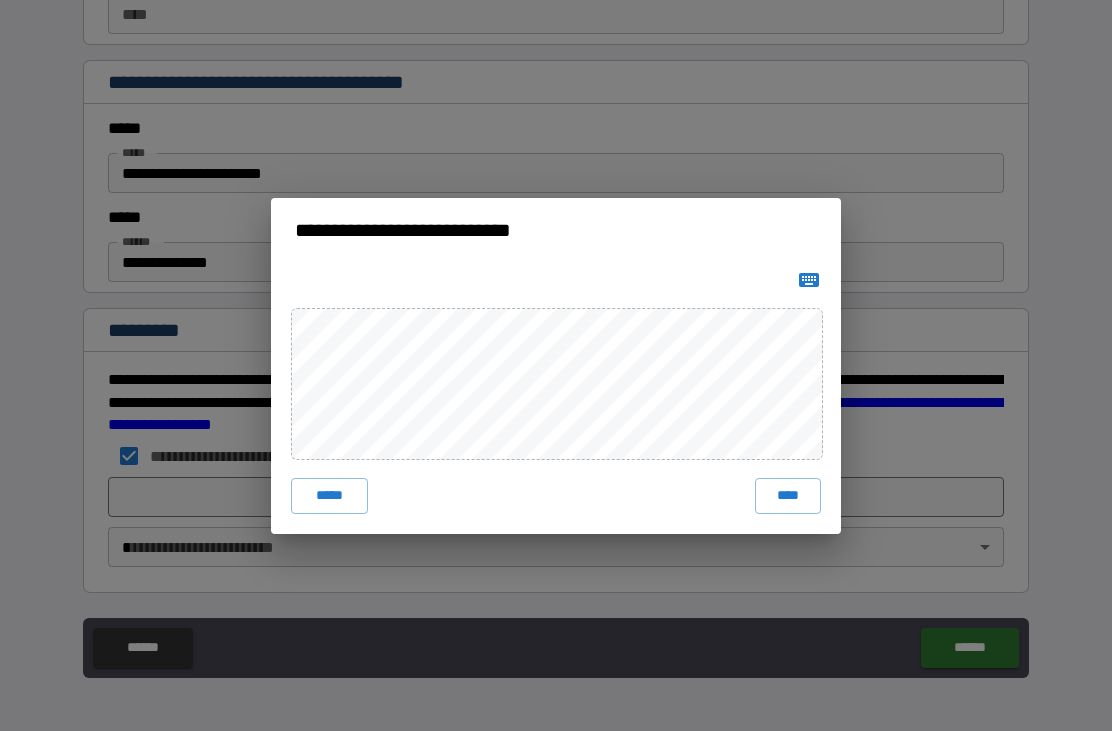 click on "****" at bounding box center (788, 496) 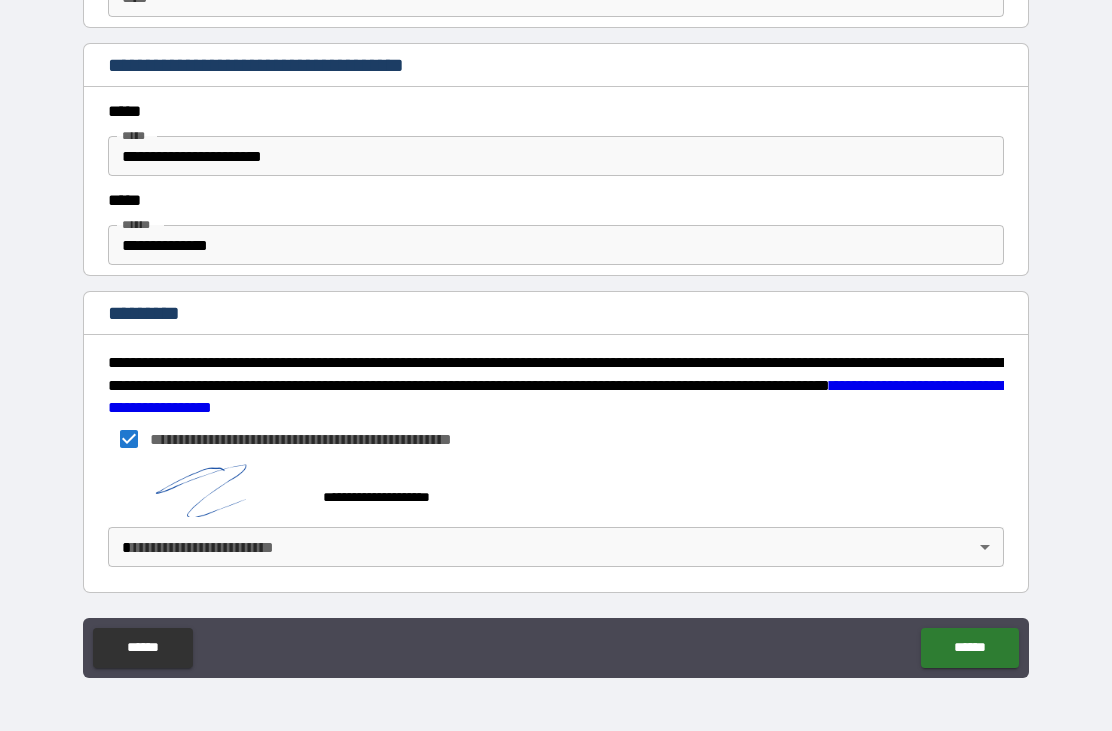 scroll, scrollTop: 1813, scrollLeft: 0, axis: vertical 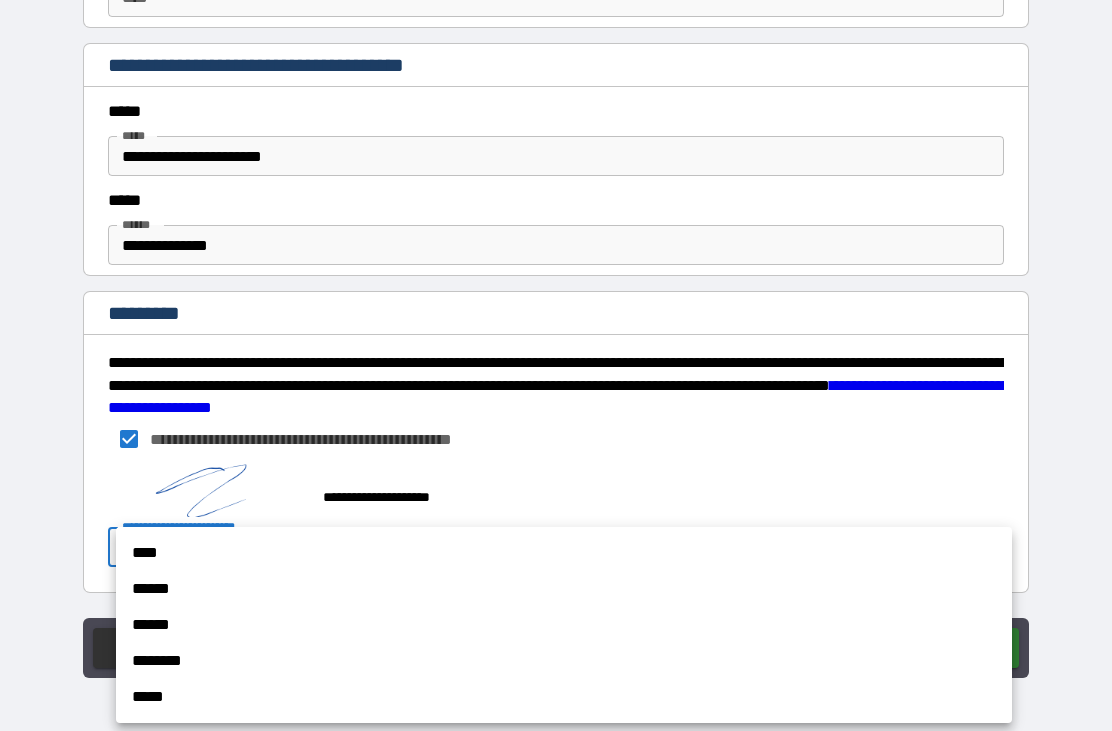 click on "******" at bounding box center (564, 589) 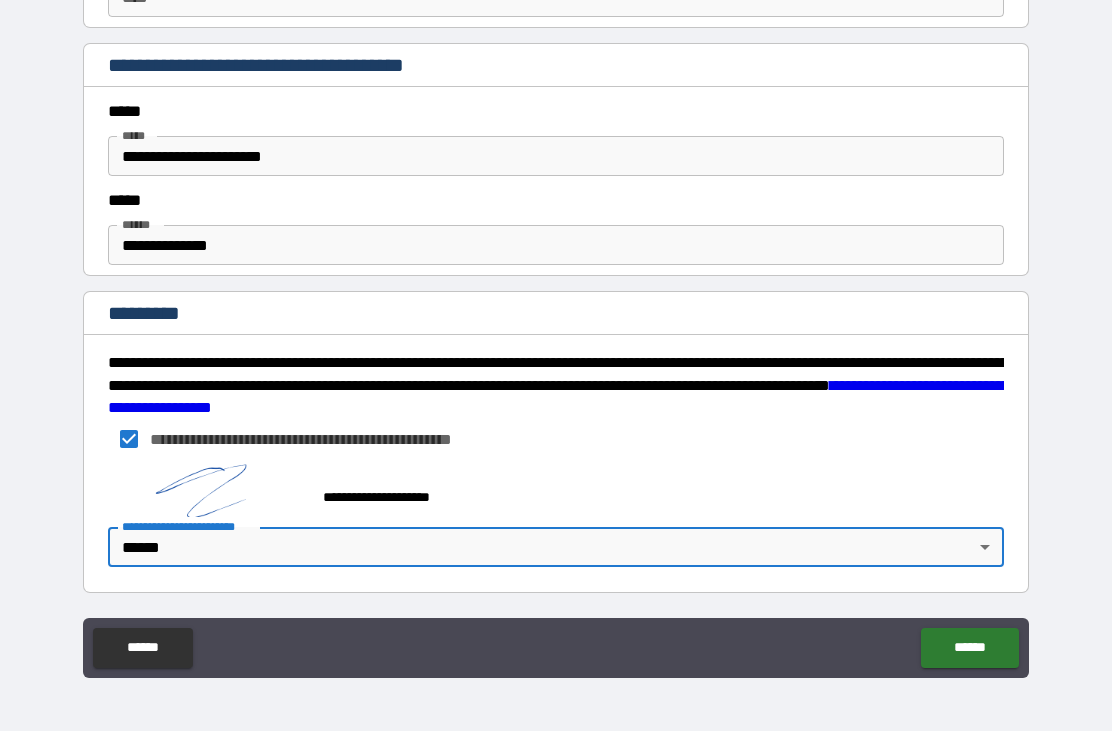 click on "******" at bounding box center [969, 648] 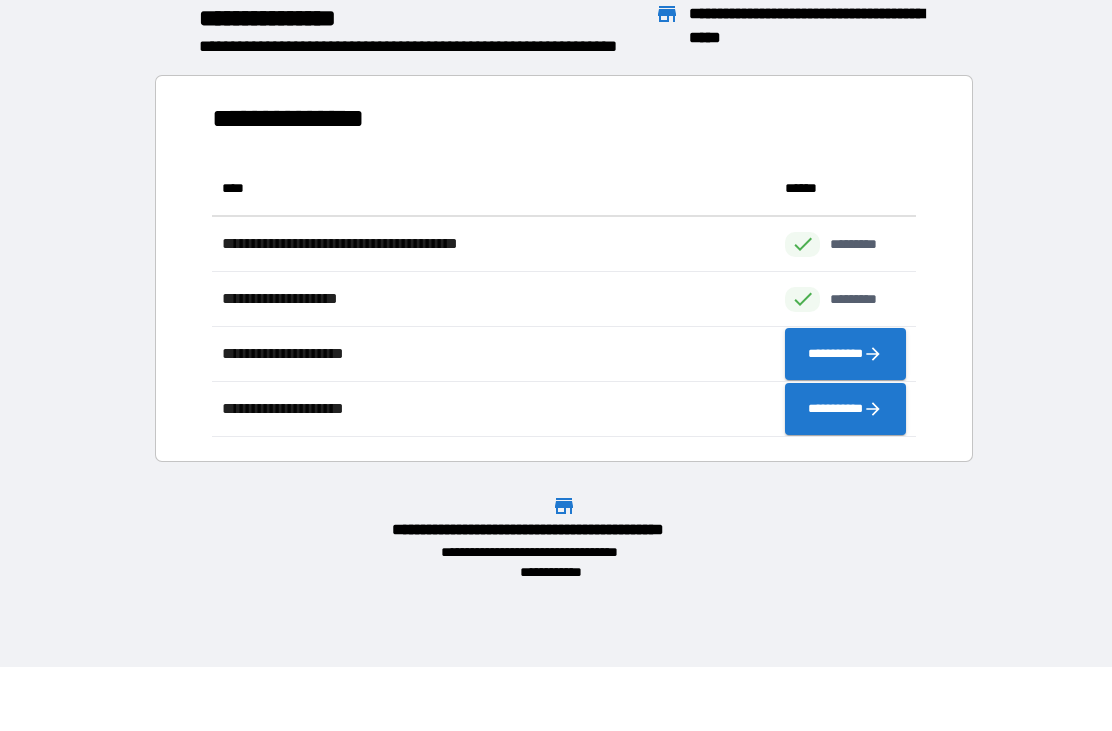 scroll, scrollTop: 1, scrollLeft: 1, axis: both 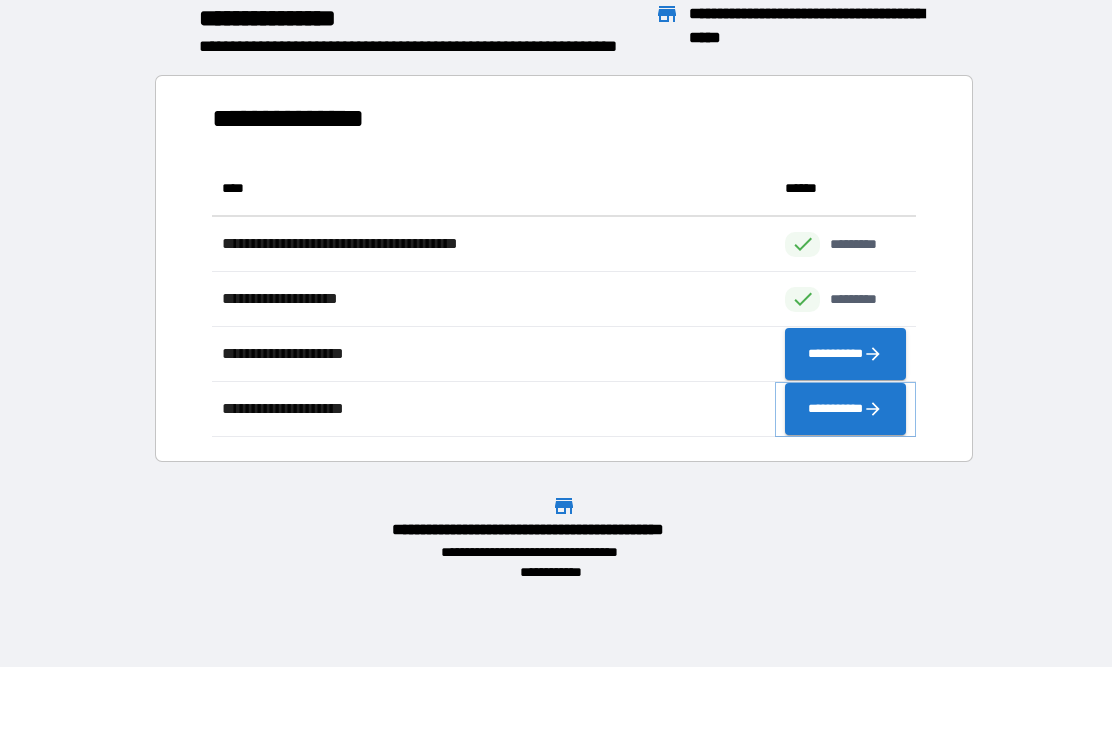 click on "**********" at bounding box center (845, 409) 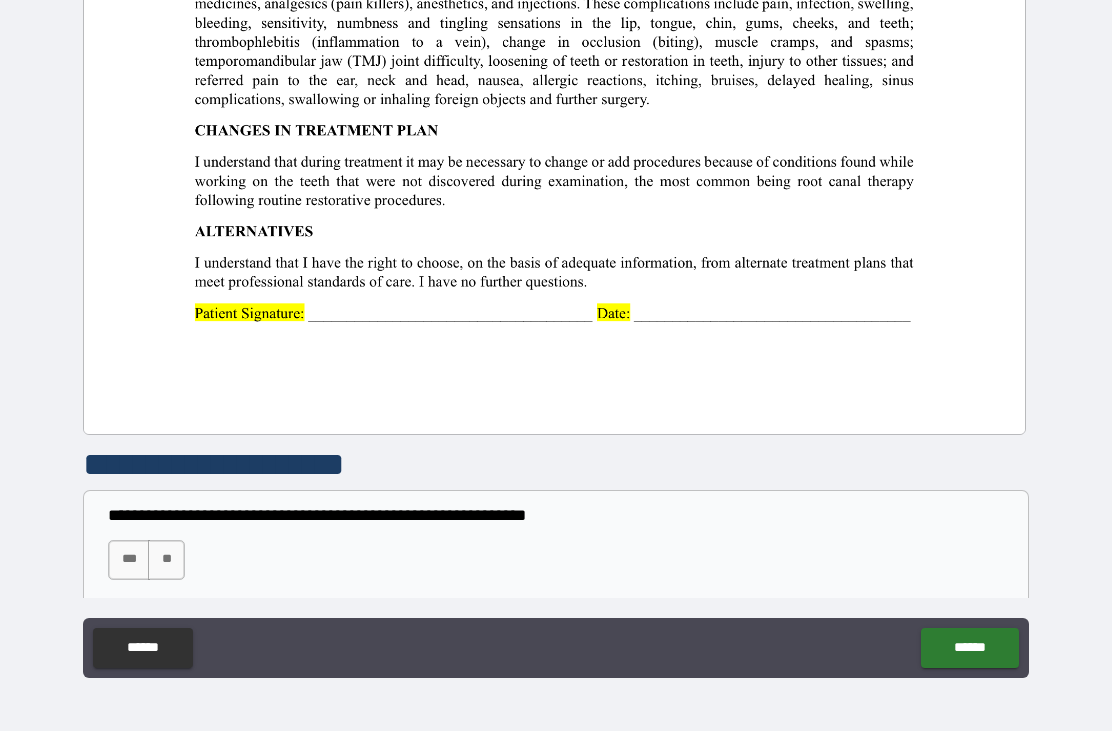 scroll, scrollTop: 808, scrollLeft: 0, axis: vertical 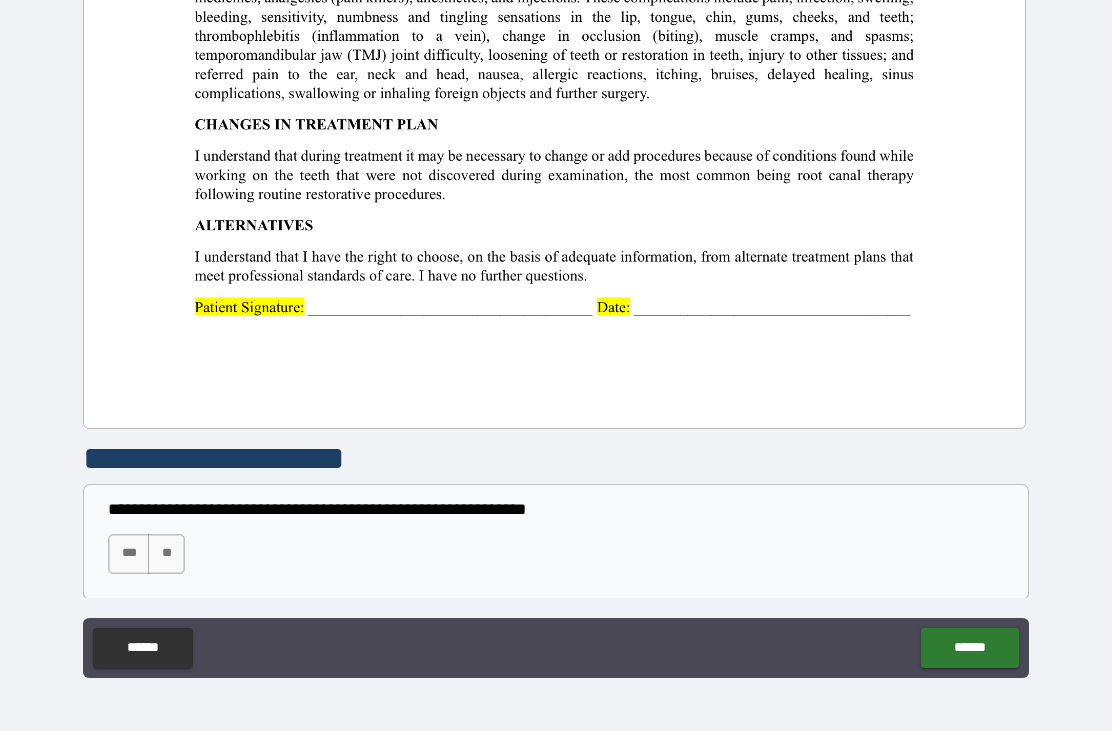 click at bounding box center (554, -181) 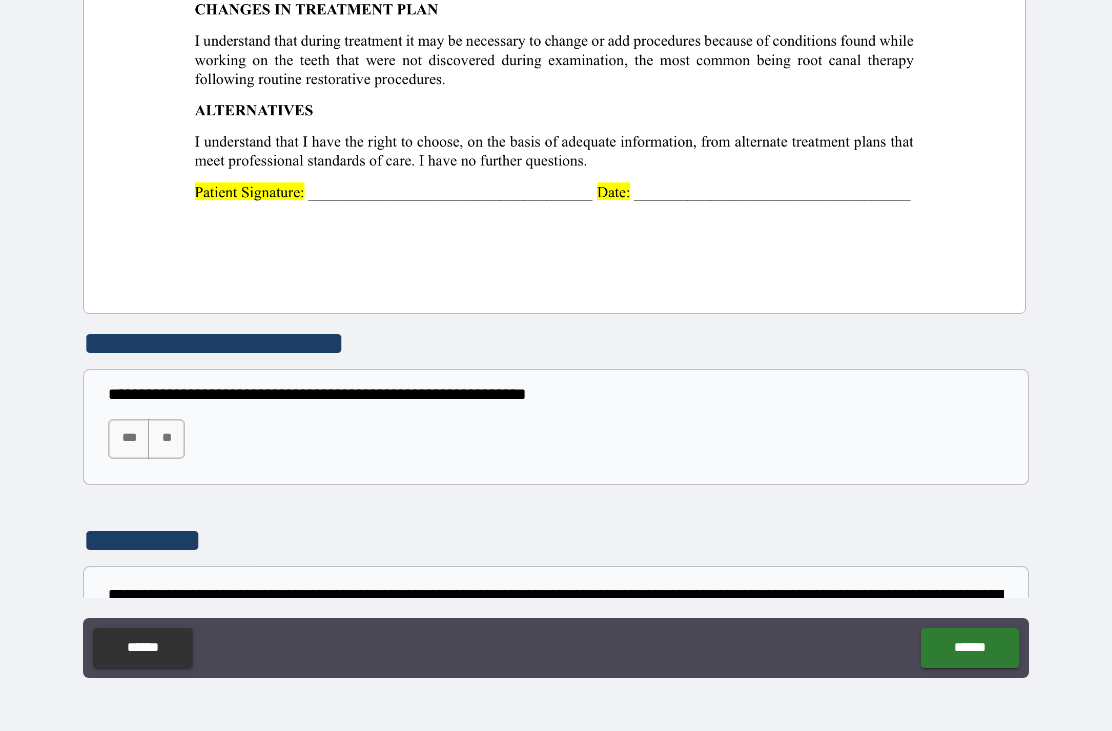 scroll, scrollTop: 929, scrollLeft: 0, axis: vertical 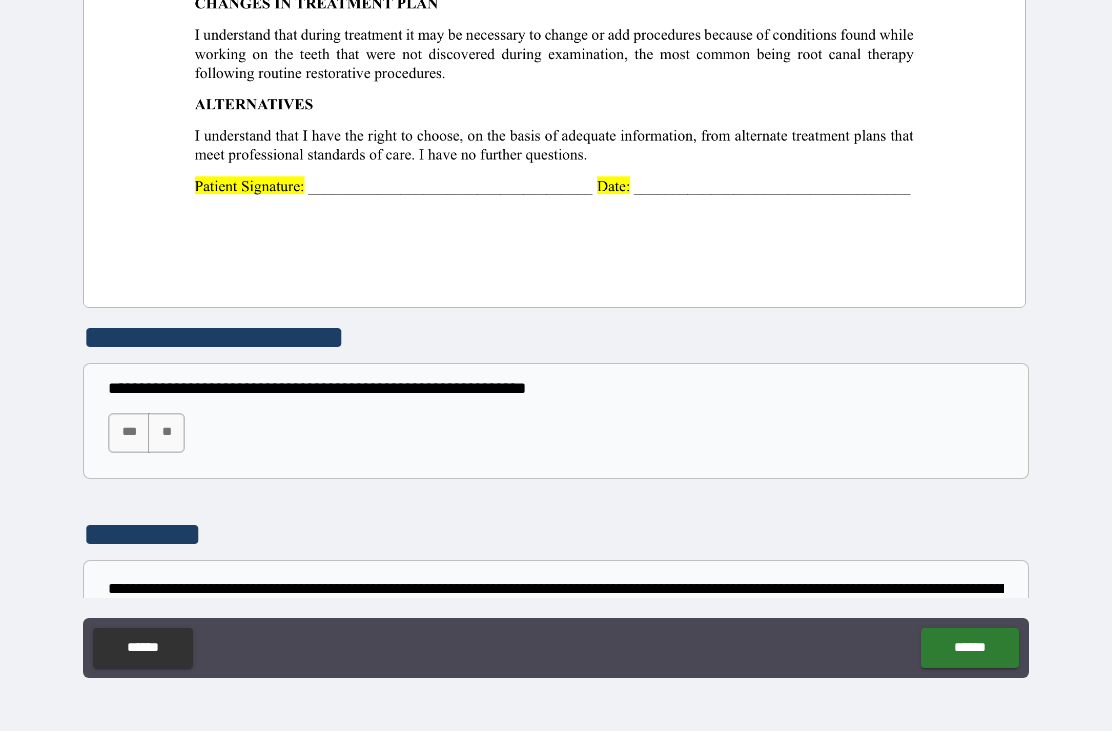 click on "***" at bounding box center (129, 433) 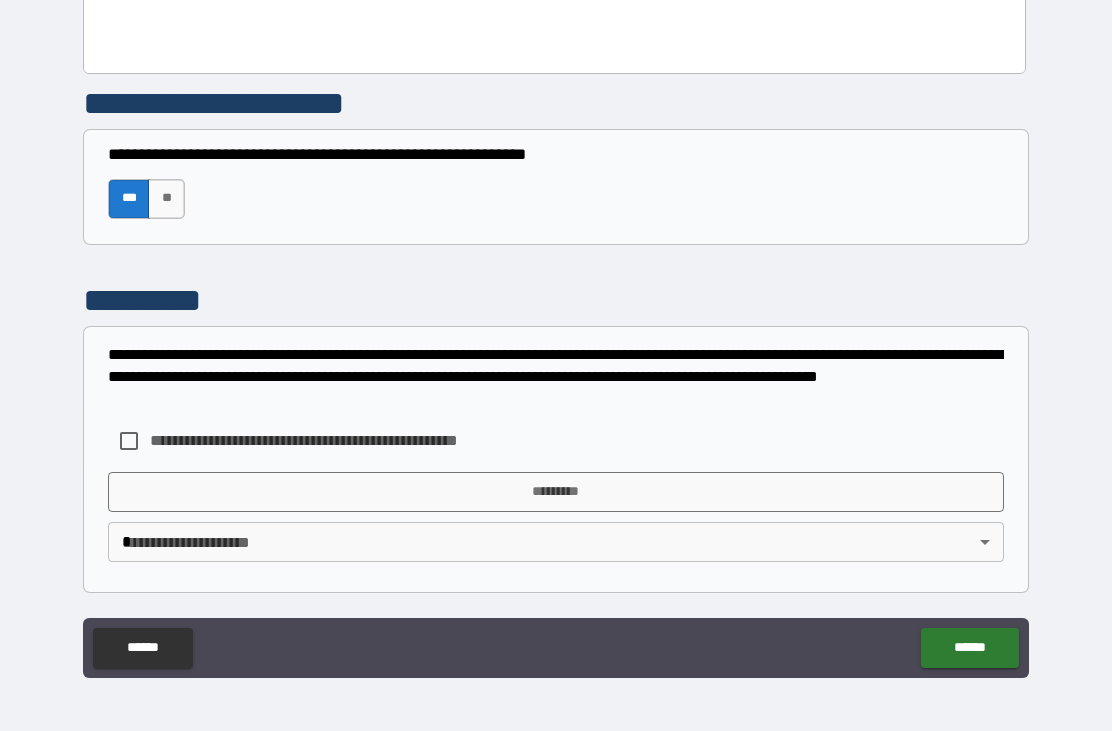 click on "*********" at bounding box center (556, 492) 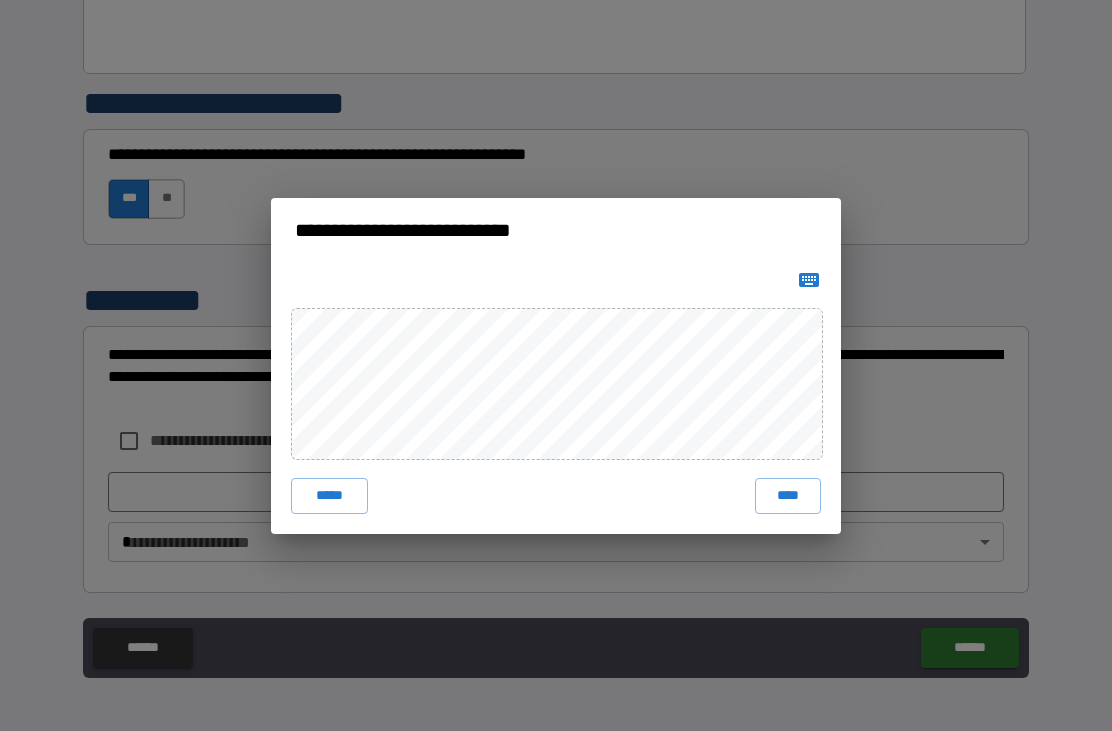 click on "****" at bounding box center (788, 496) 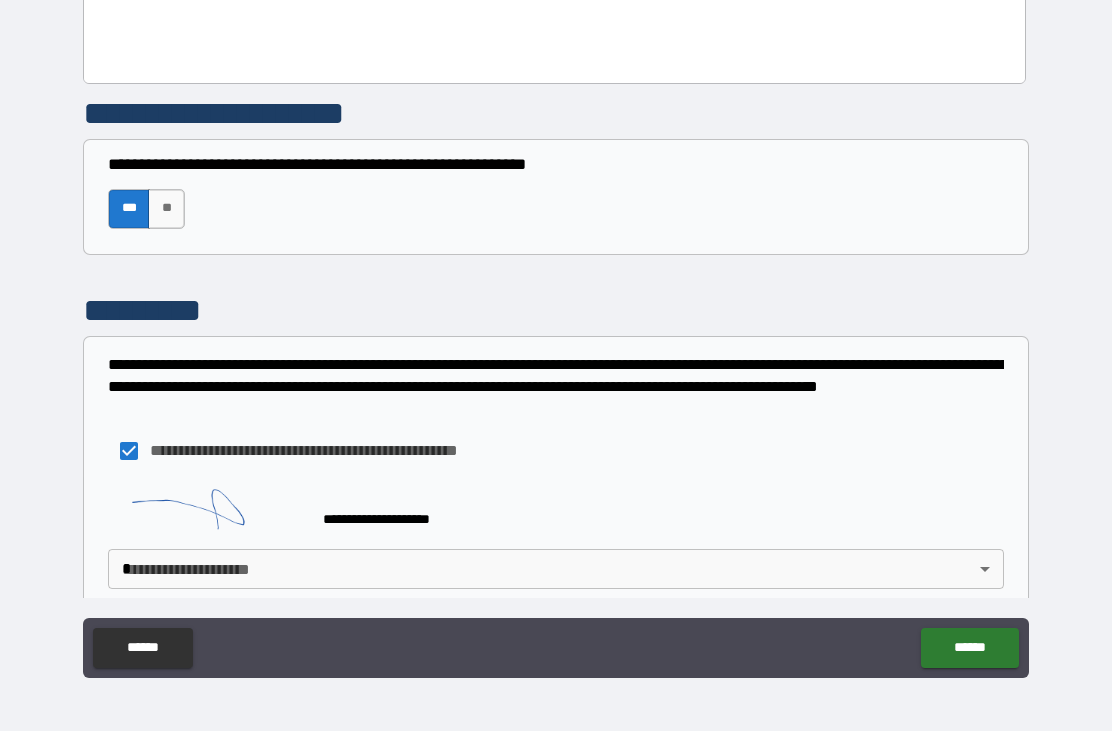 click on "**********" at bounding box center (556, 333) 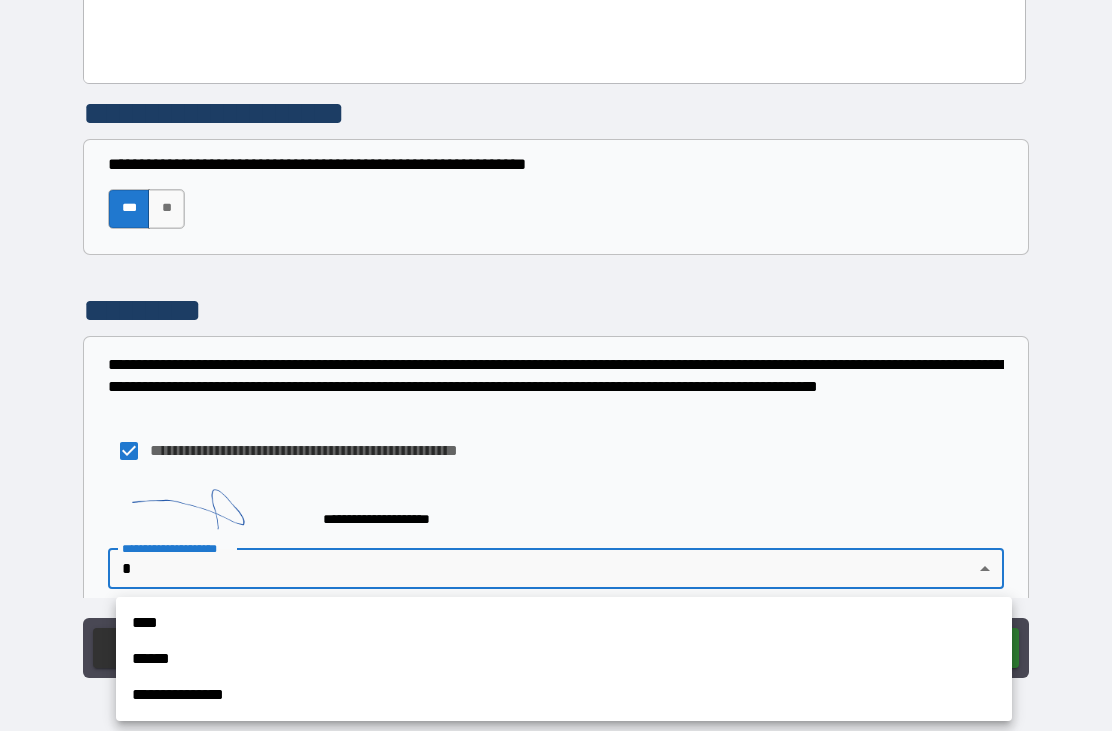 click on "**********" at bounding box center [564, 695] 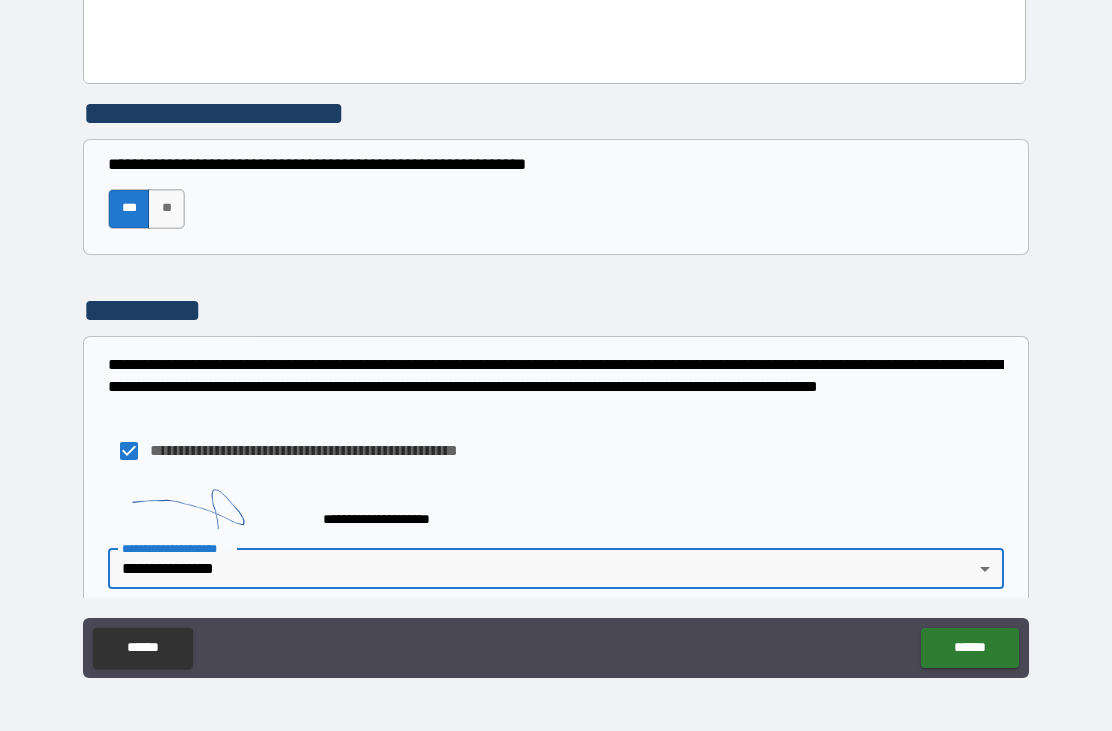 click on "******" at bounding box center [969, 648] 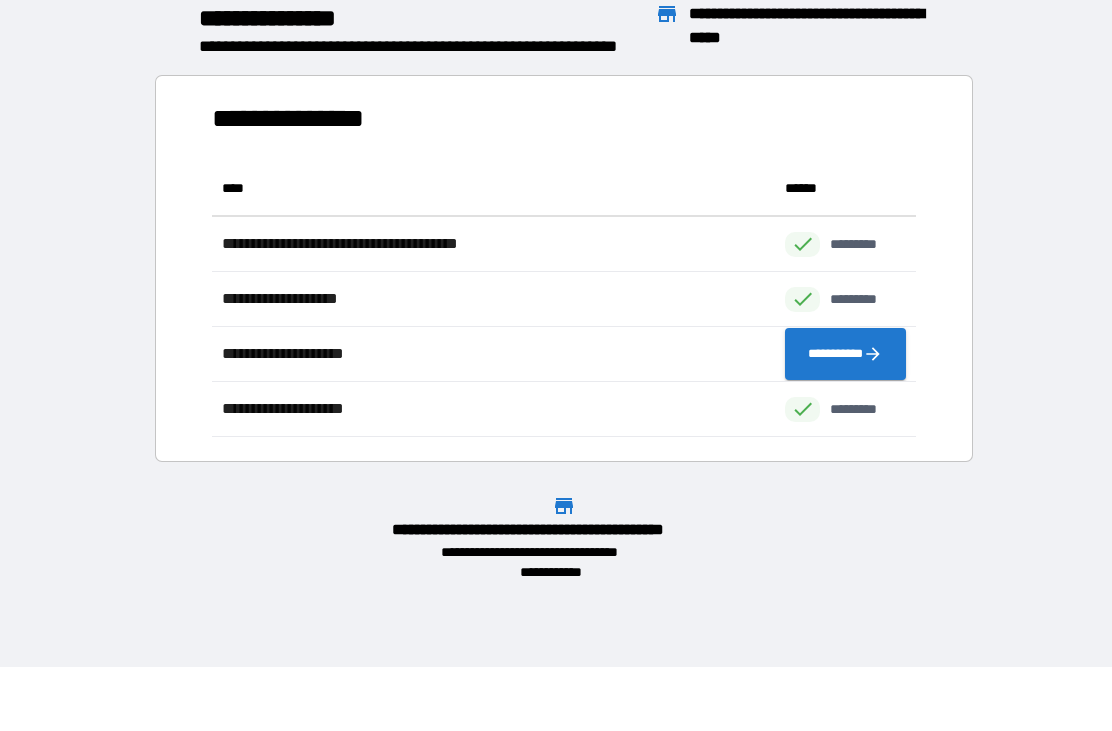 scroll, scrollTop: 1, scrollLeft: 1, axis: both 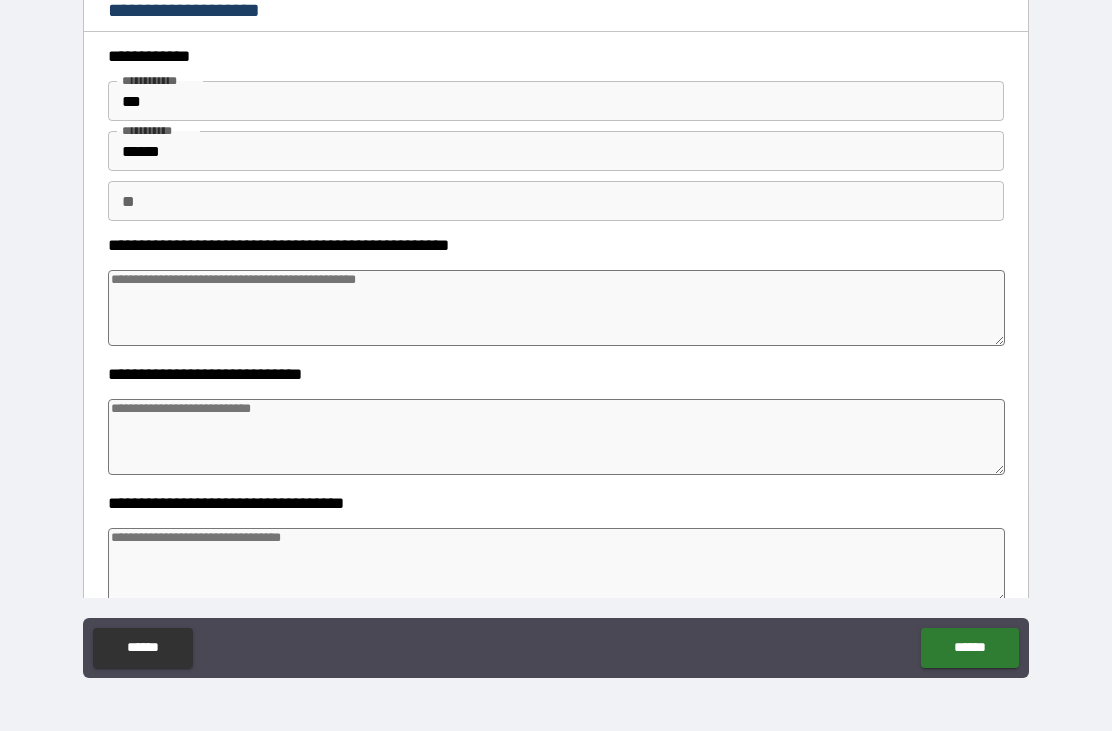 click at bounding box center [556, 308] 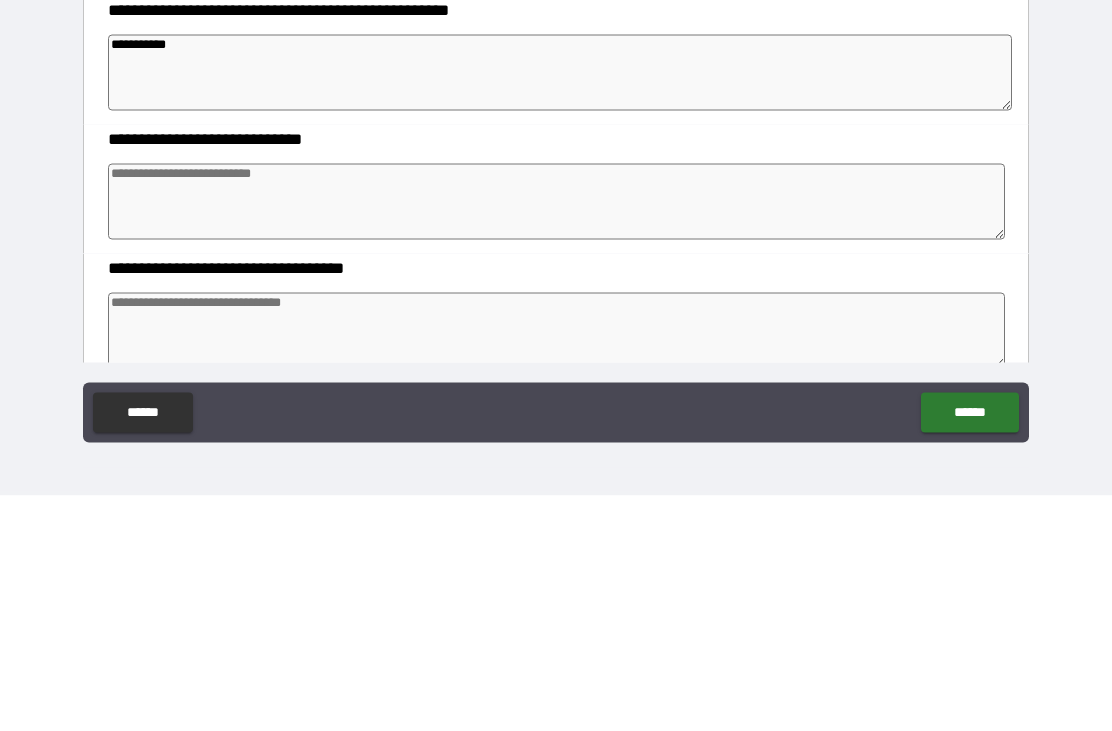 click at bounding box center (556, 437) 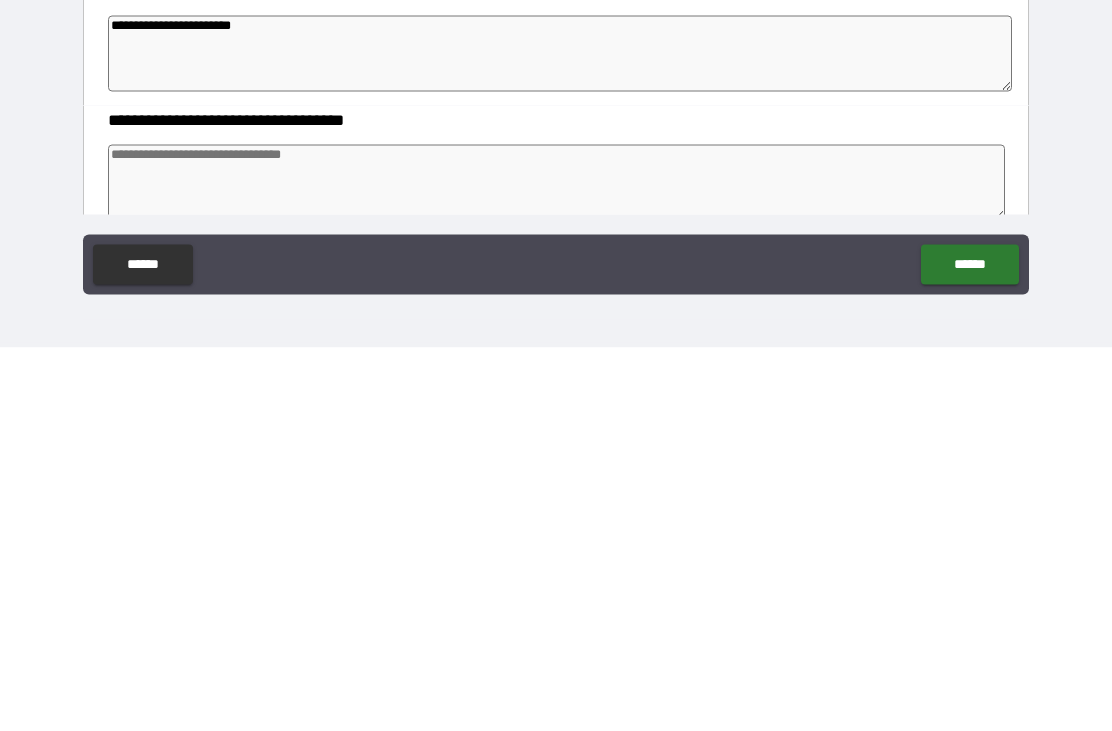 click at bounding box center (556, 566) 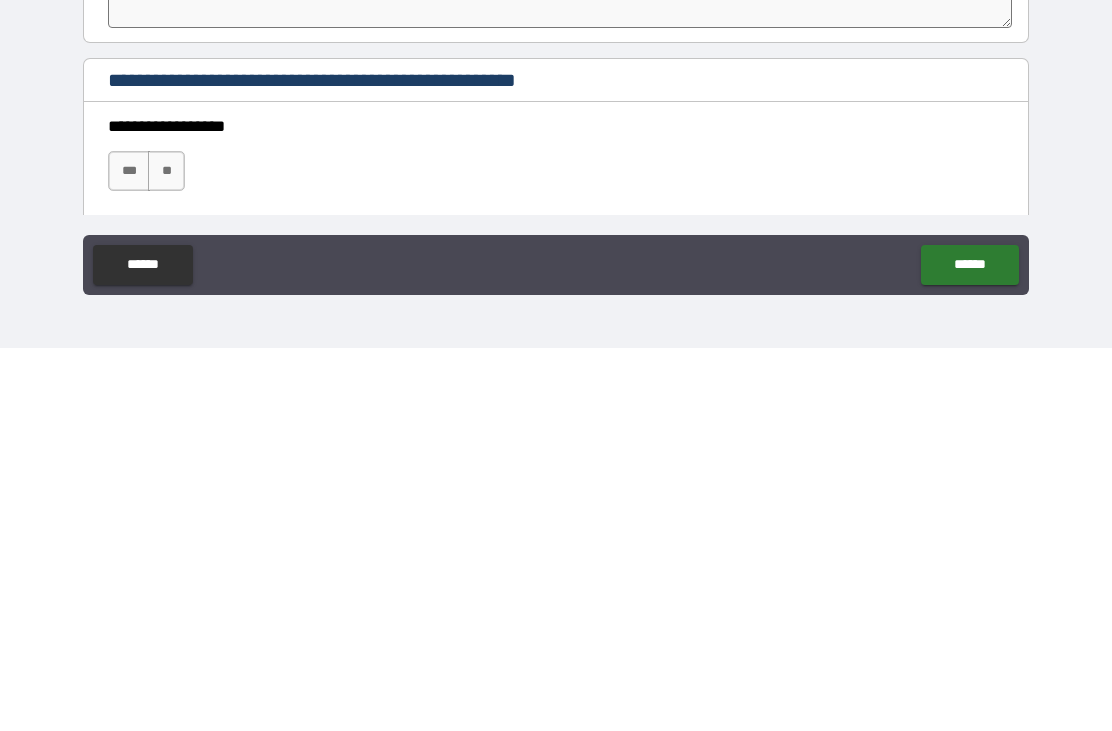 scroll, scrollTop: 195, scrollLeft: 0, axis: vertical 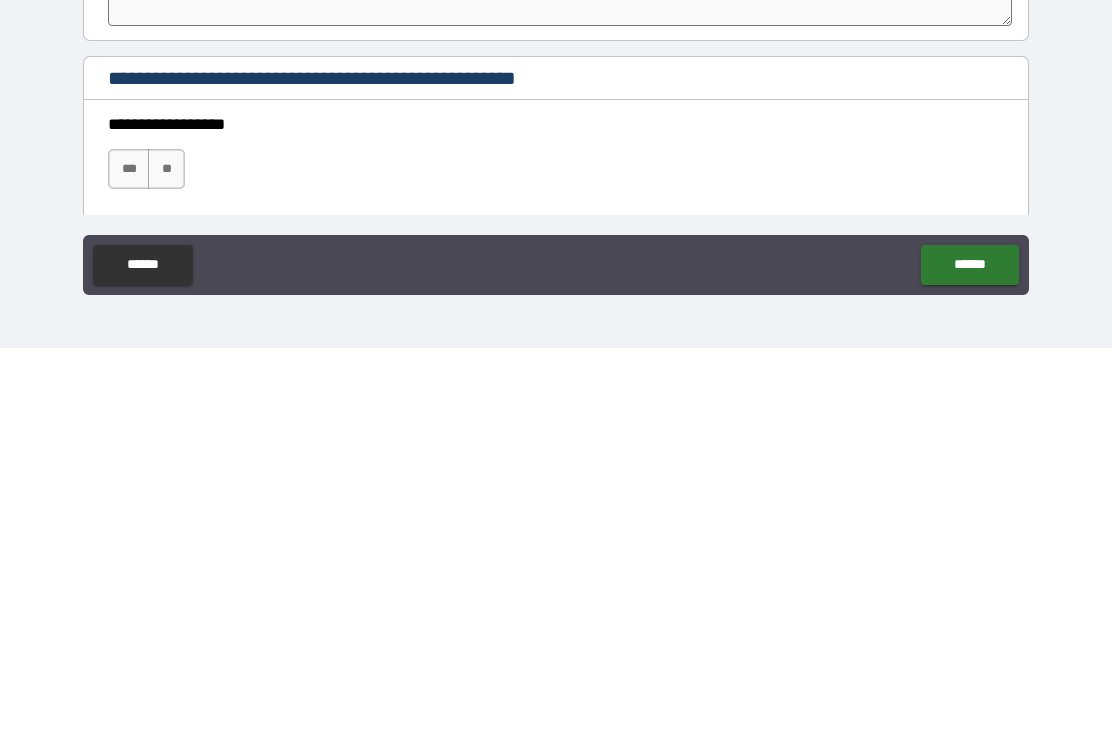 click on "**" at bounding box center (166, 552) 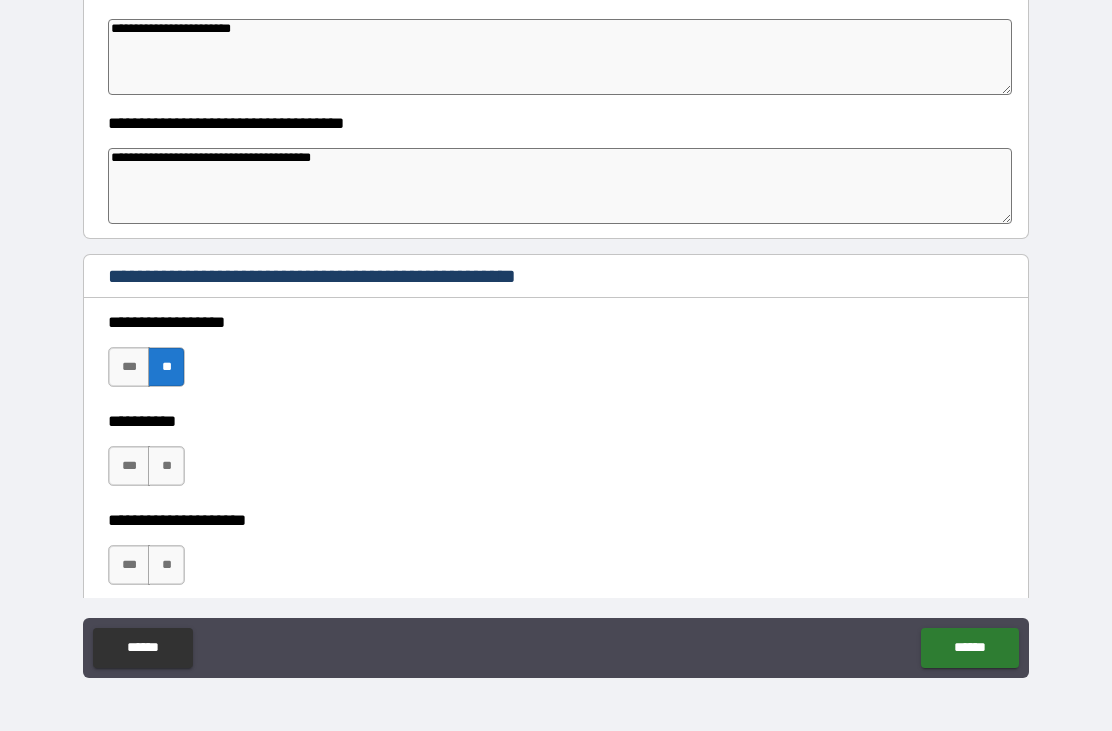 scroll, scrollTop: 396, scrollLeft: 0, axis: vertical 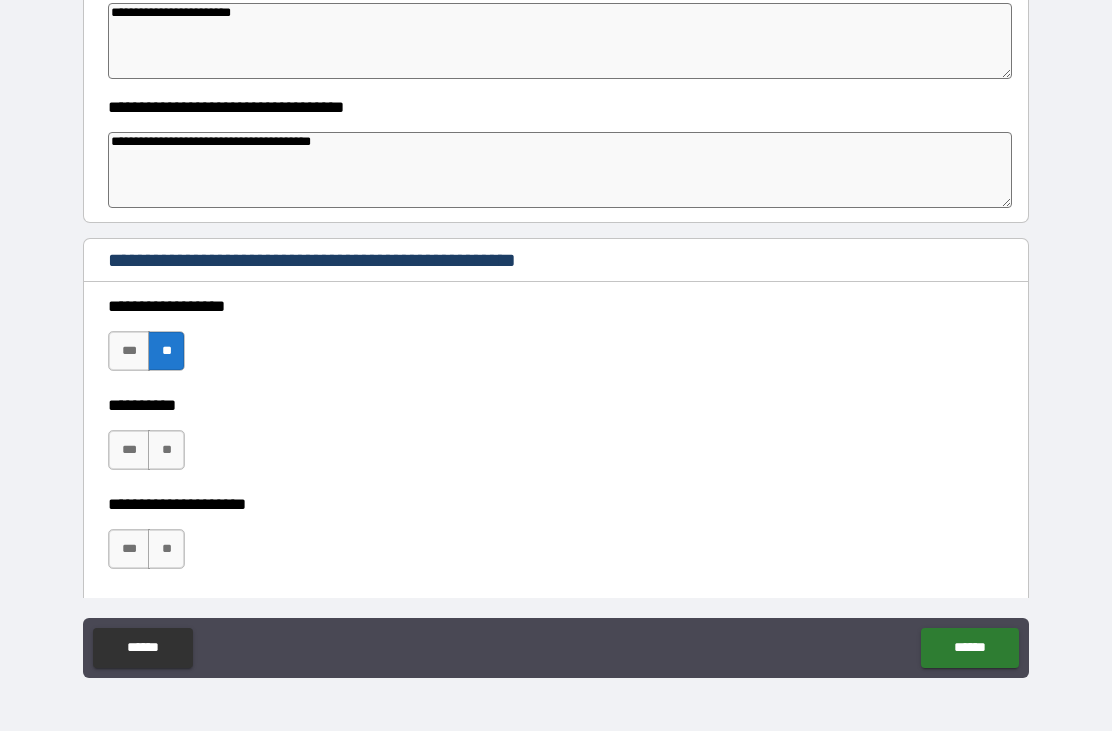 click on "**" at bounding box center (166, 450) 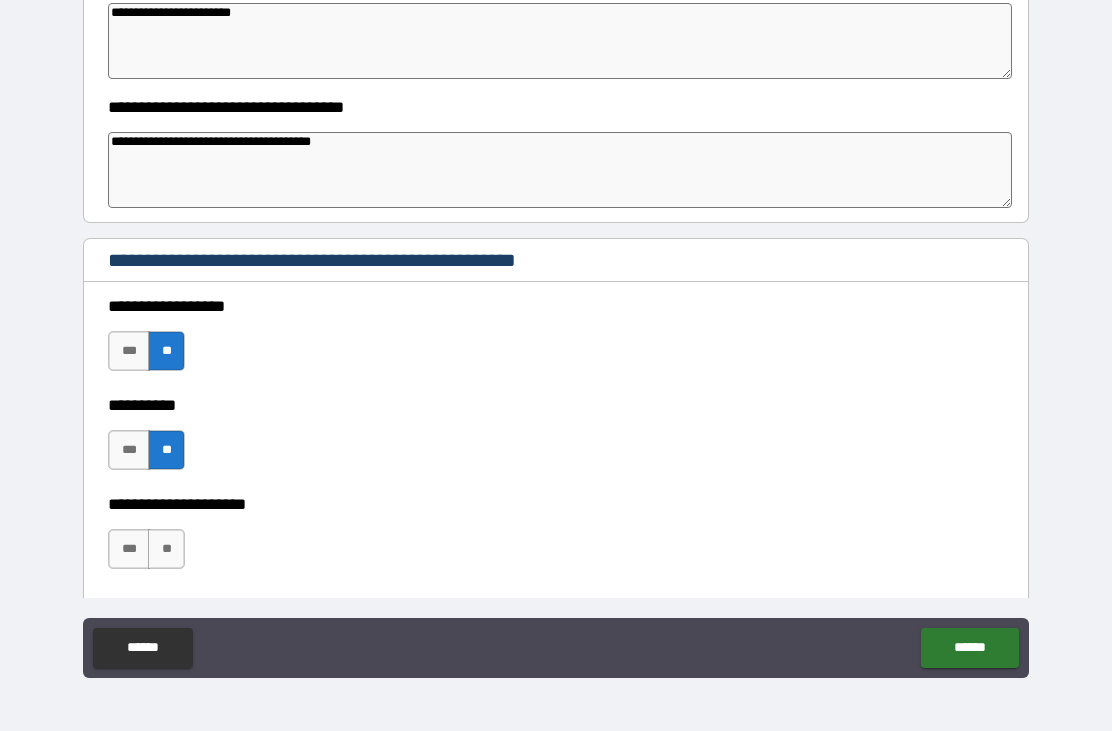 click on "**" at bounding box center [166, 549] 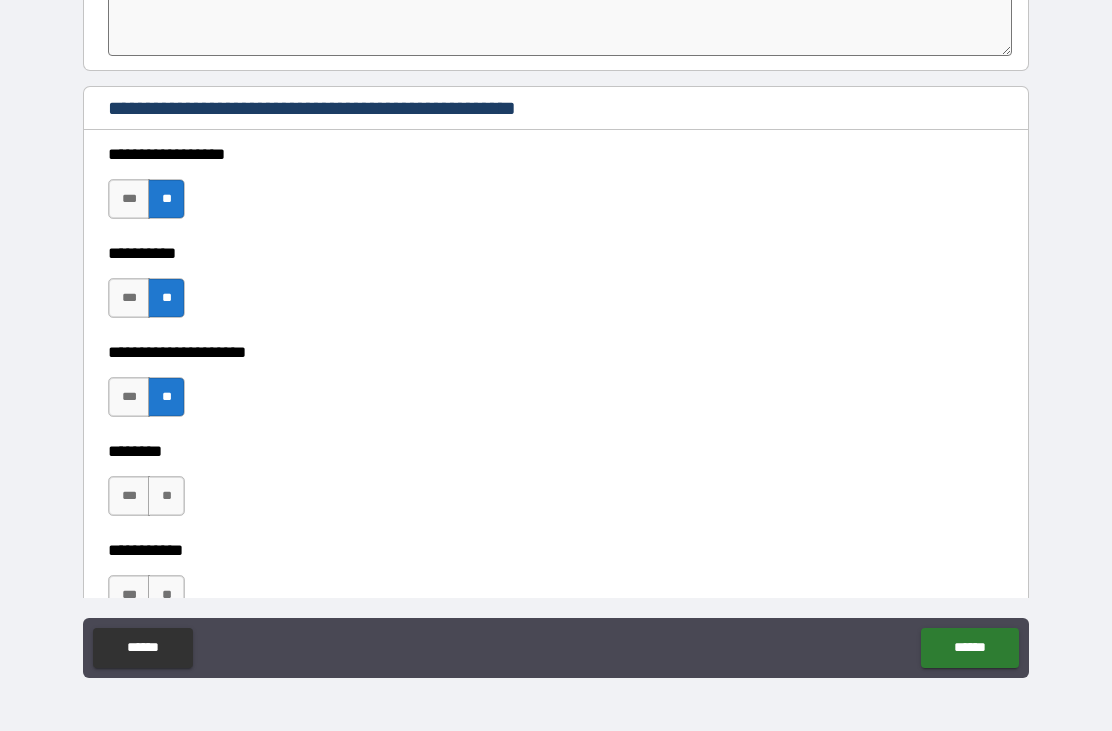 scroll, scrollTop: 595, scrollLeft: 0, axis: vertical 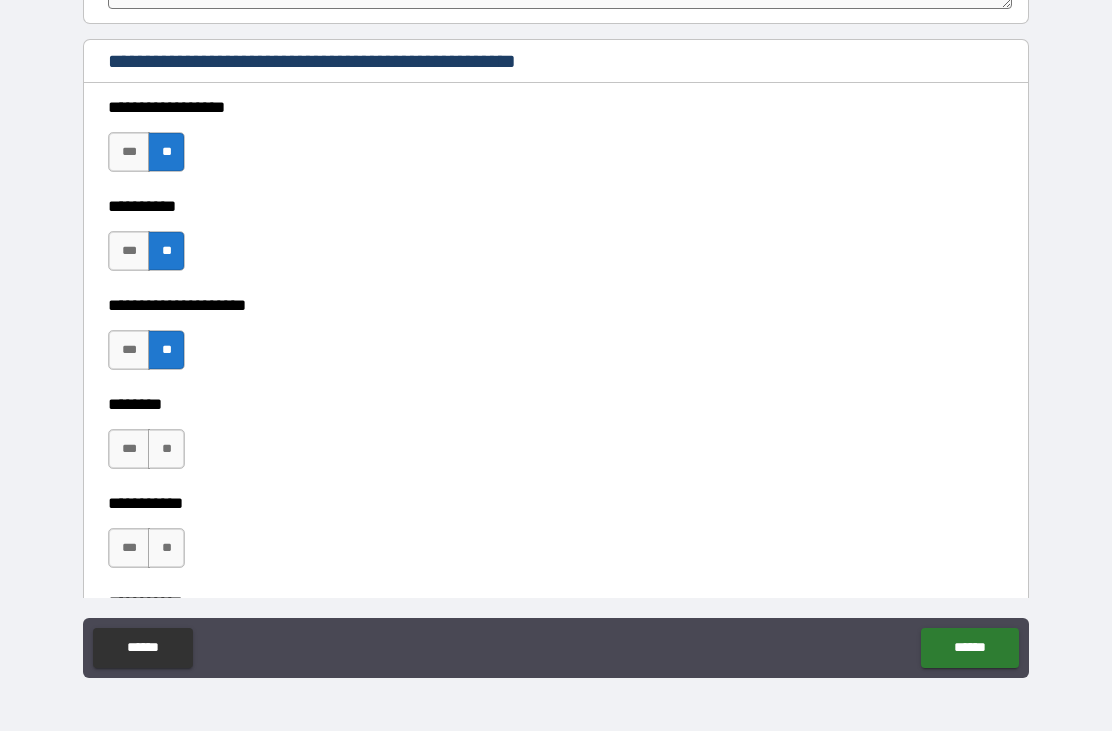 click on "**" at bounding box center (166, 449) 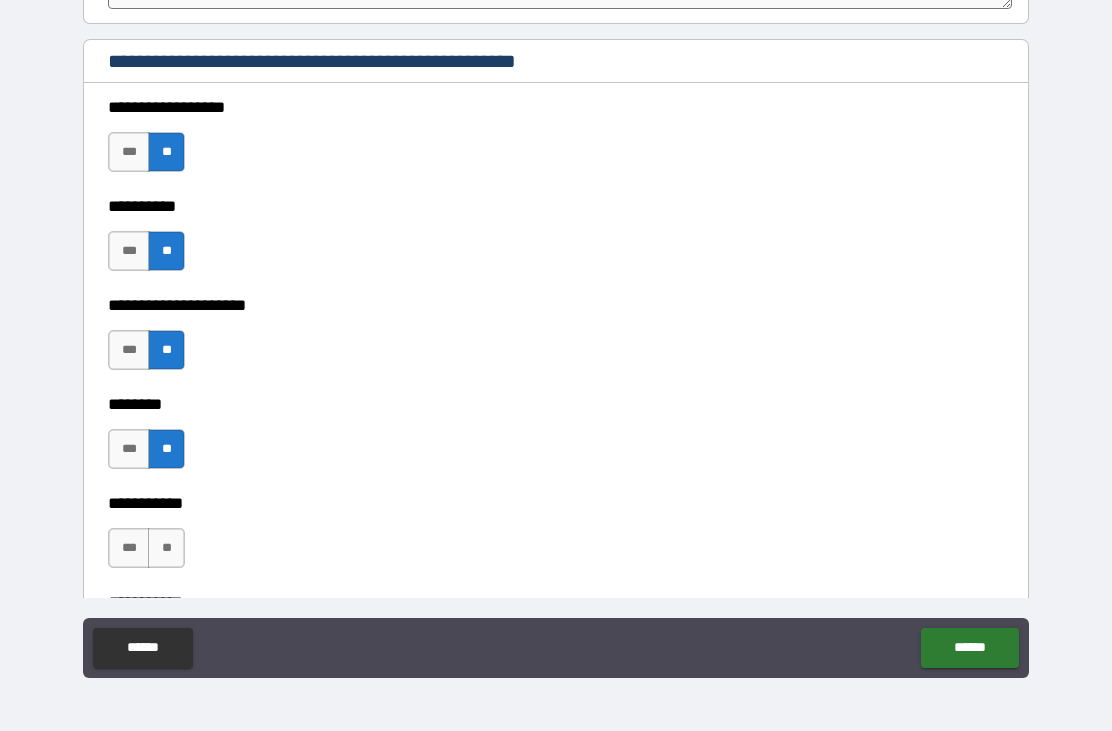 click on "**" at bounding box center [166, 548] 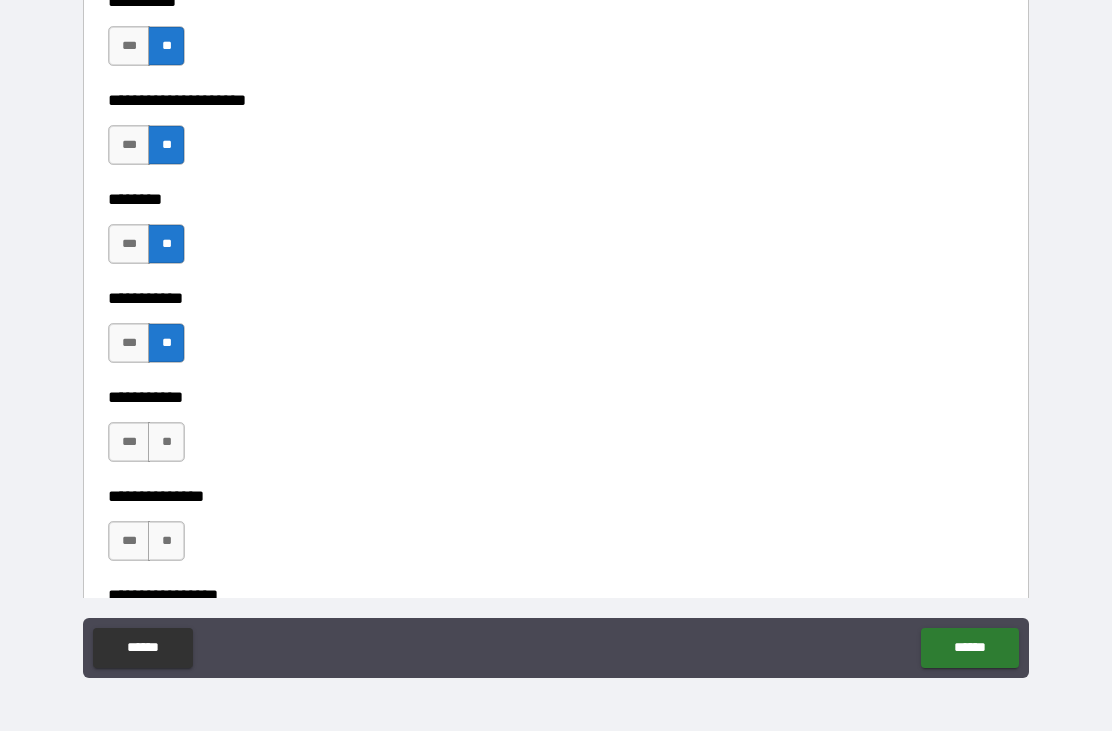 scroll, scrollTop: 806, scrollLeft: 0, axis: vertical 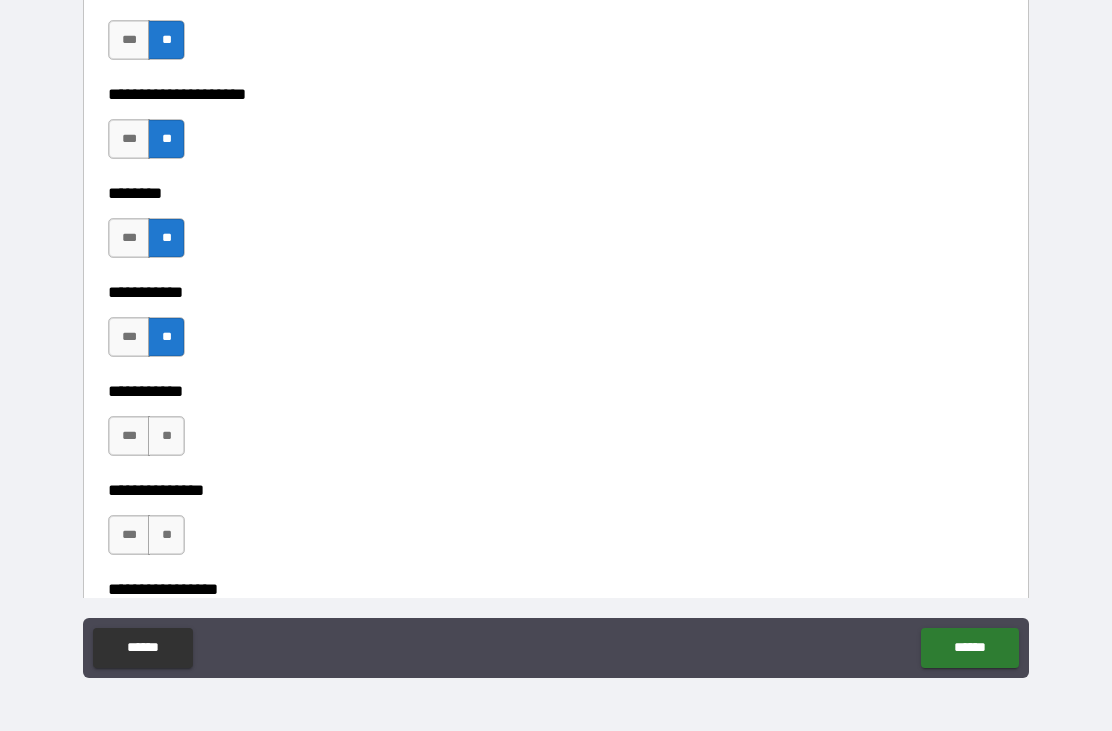 click on "**" at bounding box center [166, 436] 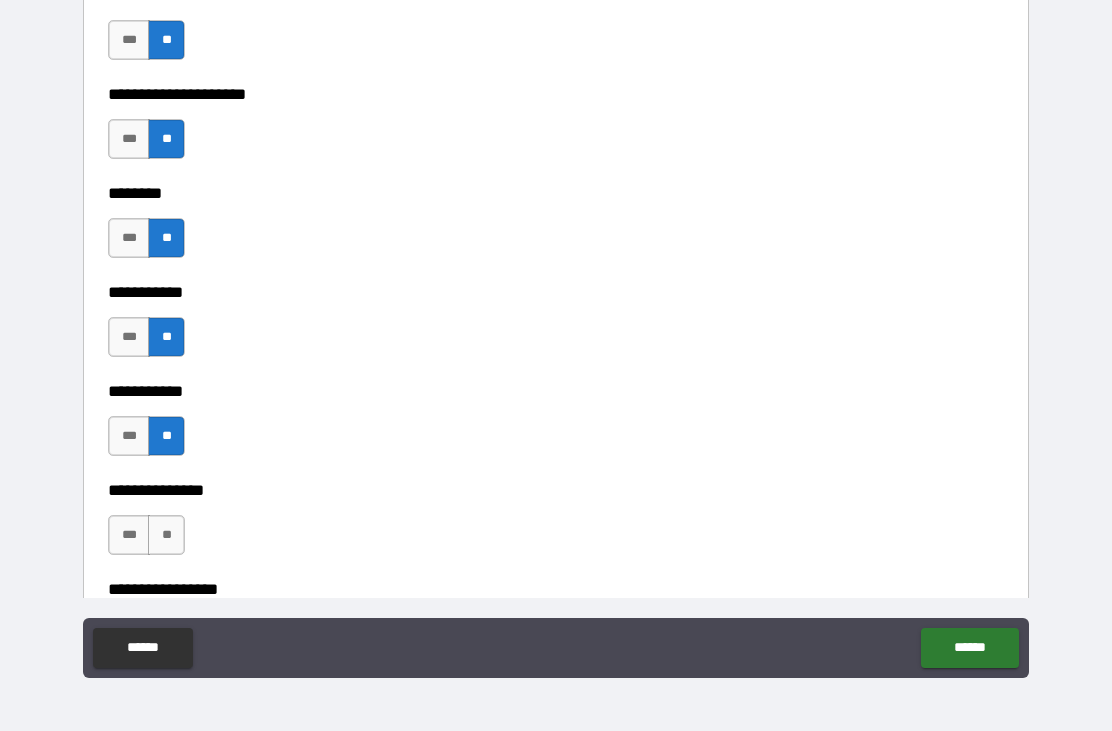 click on "**" at bounding box center [166, 535] 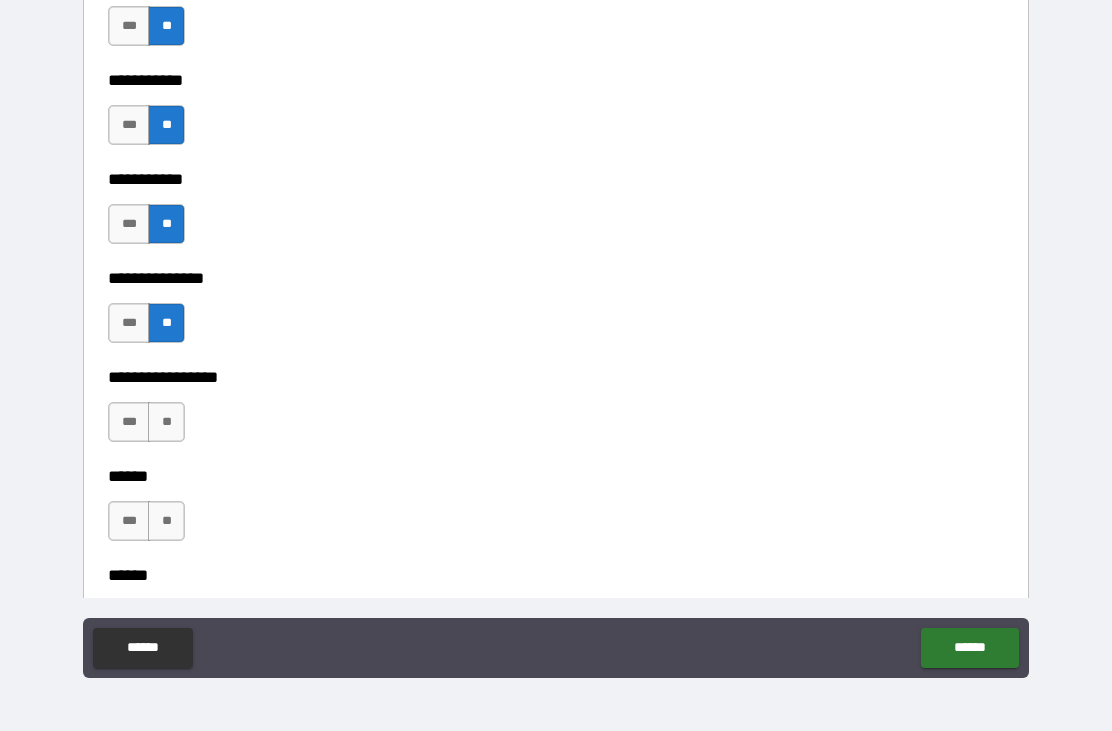 scroll, scrollTop: 1021, scrollLeft: 0, axis: vertical 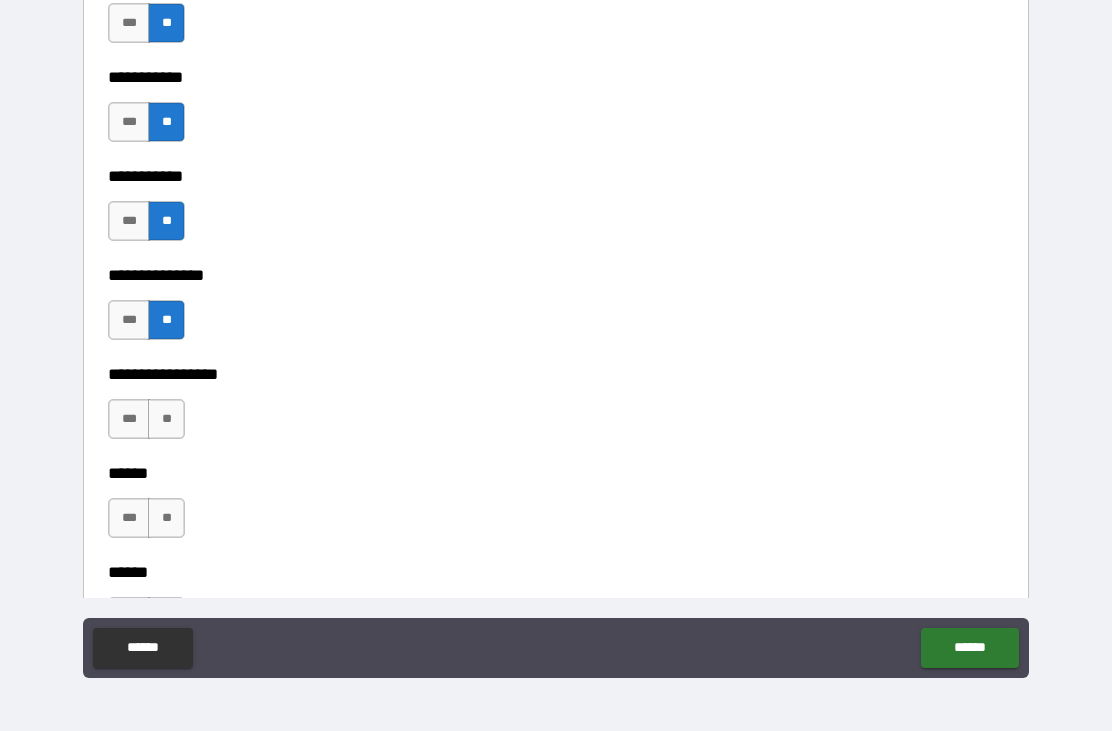 click on "**" at bounding box center [166, 419] 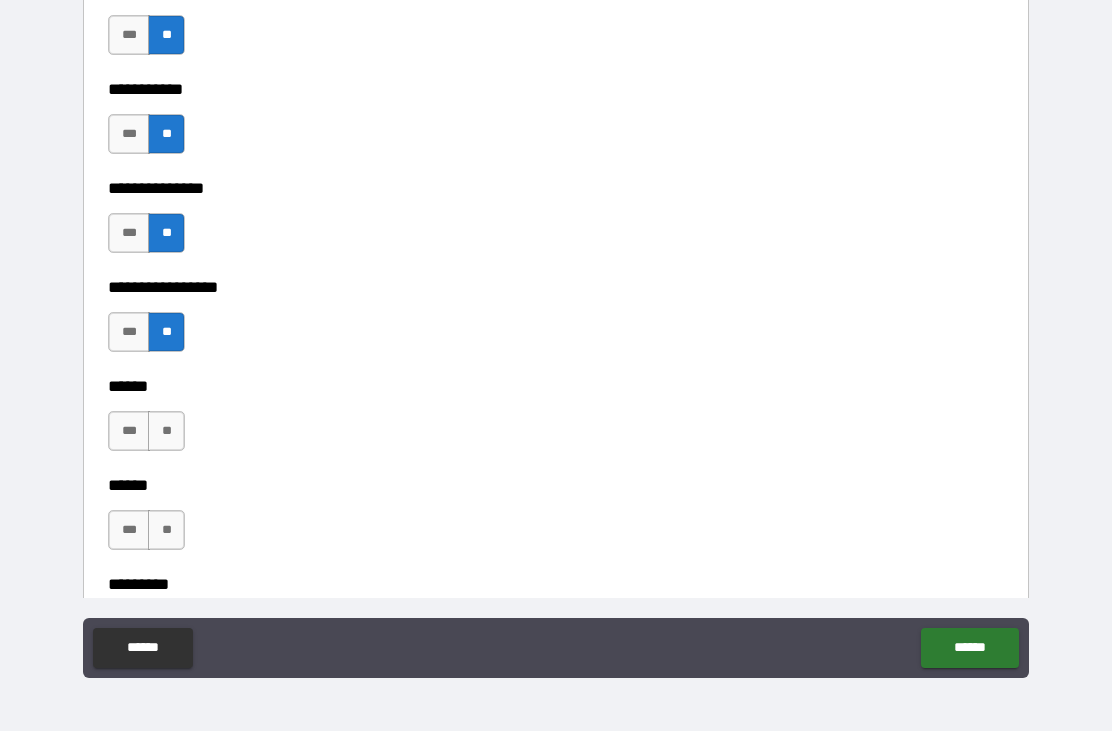 scroll, scrollTop: 1116, scrollLeft: 0, axis: vertical 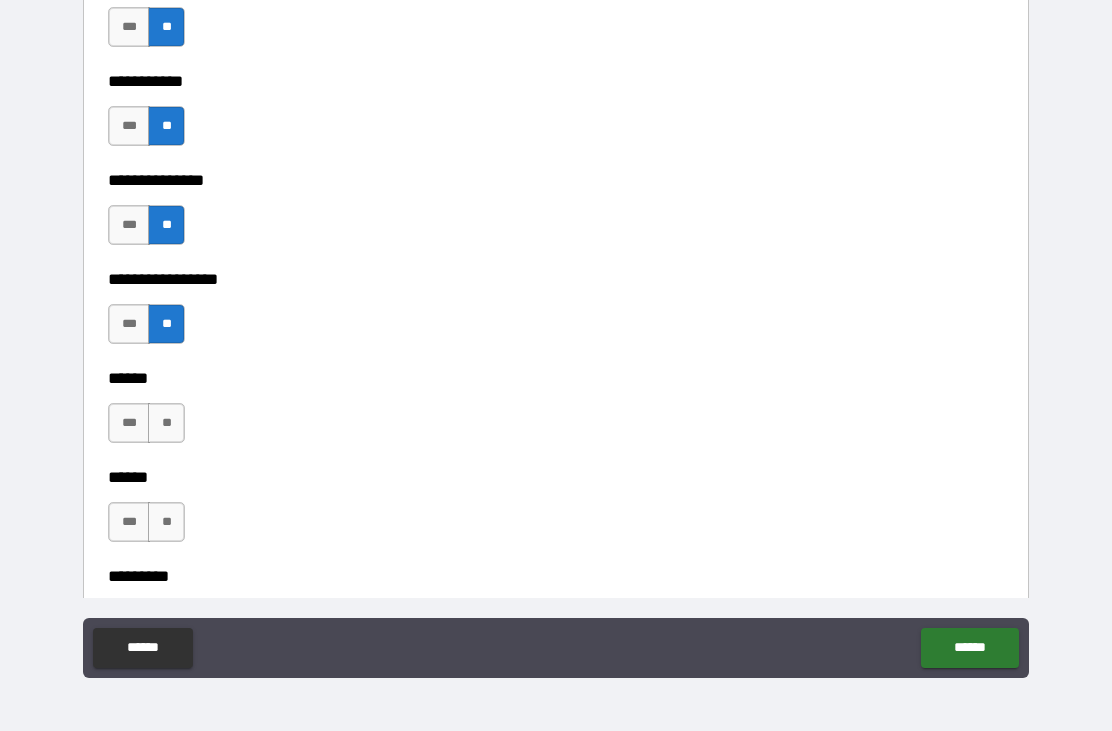 click on "**" at bounding box center [166, 423] 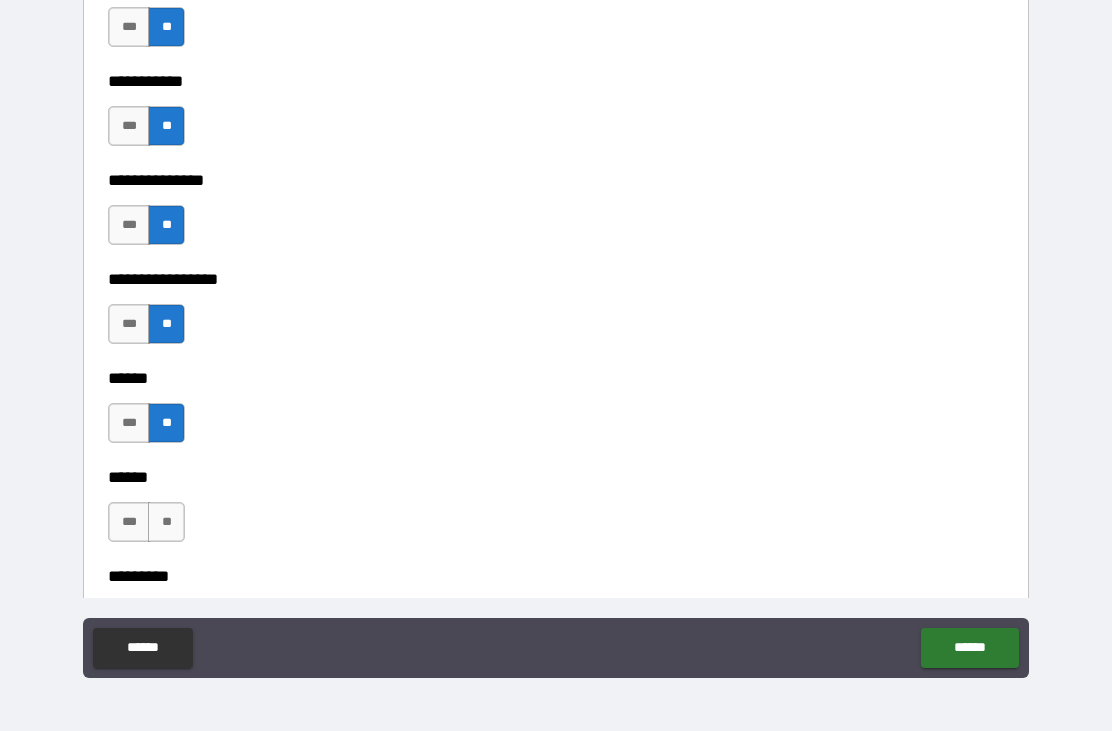click on "**" at bounding box center [166, 522] 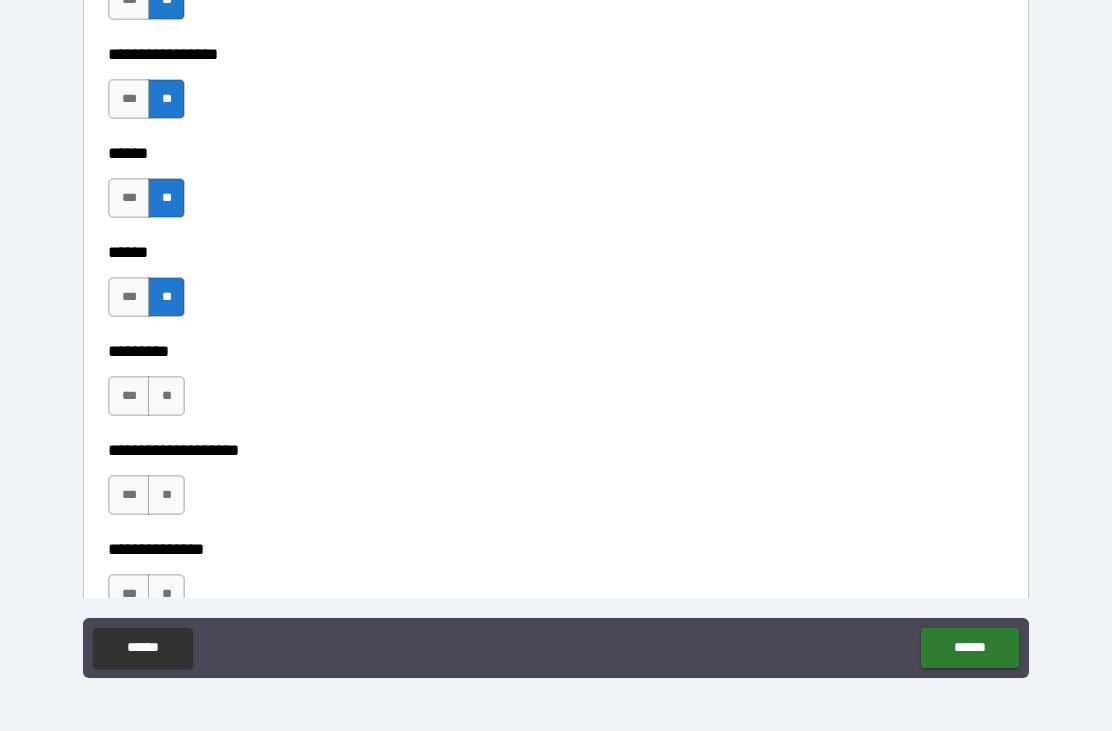 scroll, scrollTop: 1350, scrollLeft: 0, axis: vertical 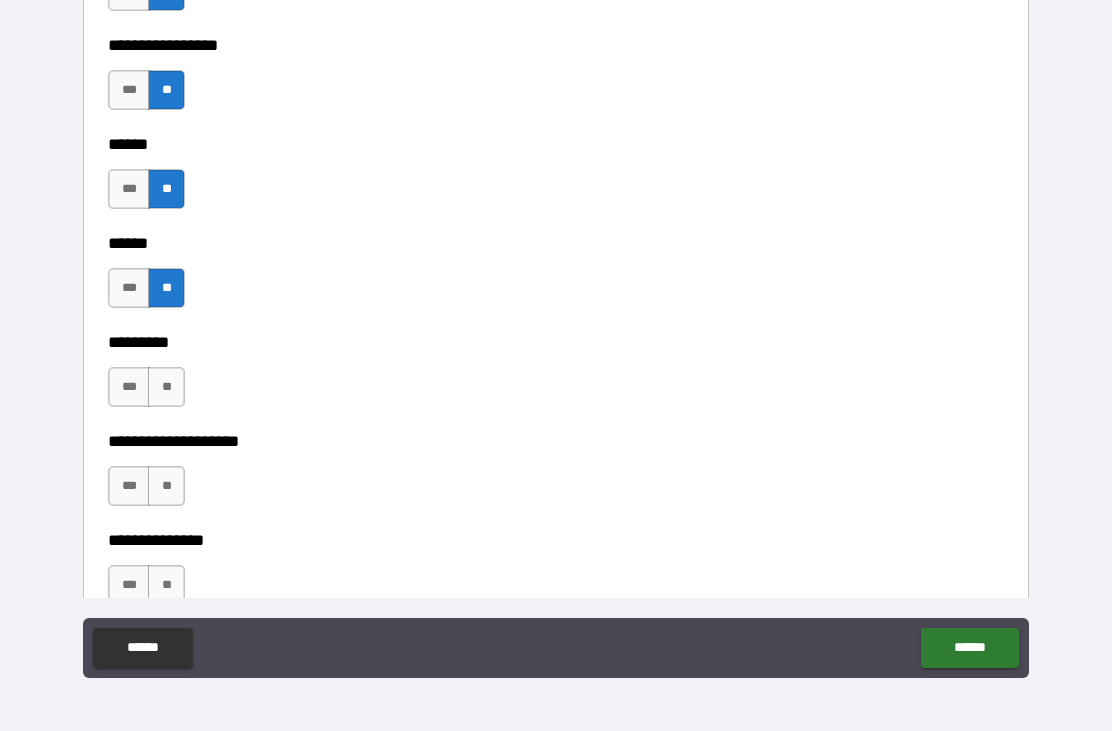 click on "**" at bounding box center (166, 387) 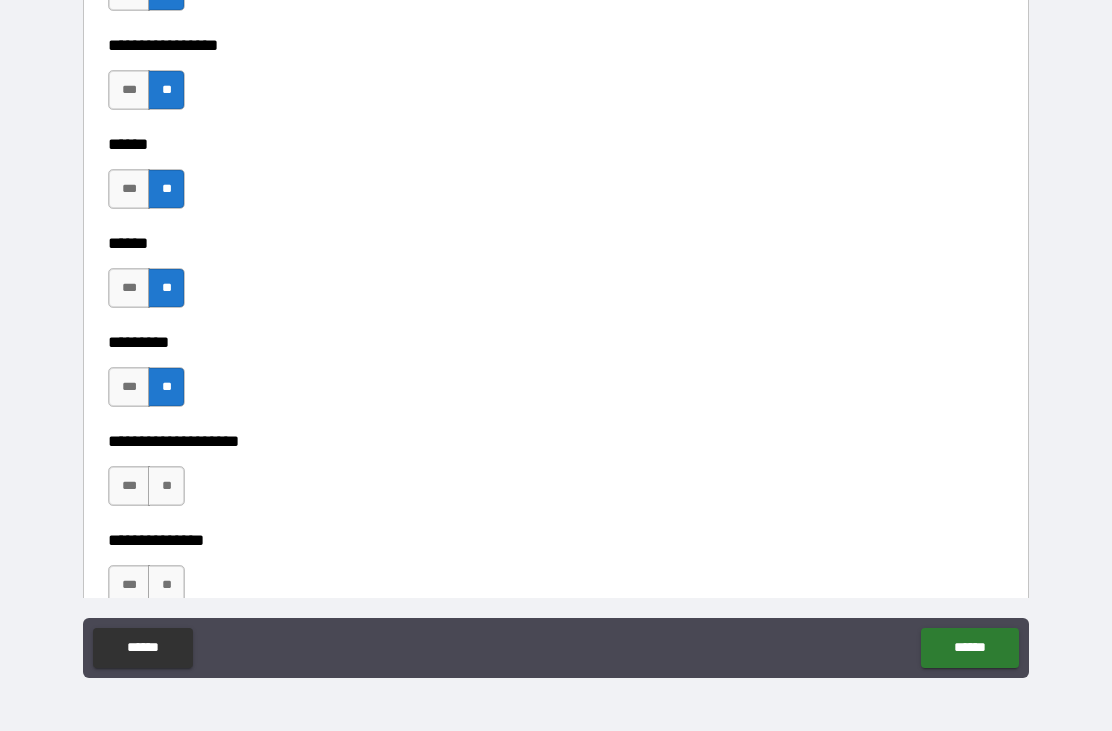 click on "**" at bounding box center [166, 486] 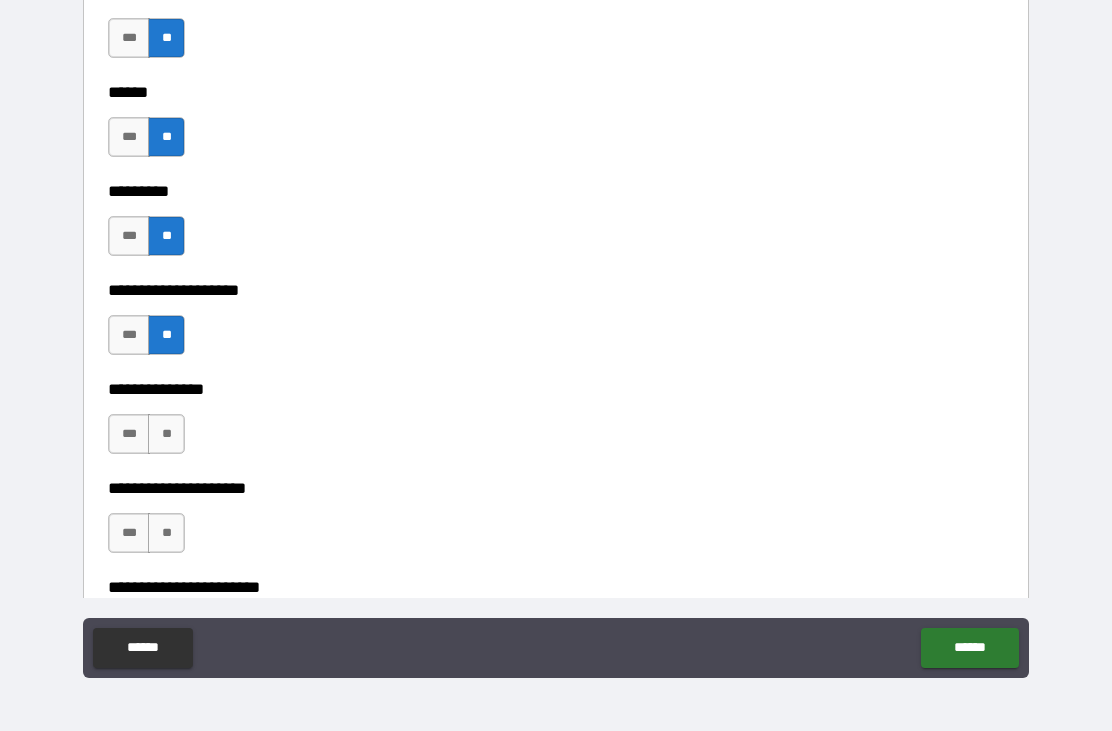 scroll, scrollTop: 1571, scrollLeft: 0, axis: vertical 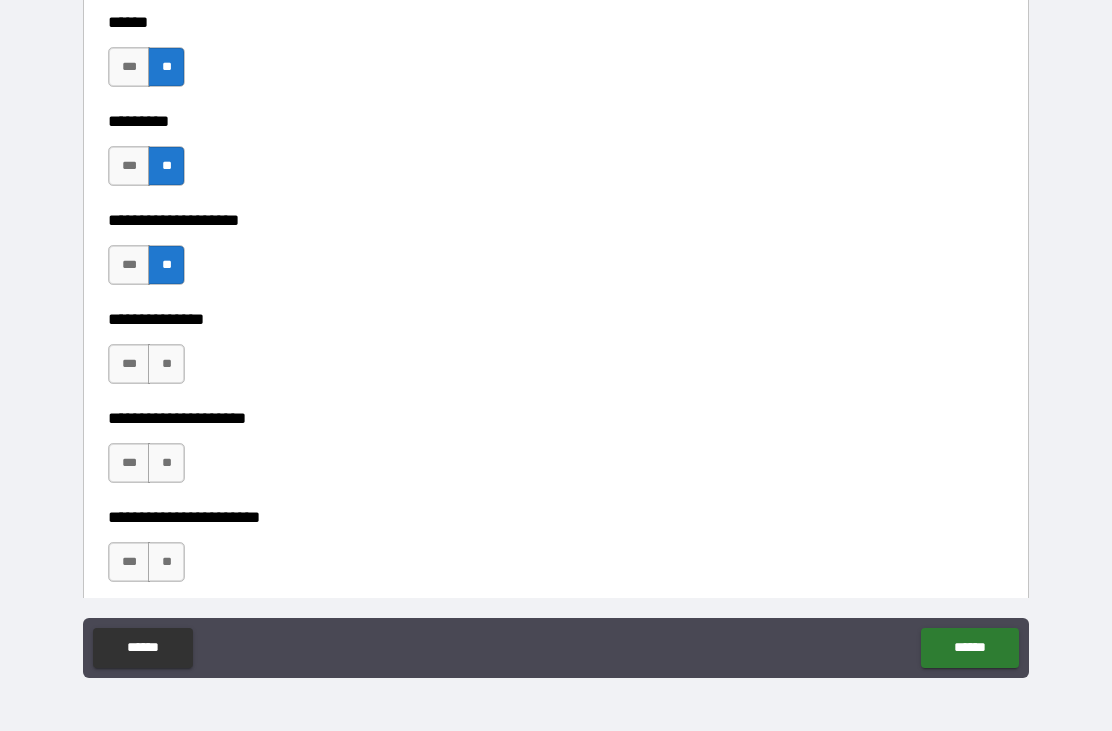 click on "**" at bounding box center (166, 364) 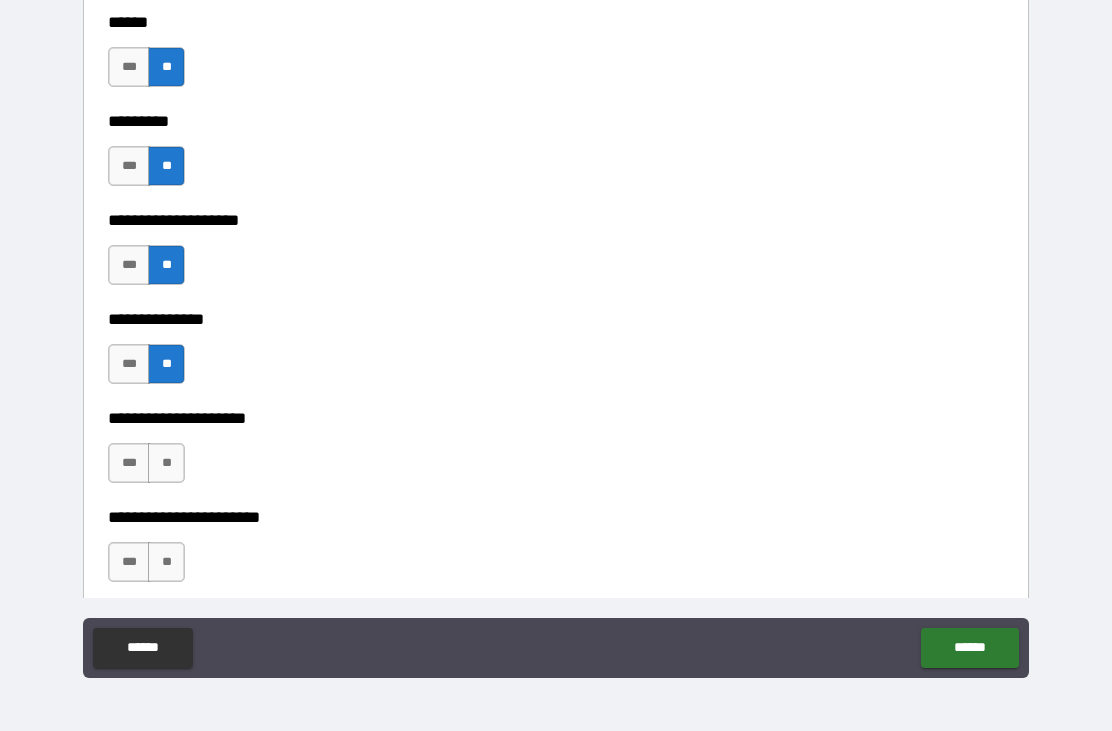 click on "**" at bounding box center (166, 463) 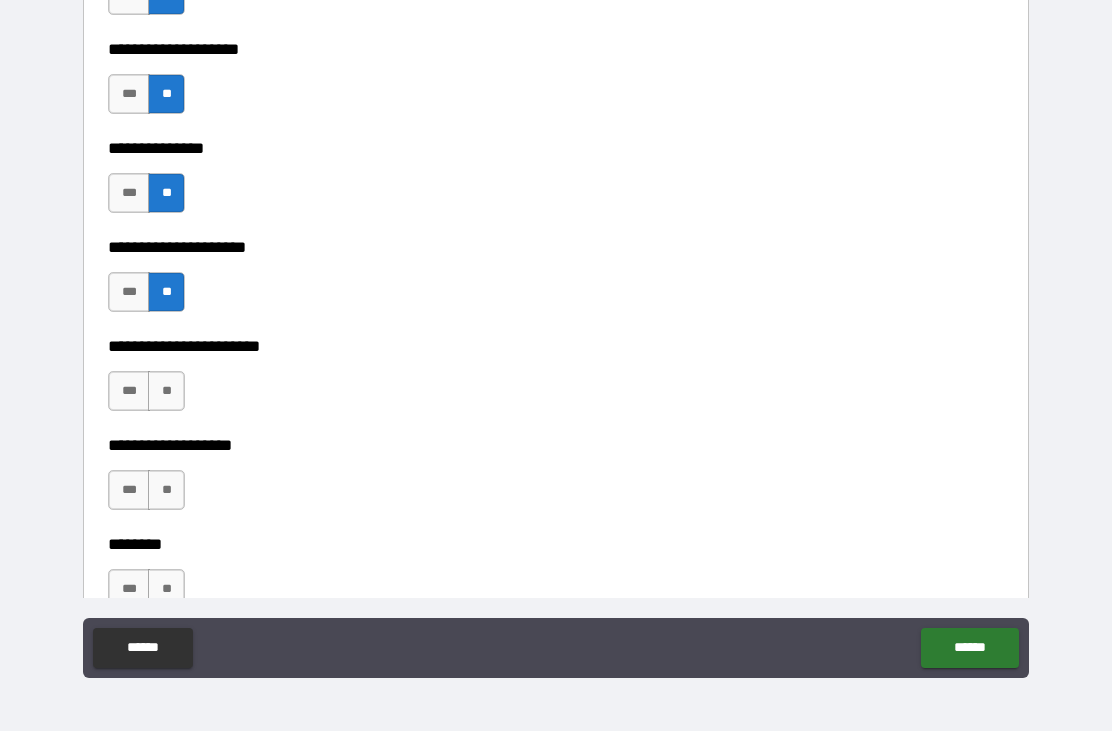 scroll, scrollTop: 1752, scrollLeft: 0, axis: vertical 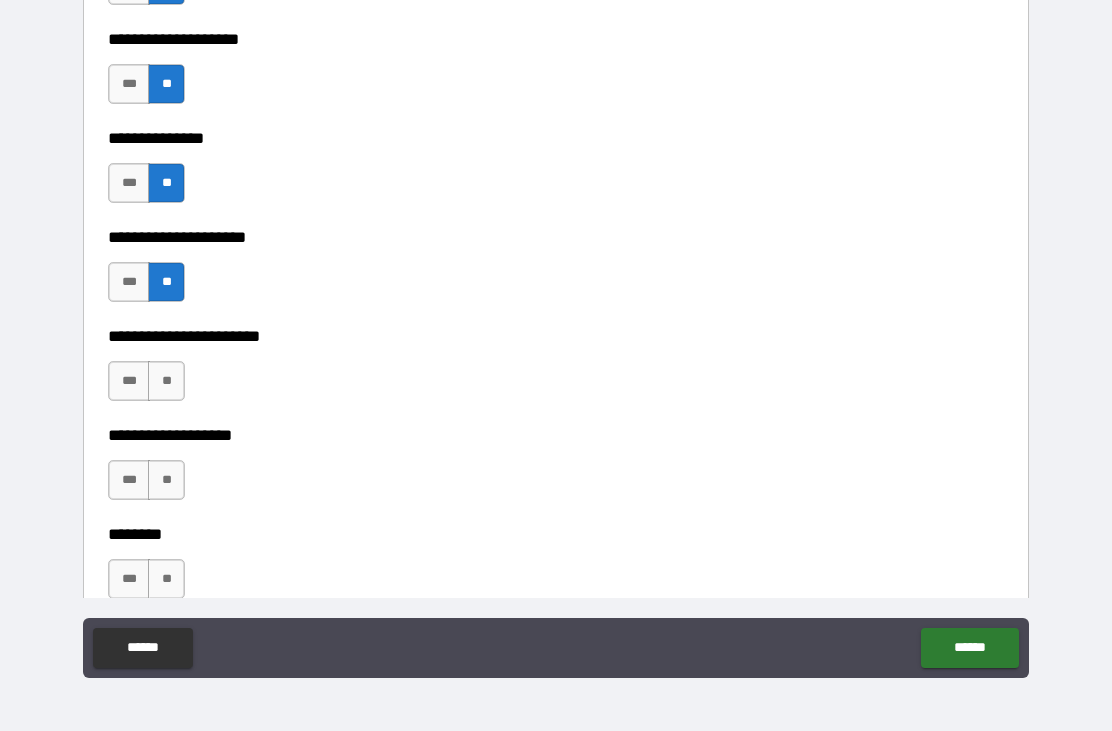 click on "**" at bounding box center [166, 381] 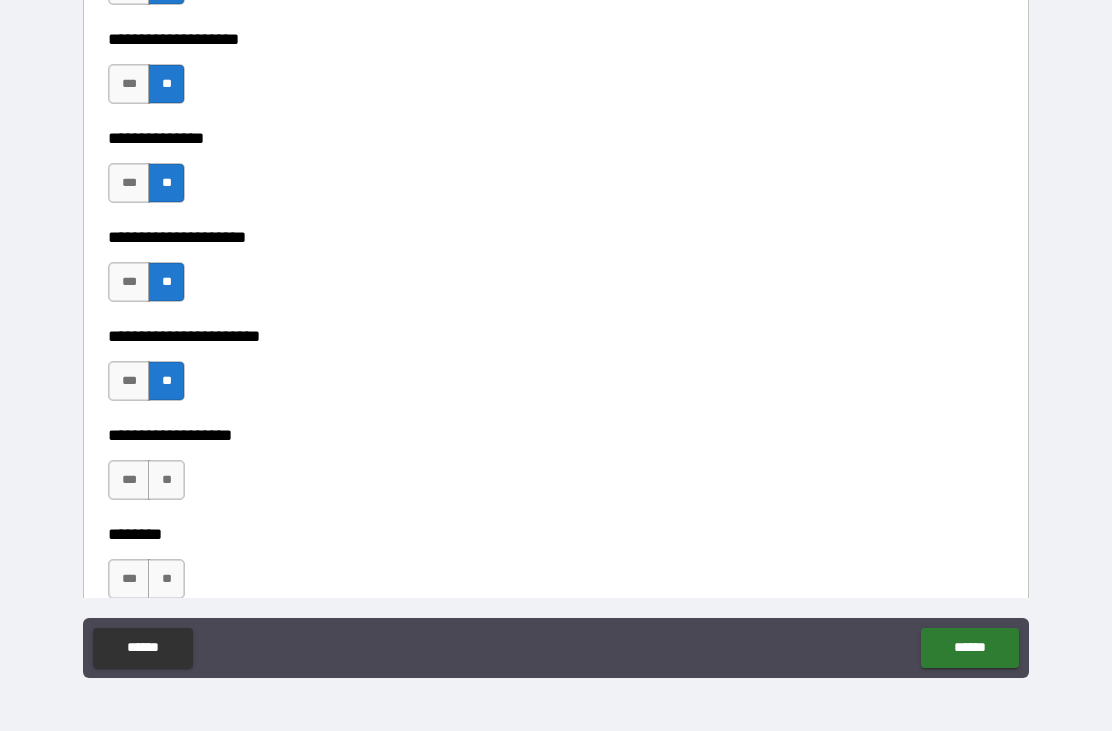 click on "**" at bounding box center [166, 480] 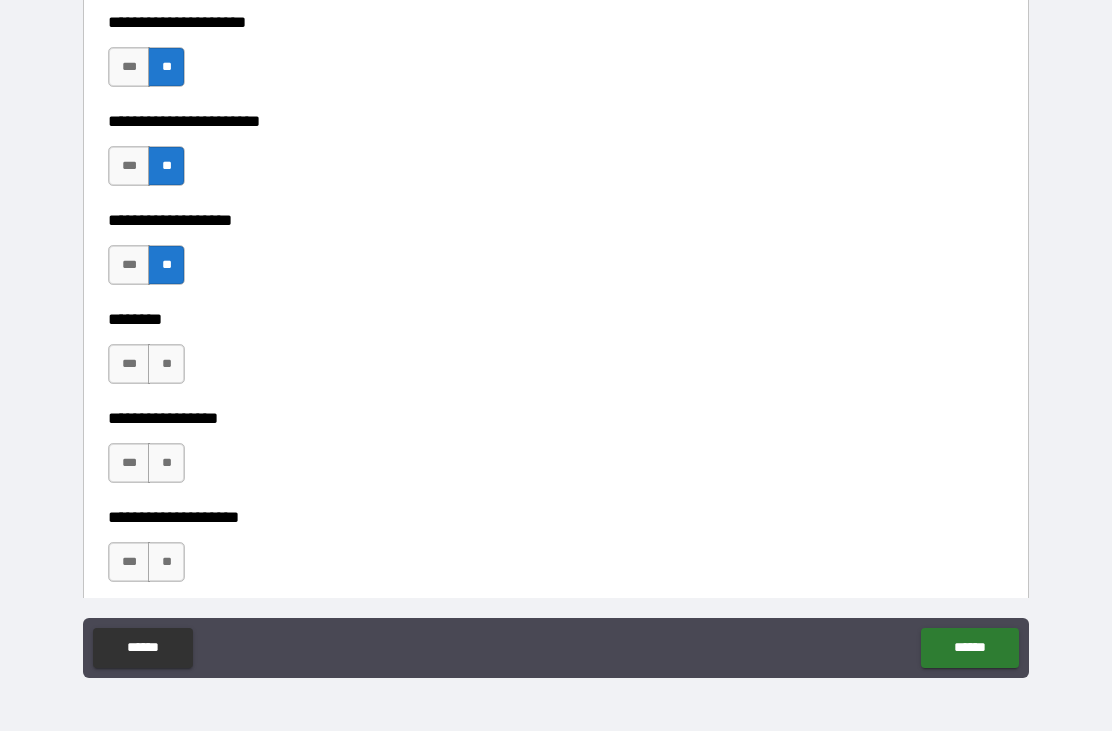 scroll, scrollTop: 1969, scrollLeft: 0, axis: vertical 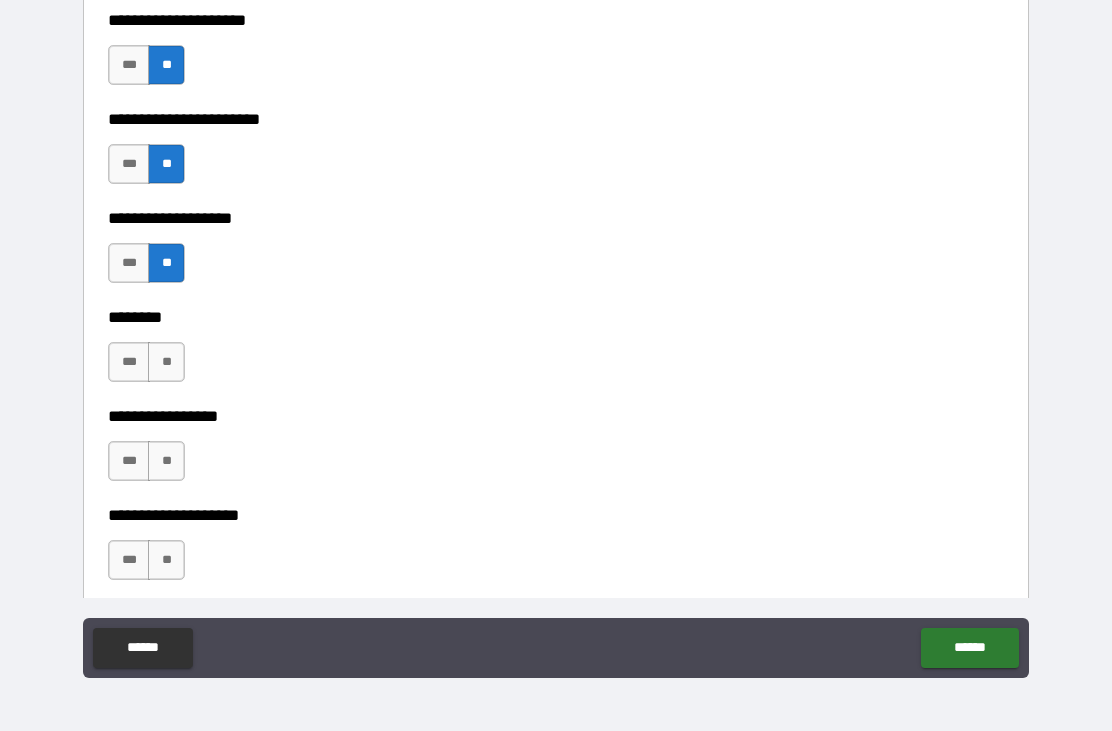 click on "**" at bounding box center [166, 362] 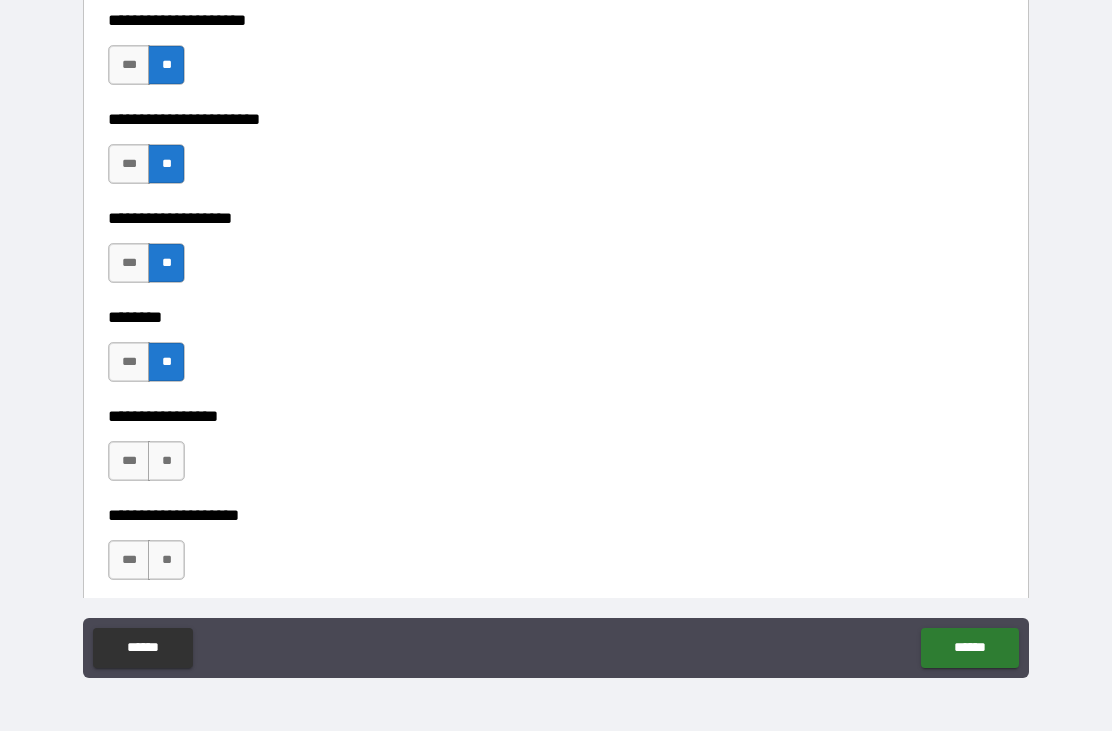 click on "**" at bounding box center [166, 461] 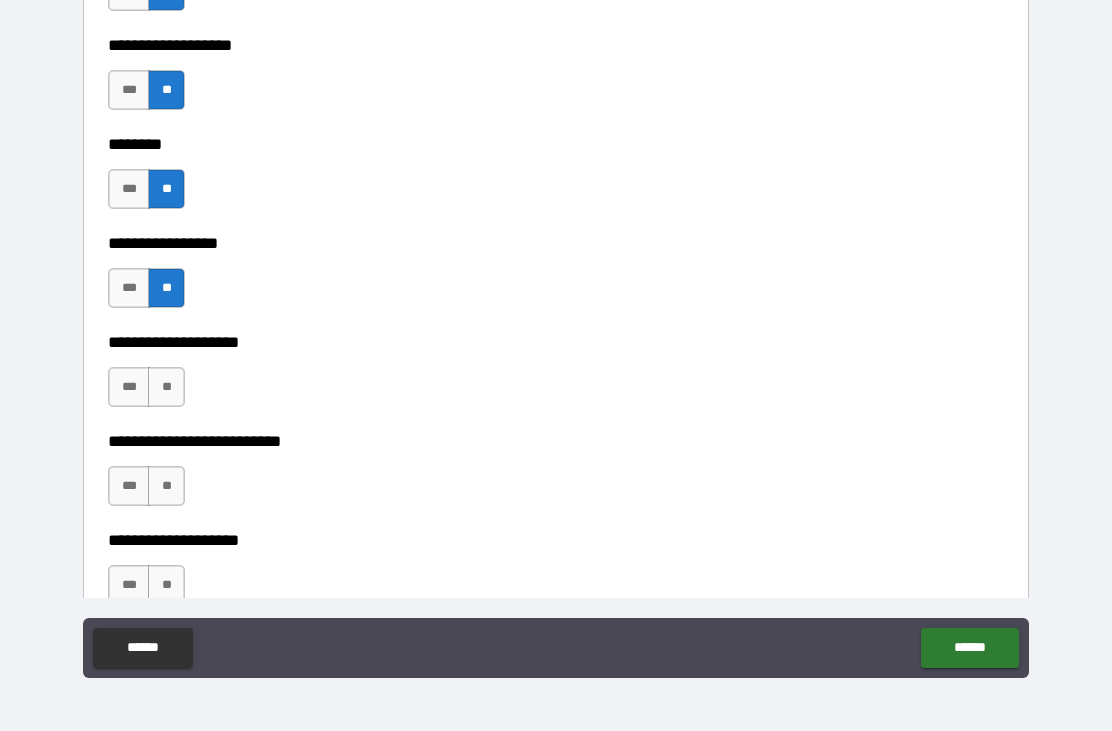 scroll, scrollTop: 2147, scrollLeft: 0, axis: vertical 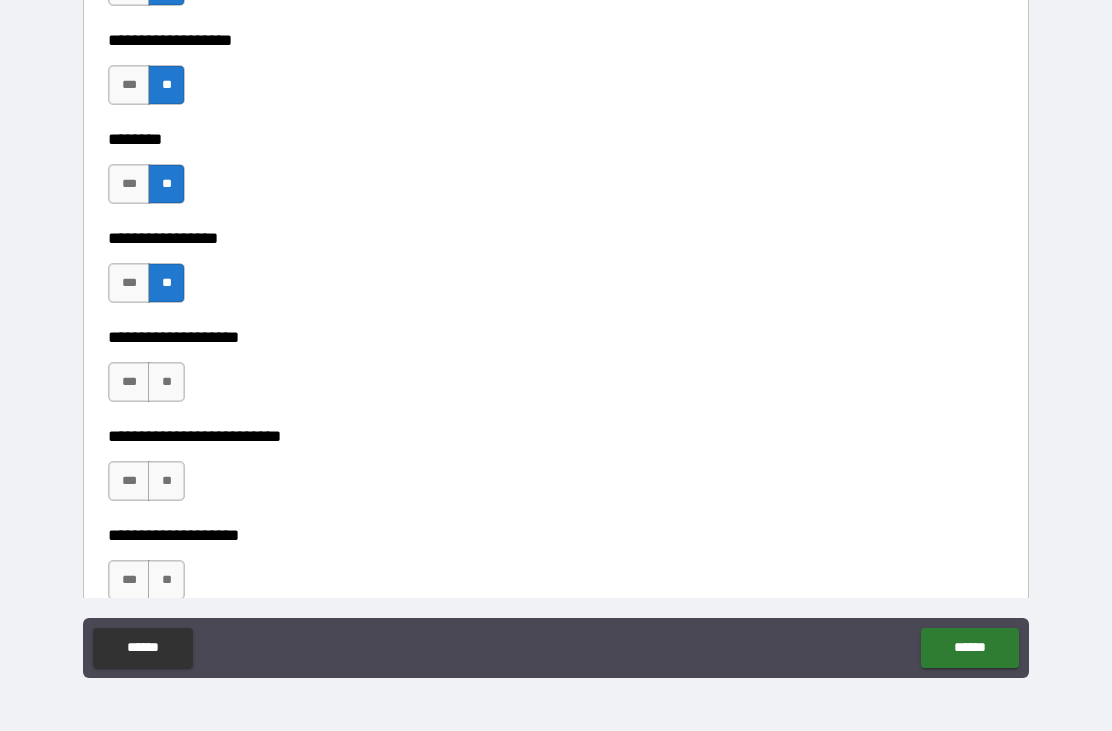 click on "**" at bounding box center [166, 382] 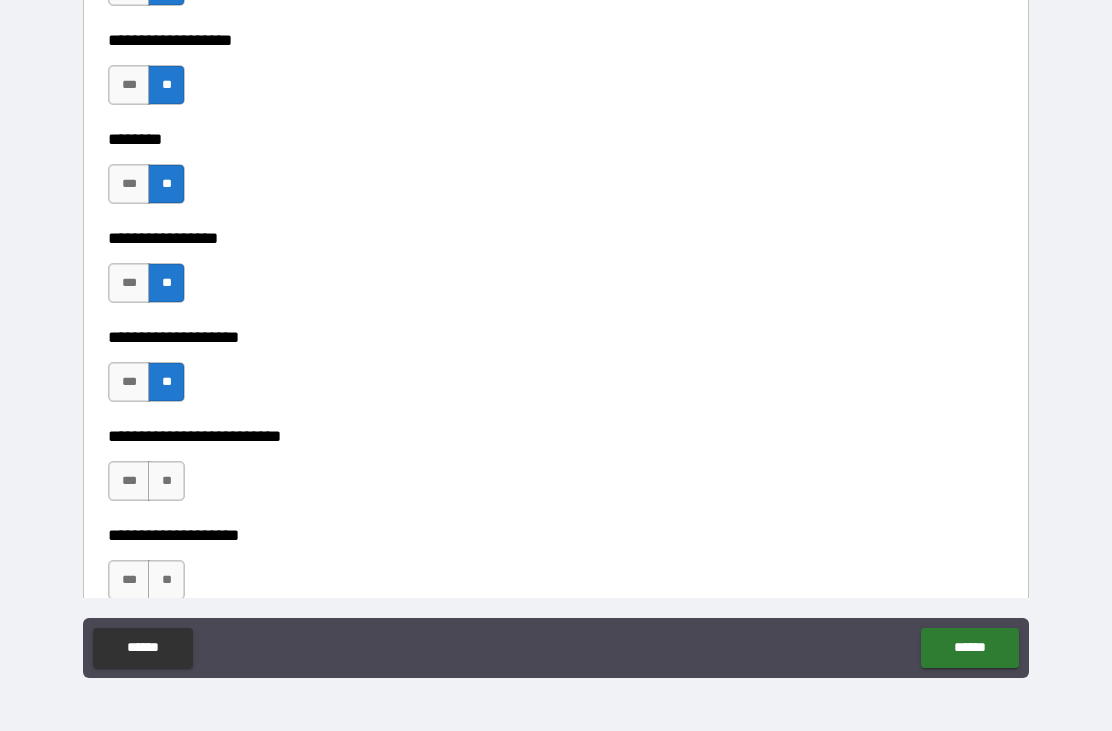 click on "**" at bounding box center (166, 481) 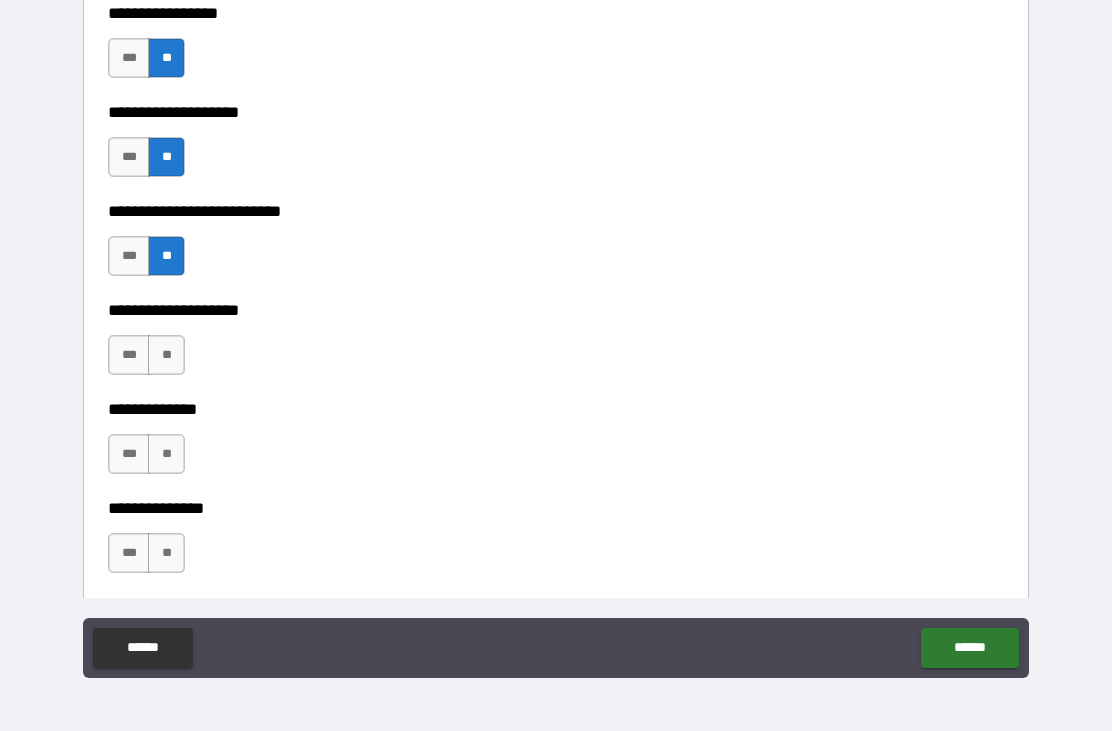 scroll, scrollTop: 2373, scrollLeft: 0, axis: vertical 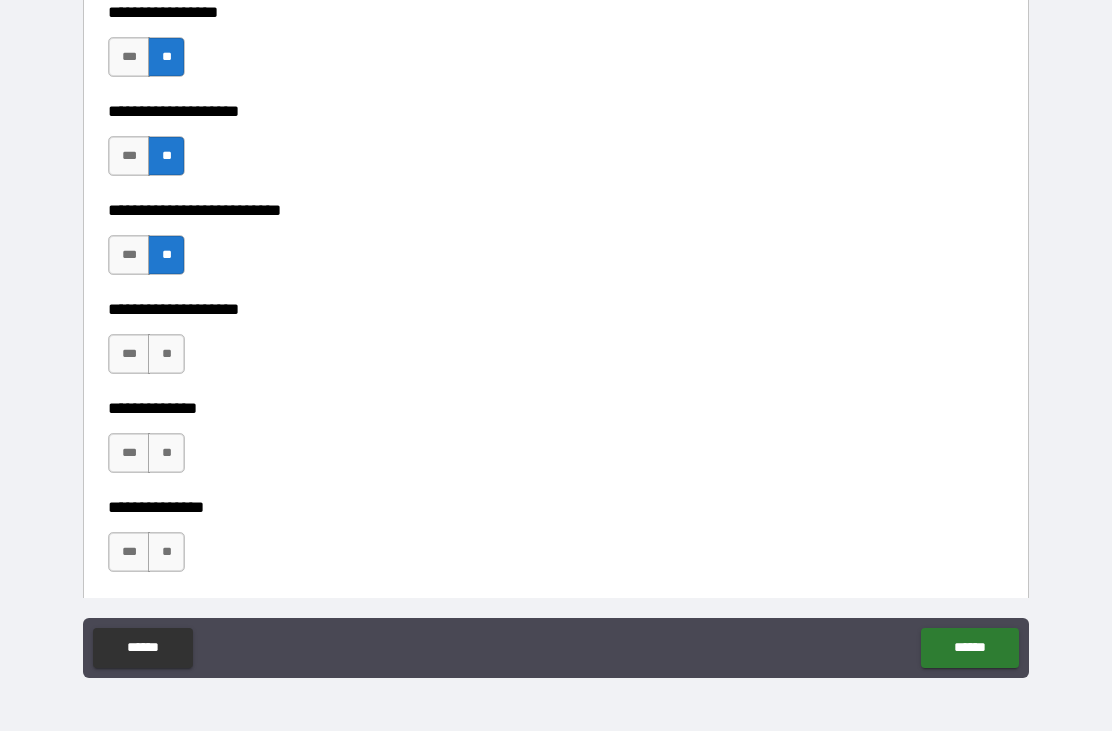 click on "**" at bounding box center [166, 354] 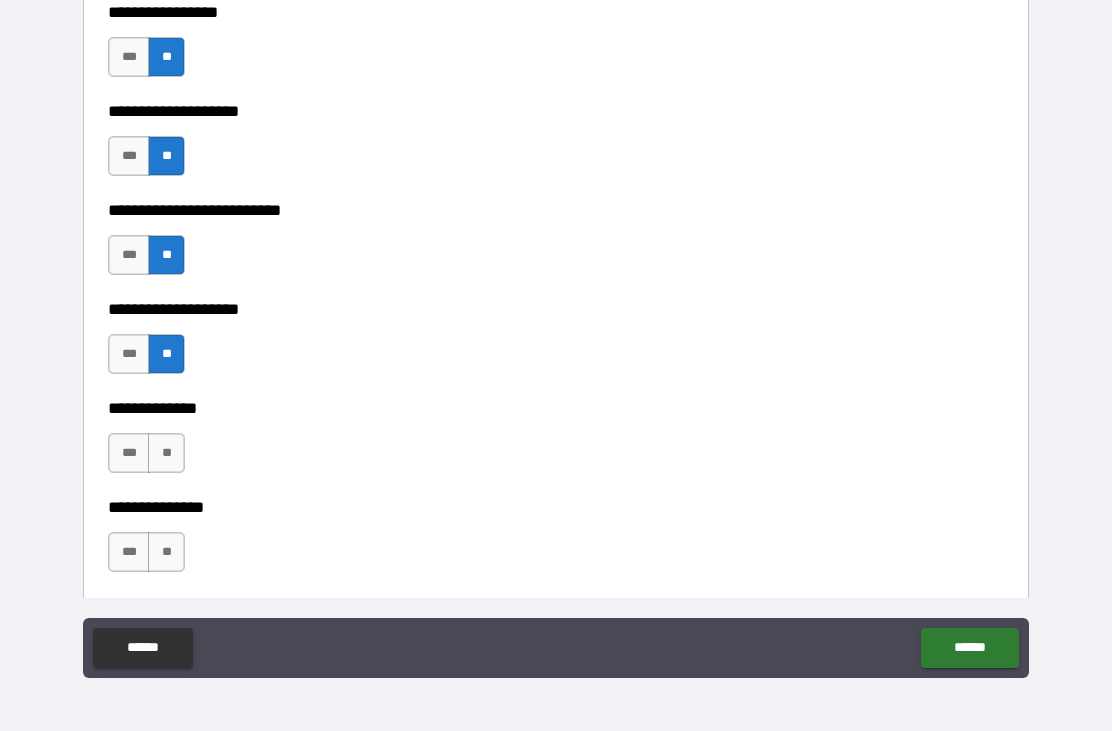 click on "**" at bounding box center (166, 453) 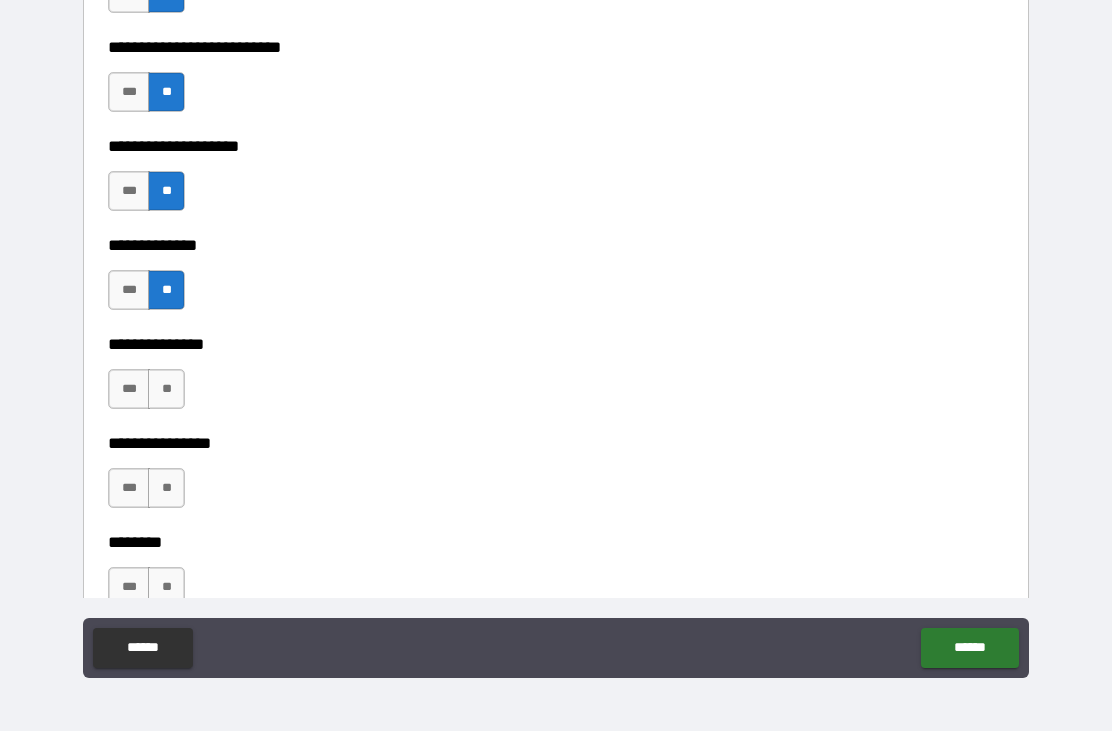 scroll, scrollTop: 2543, scrollLeft: 0, axis: vertical 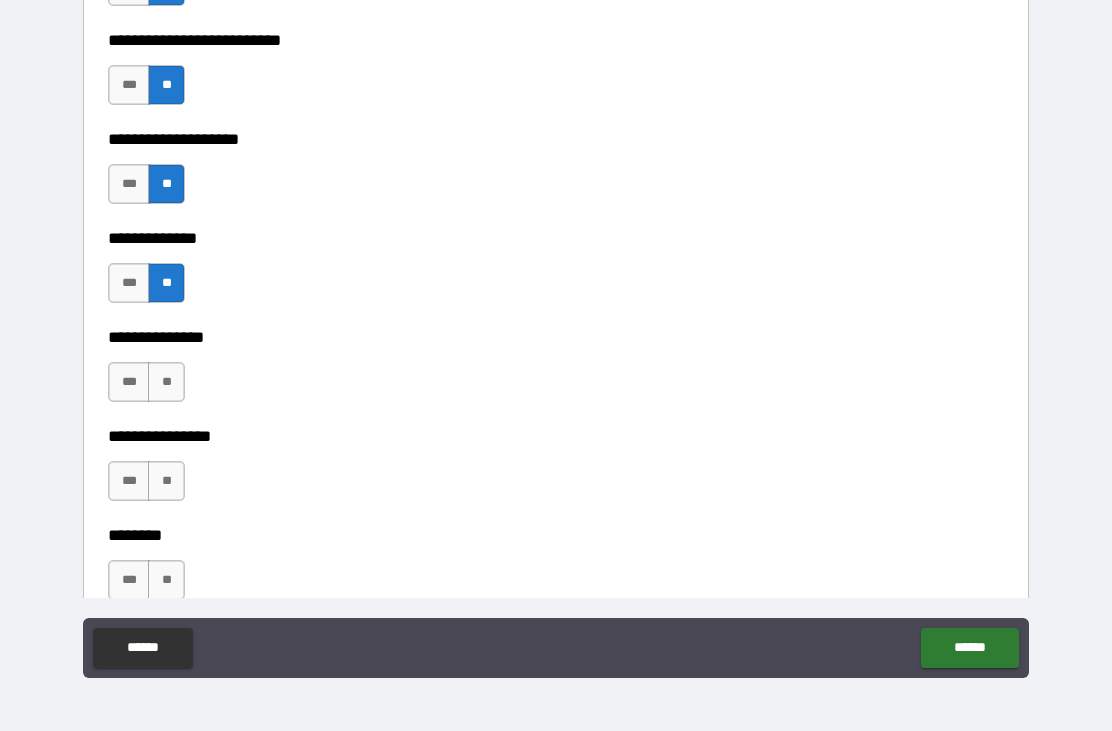 click on "**" at bounding box center (166, 481) 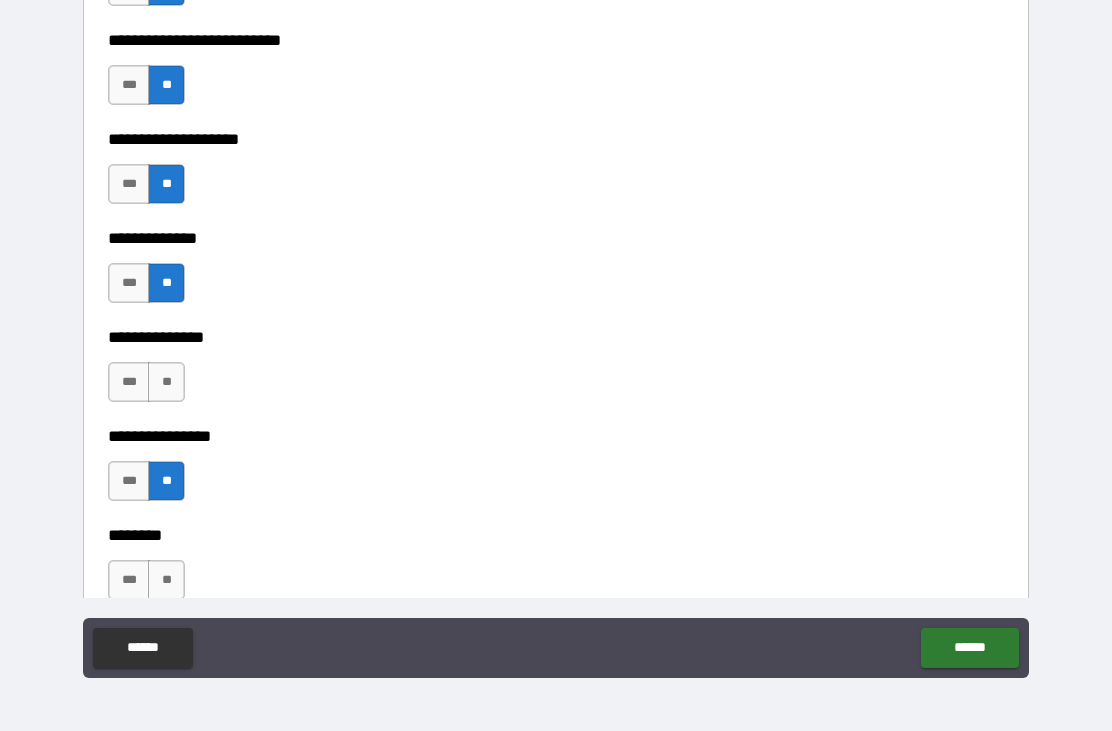 click on "**" at bounding box center [166, 382] 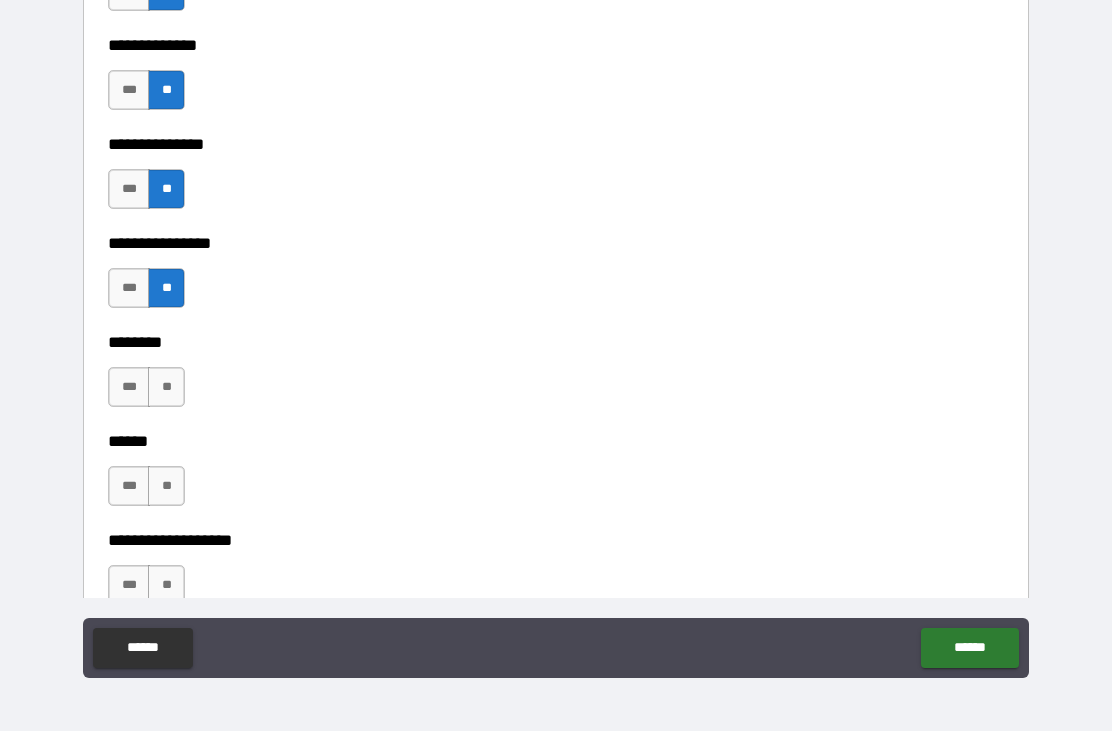 scroll, scrollTop: 2737, scrollLeft: 0, axis: vertical 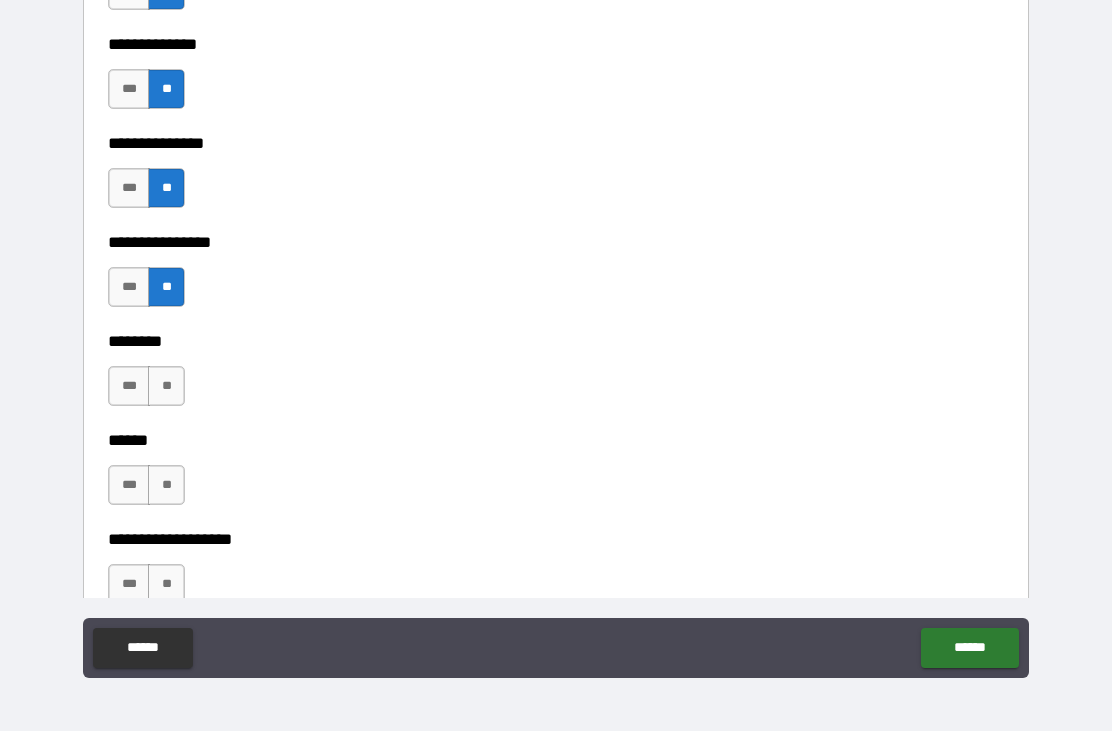 click on "**" at bounding box center (166, 386) 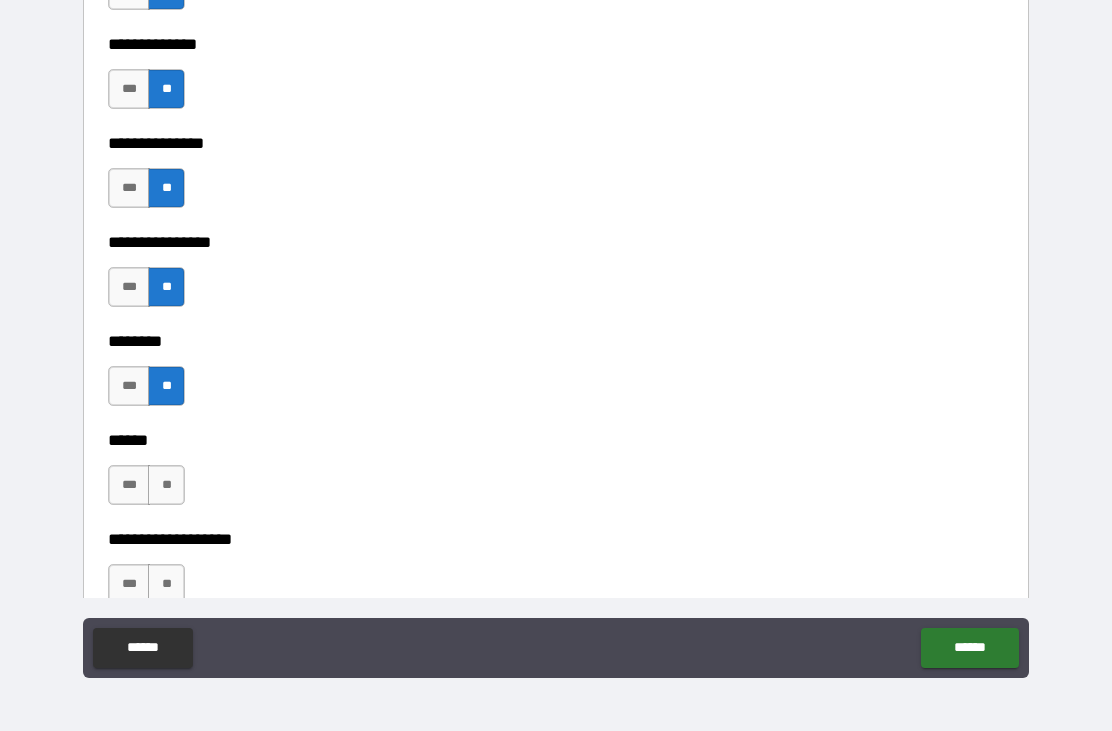 click on "**" at bounding box center [166, 485] 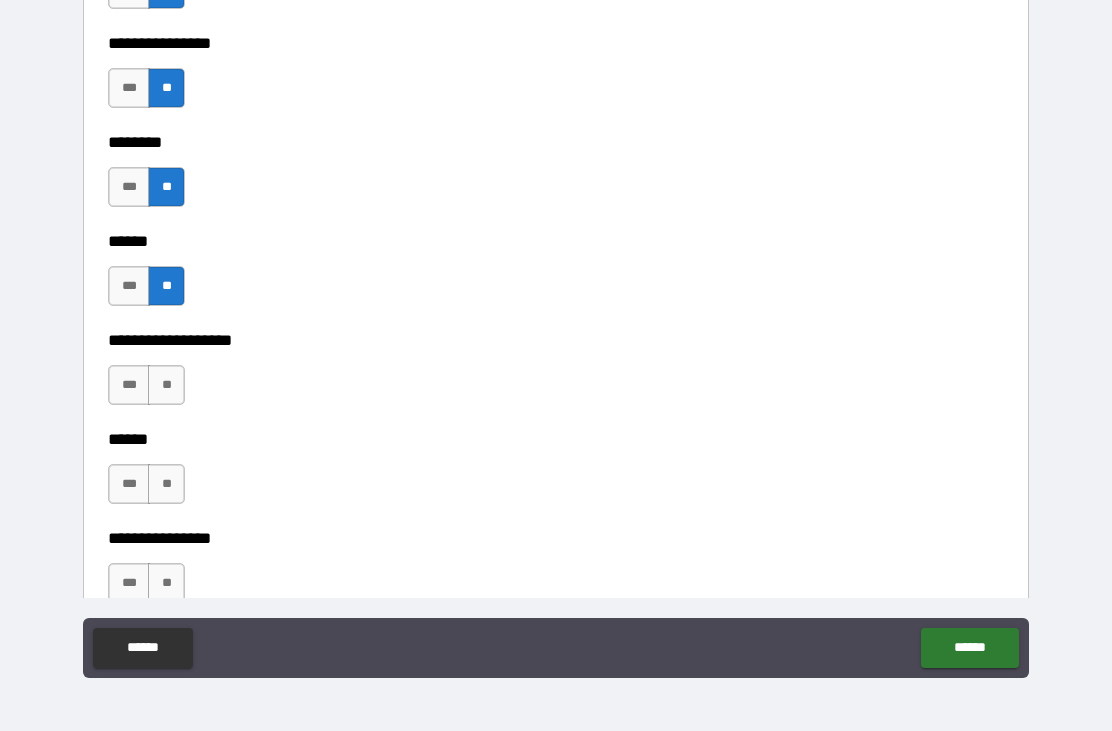 scroll, scrollTop: 2937, scrollLeft: 0, axis: vertical 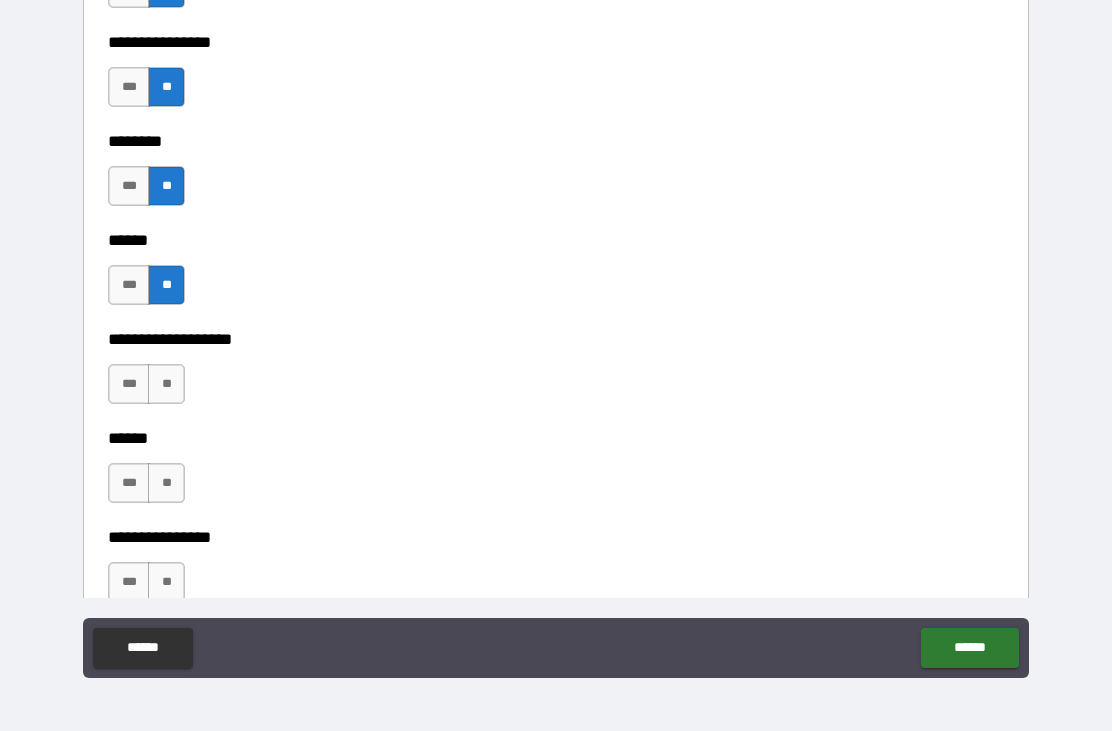 click on "**" at bounding box center [166, 384] 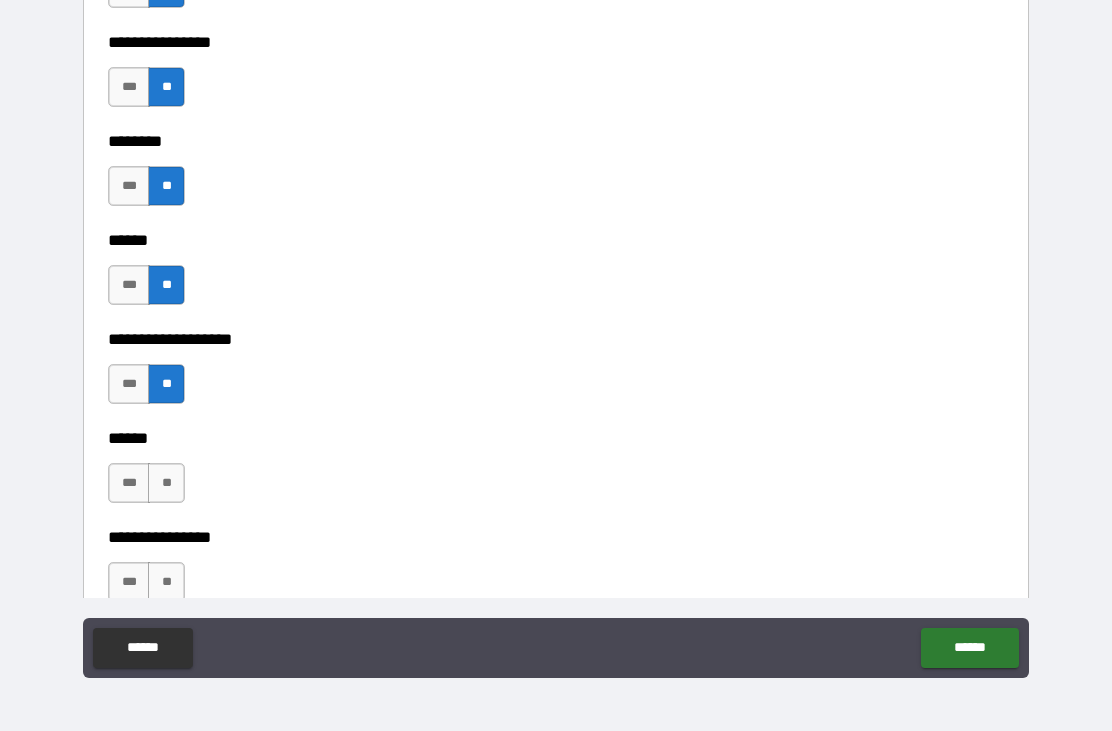 click on "**" at bounding box center [166, 483] 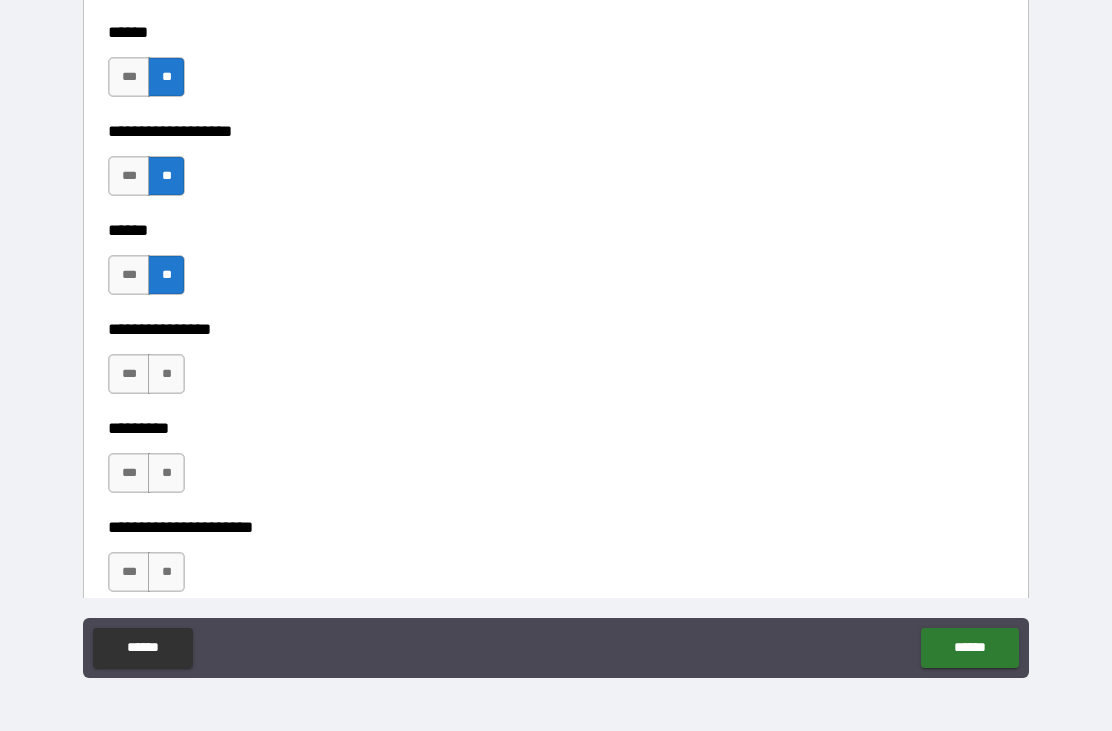 scroll, scrollTop: 3148, scrollLeft: 0, axis: vertical 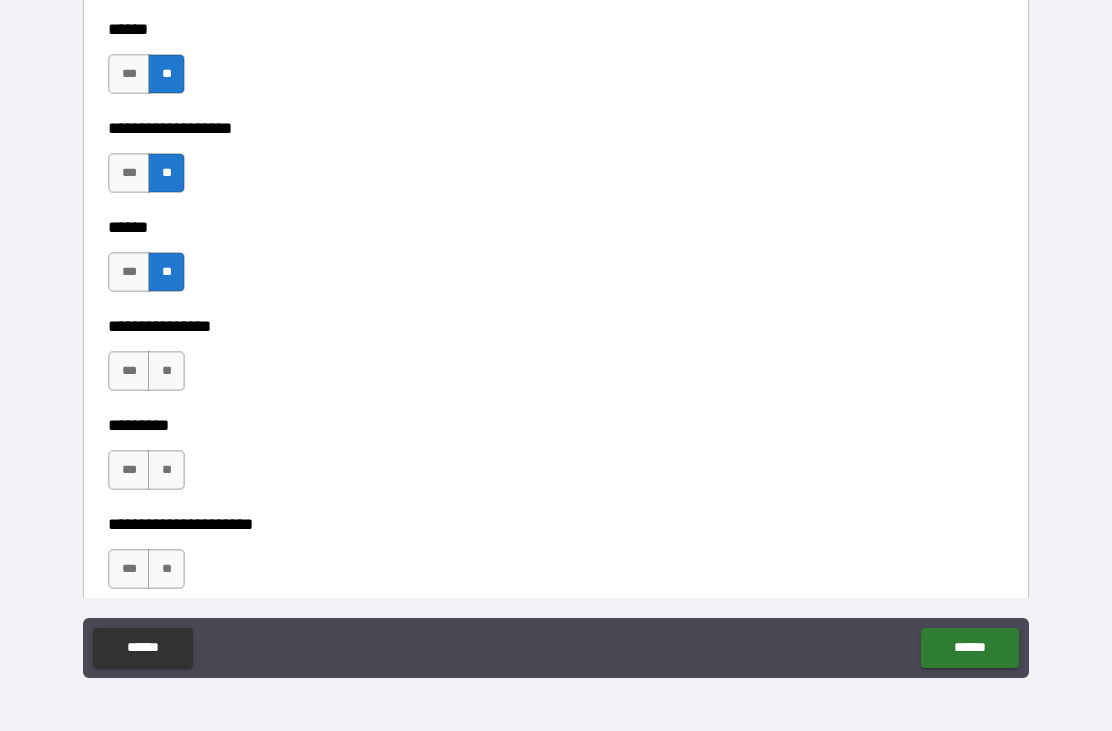 click on "**" at bounding box center (166, 371) 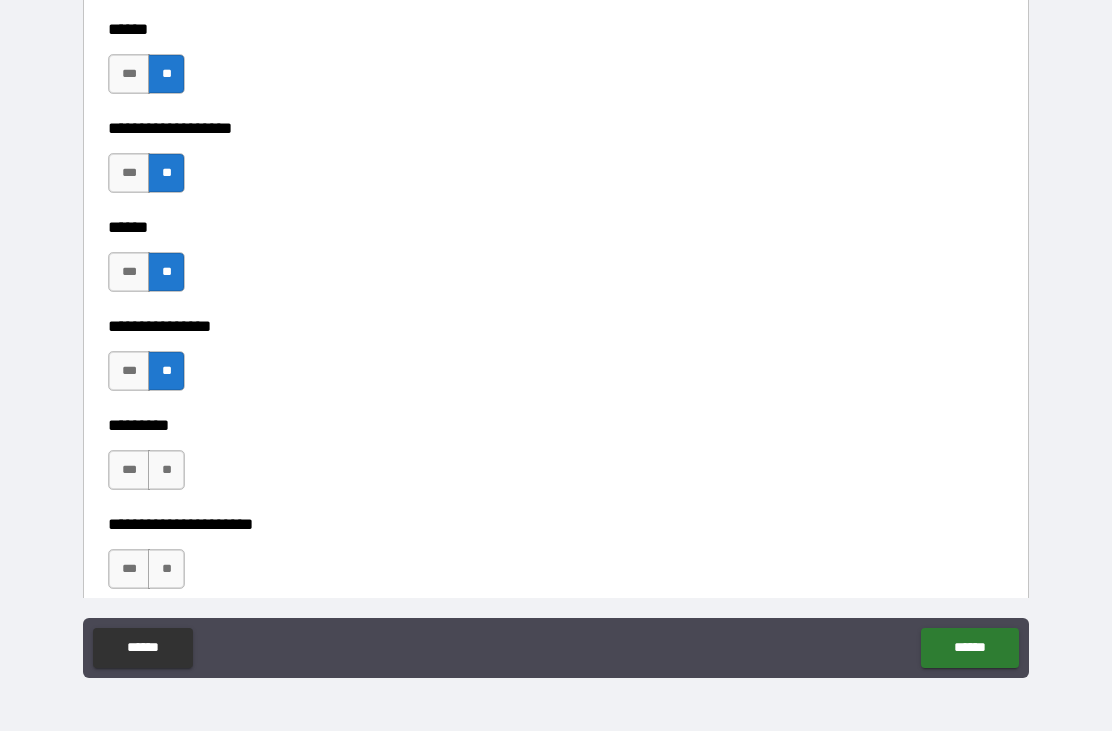 click on "**" at bounding box center (166, 470) 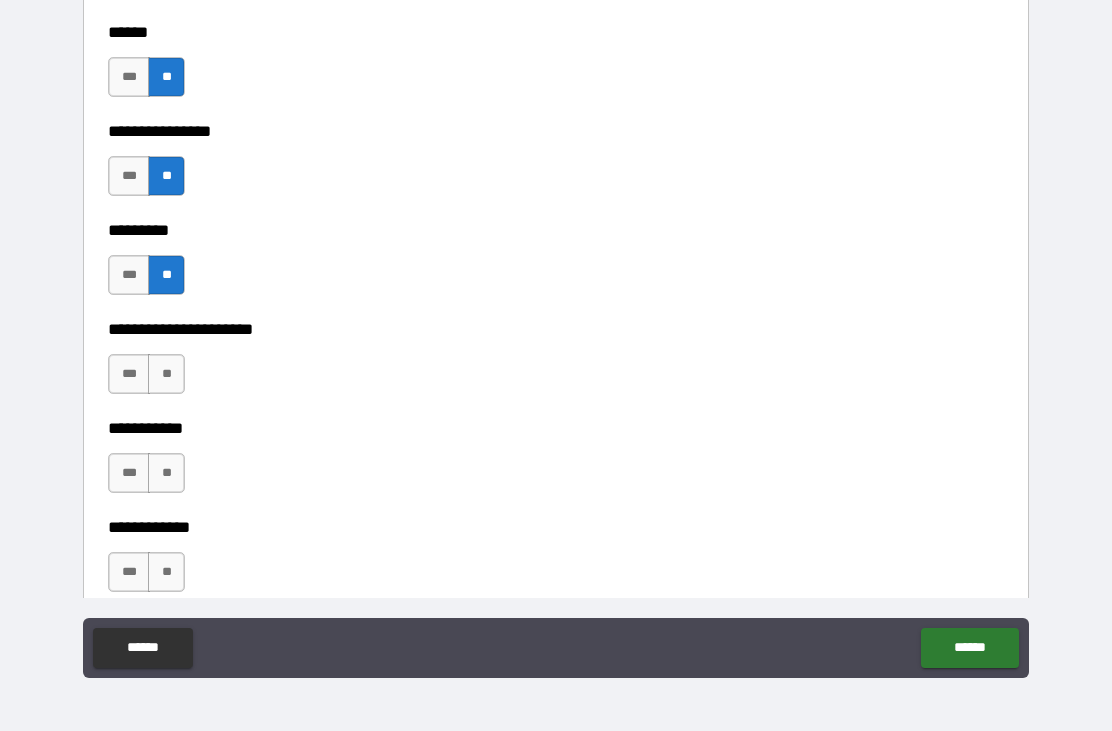 scroll, scrollTop: 3346, scrollLeft: 0, axis: vertical 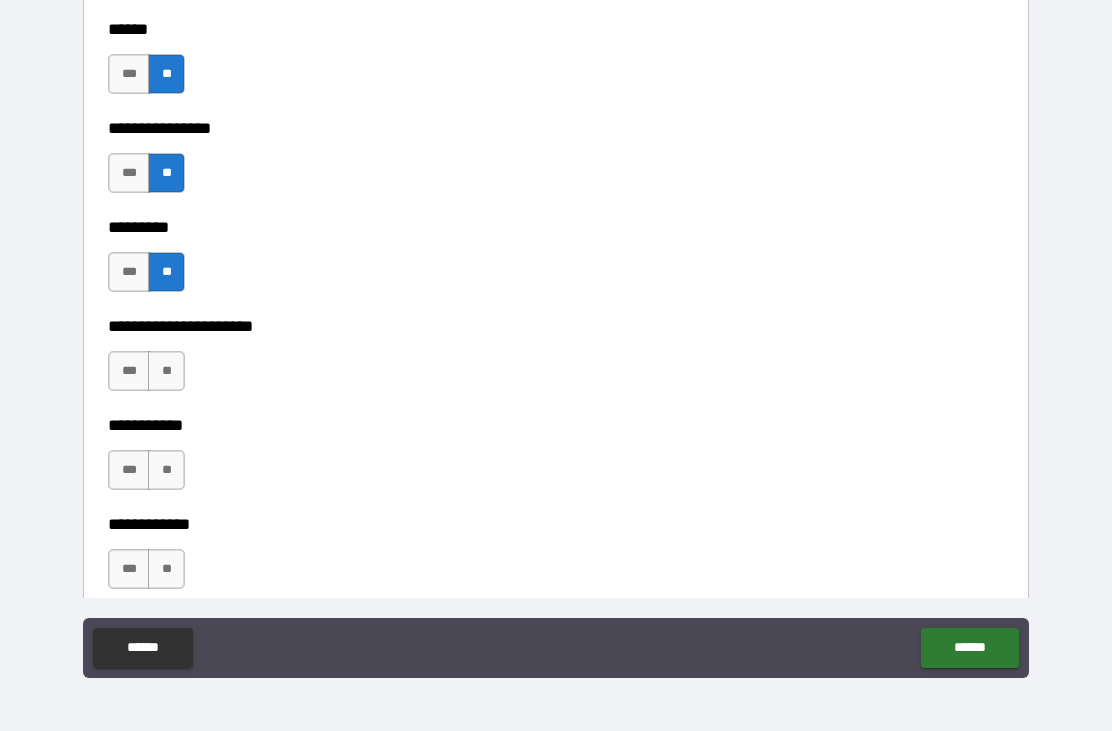 click on "**" at bounding box center [166, 371] 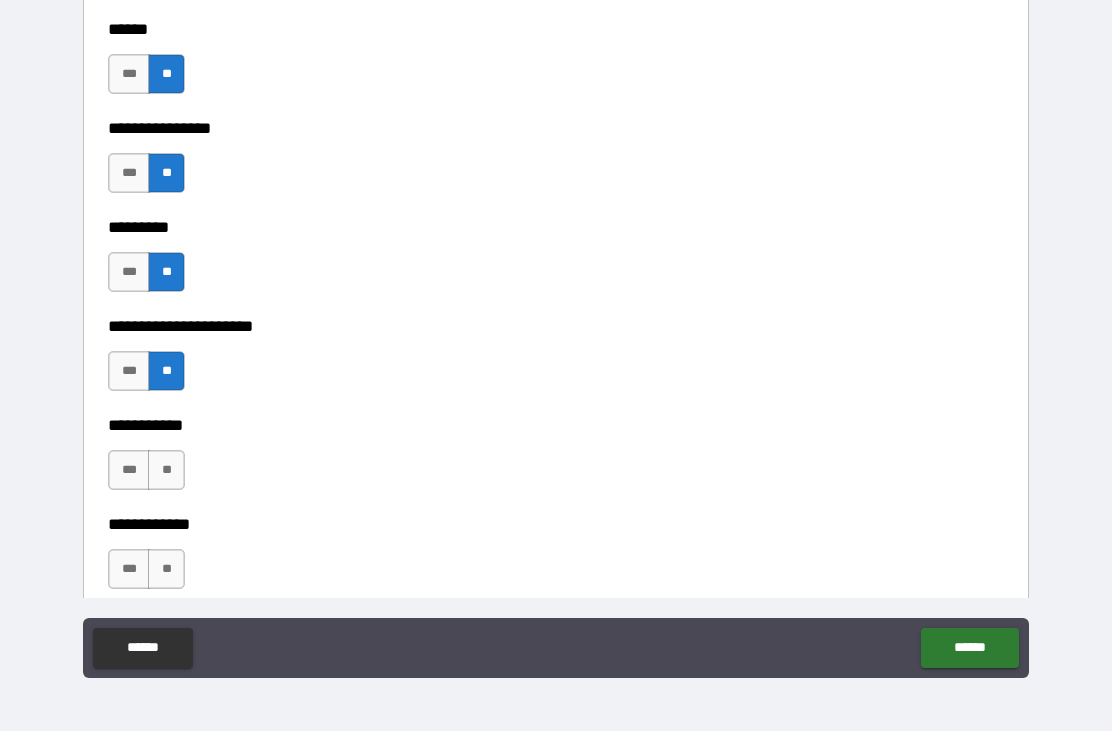 click on "**" at bounding box center (166, 470) 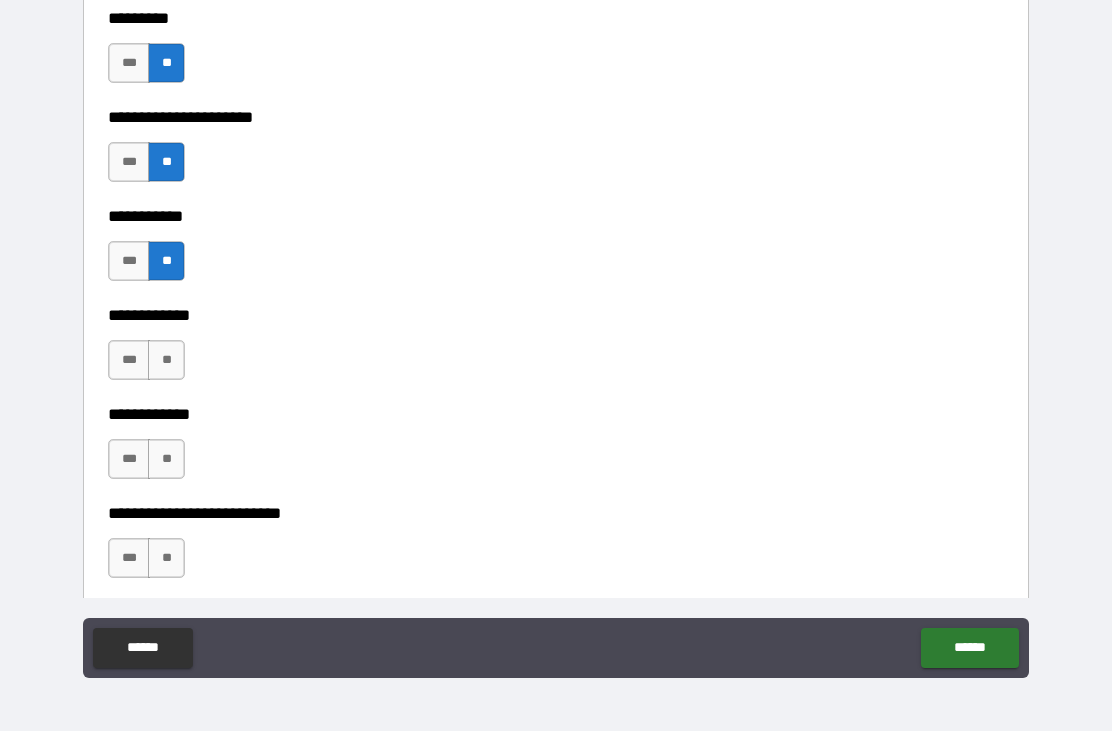 scroll, scrollTop: 3555, scrollLeft: 0, axis: vertical 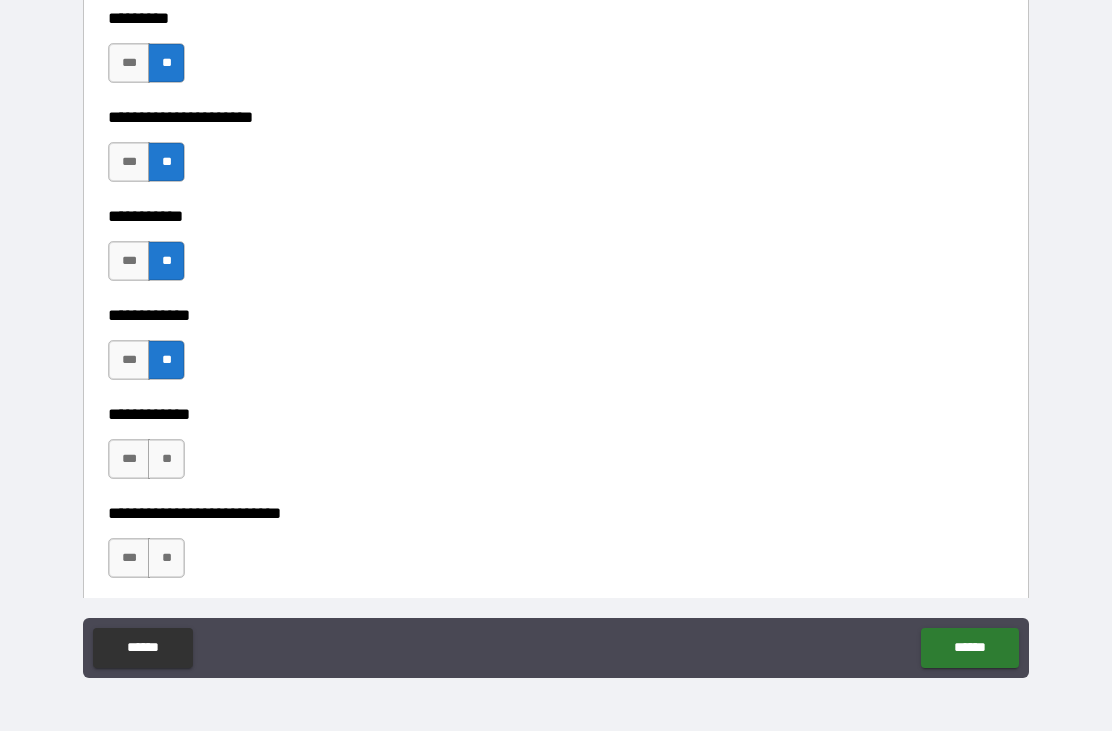 click on "**" at bounding box center [166, 459] 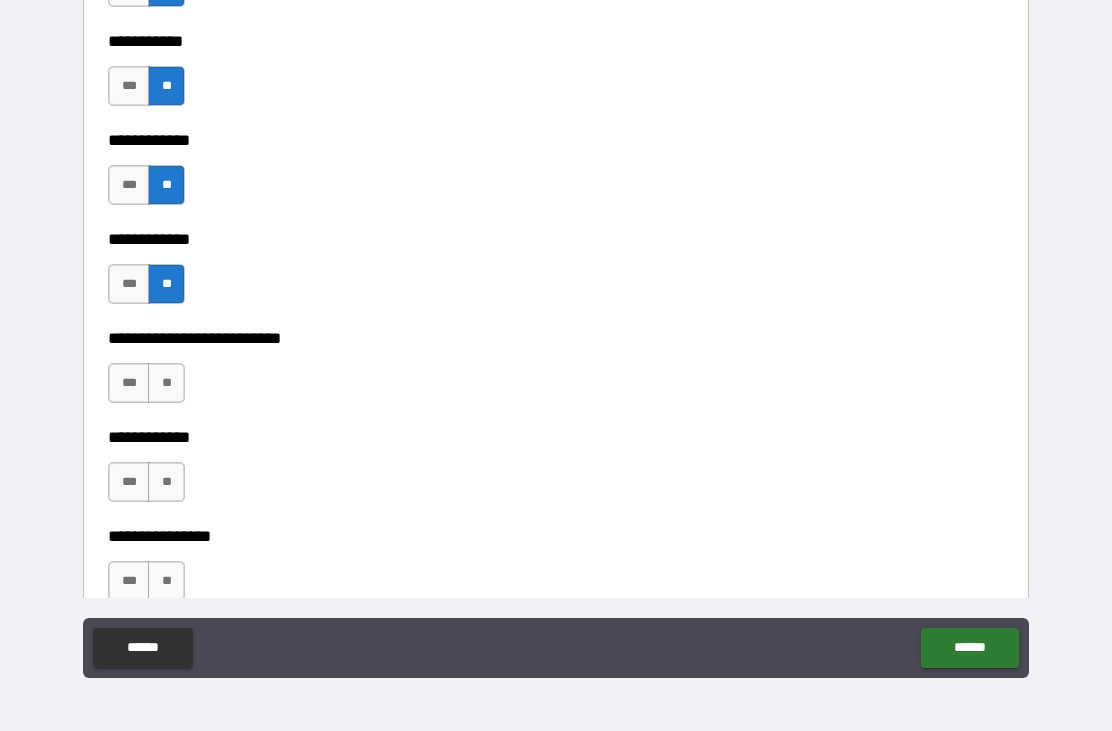 scroll, scrollTop: 3731, scrollLeft: 0, axis: vertical 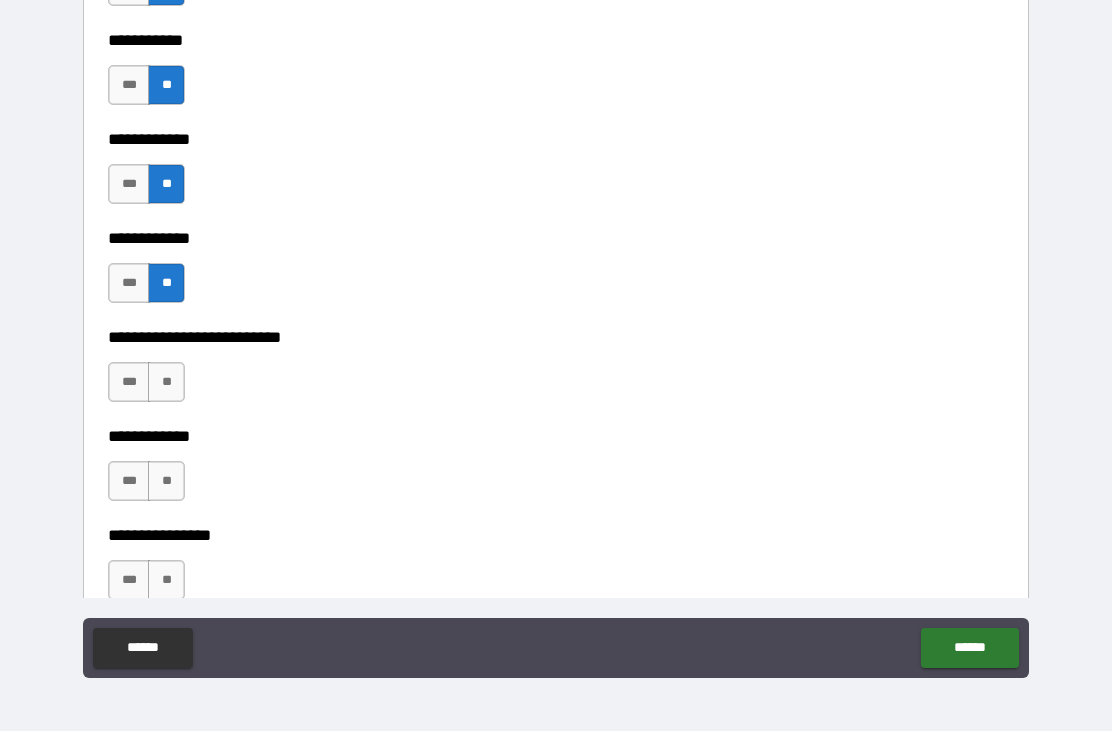 click on "**" at bounding box center (166, 481) 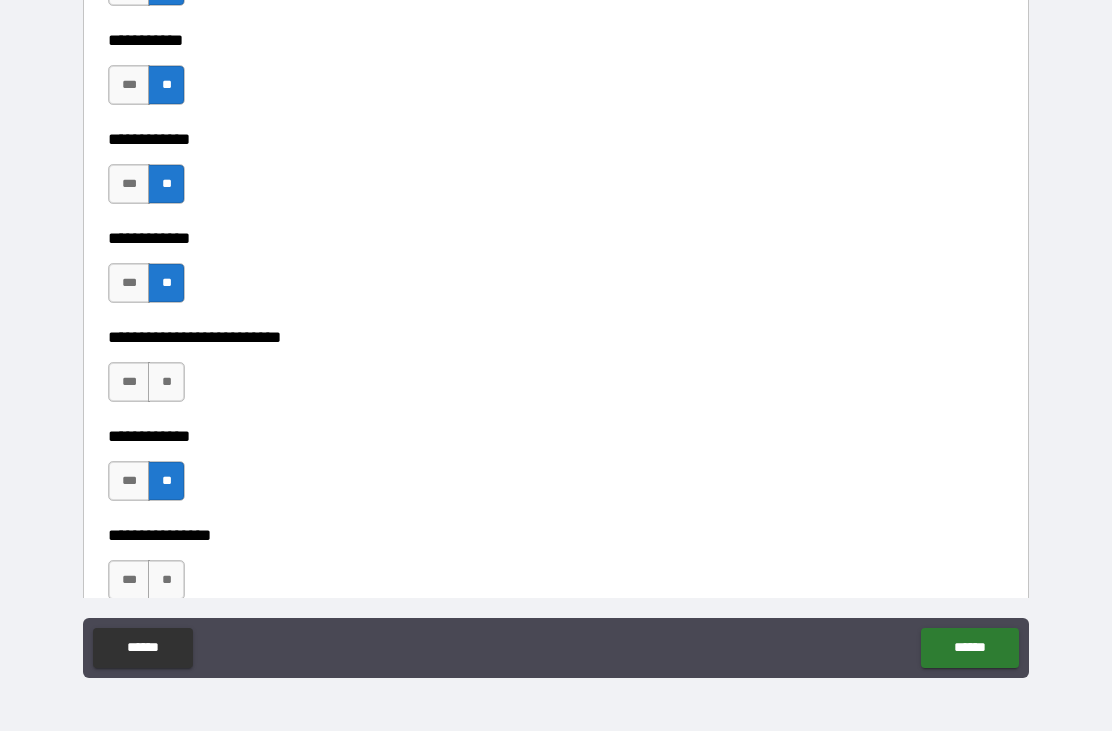 click on "**" at bounding box center (166, 382) 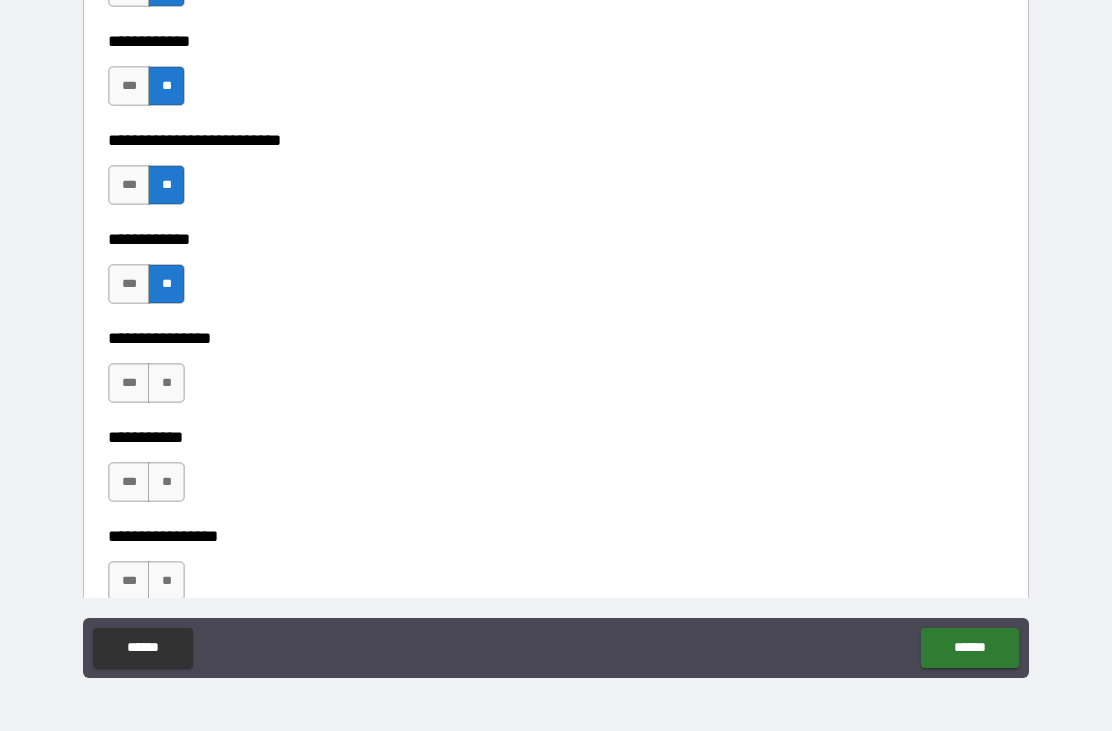 scroll, scrollTop: 3934, scrollLeft: 0, axis: vertical 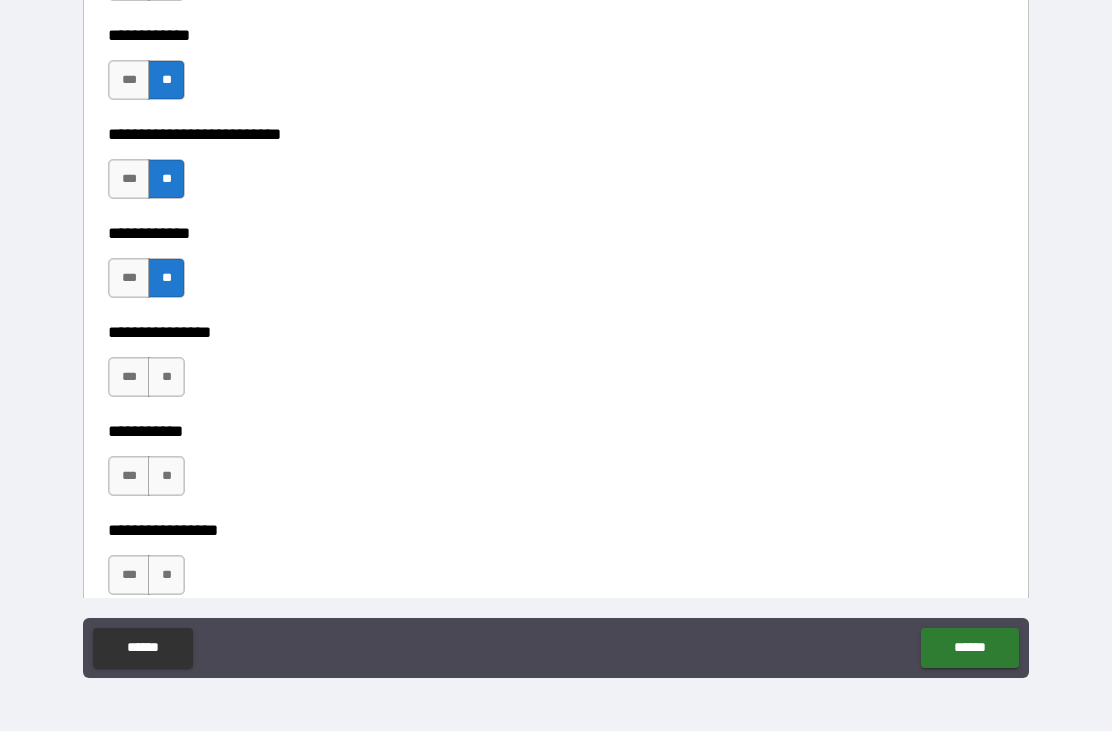 click on "**" at bounding box center (166, 476) 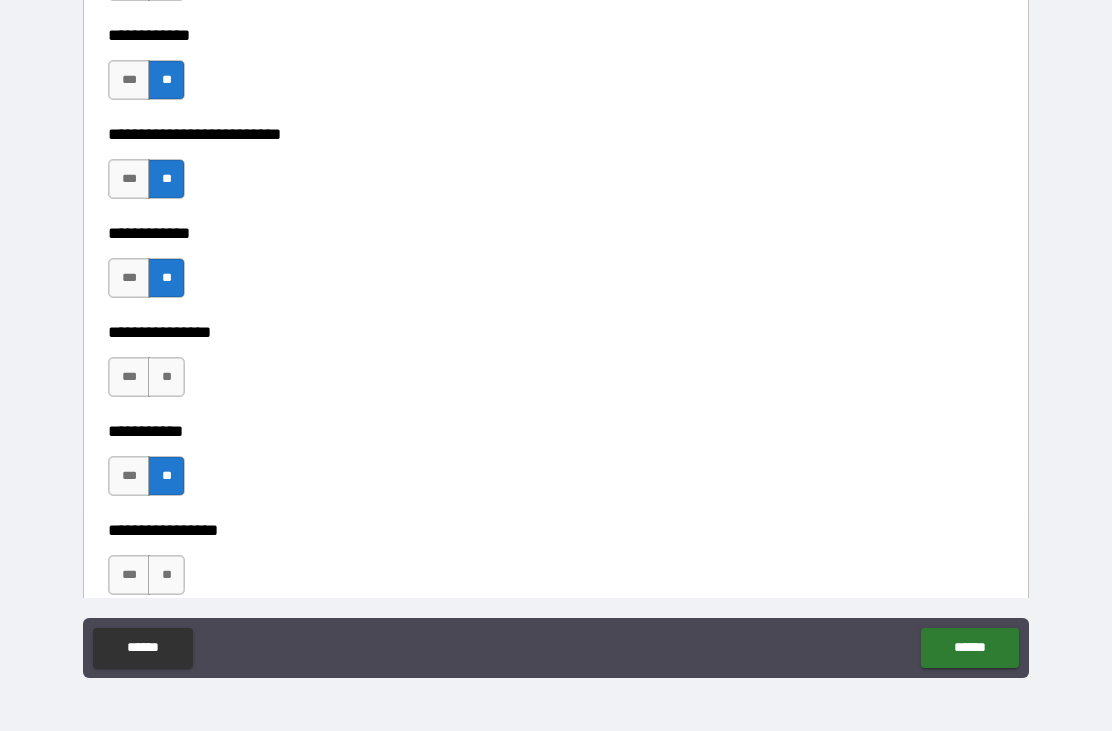 click on "**" at bounding box center (166, 377) 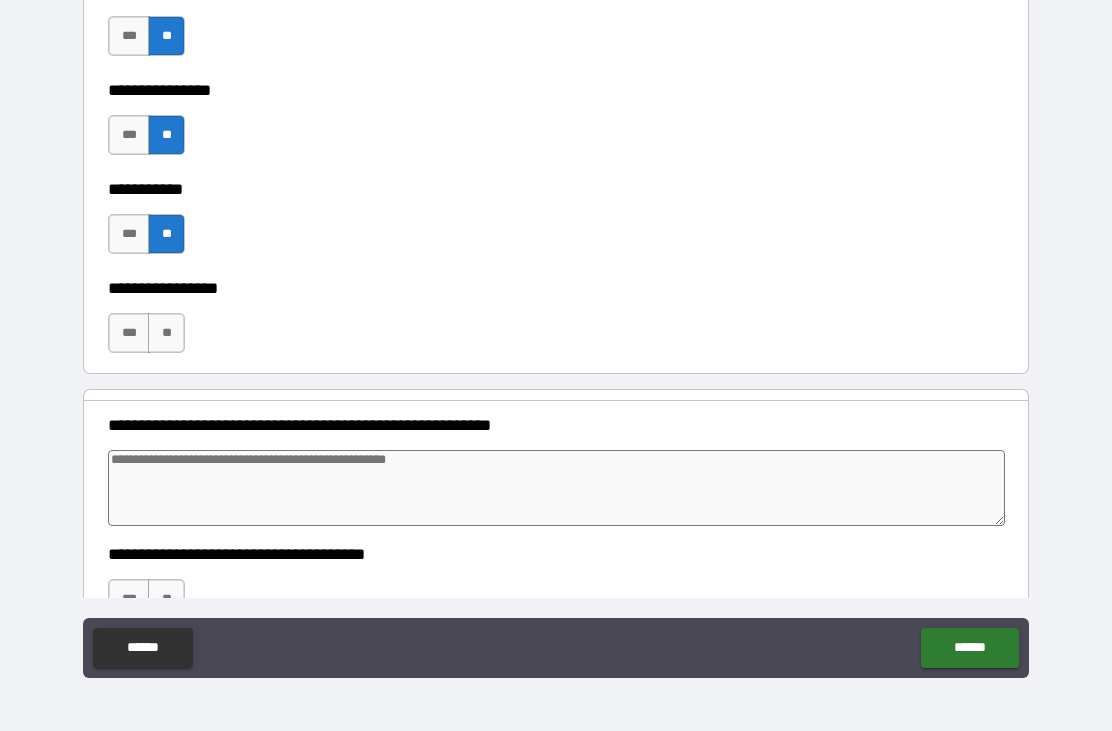 scroll, scrollTop: 4177, scrollLeft: 0, axis: vertical 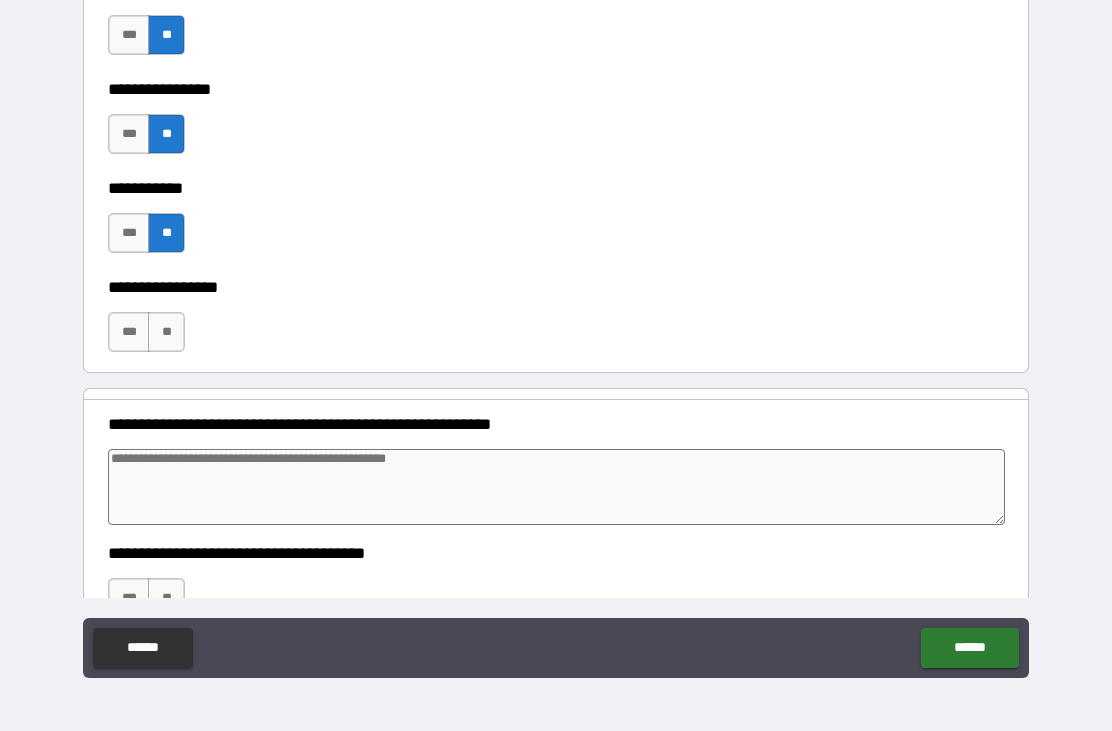 click on "**" at bounding box center (166, 332) 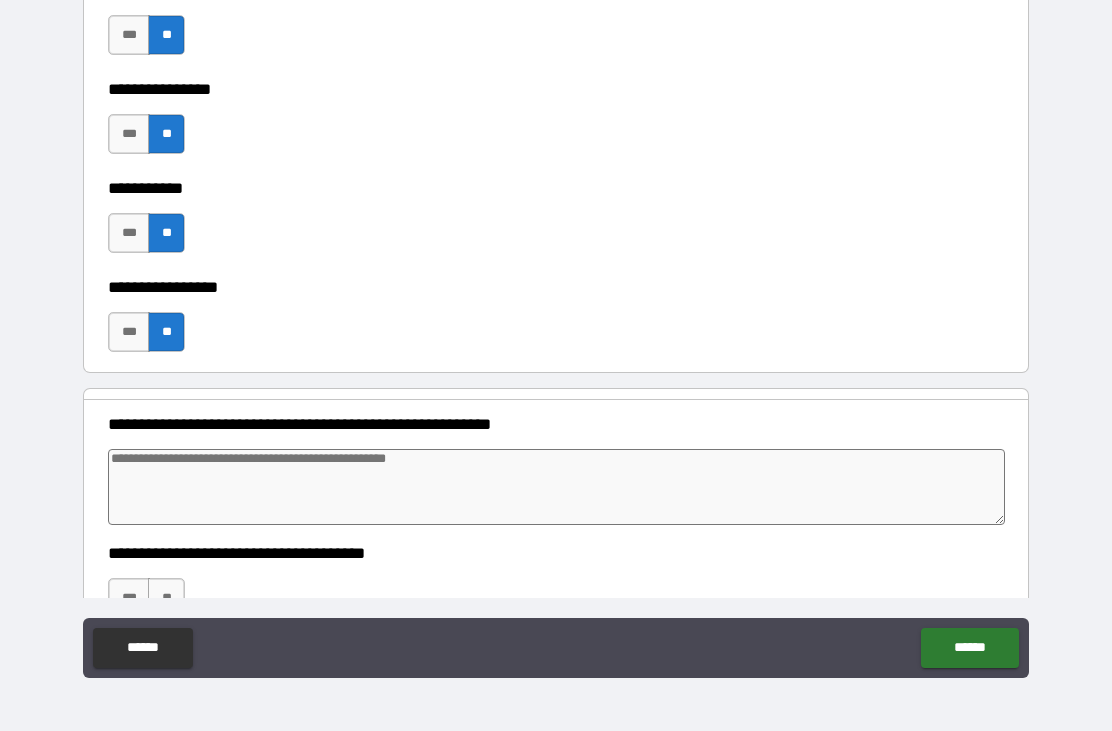 click at bounding box center (556, 487) 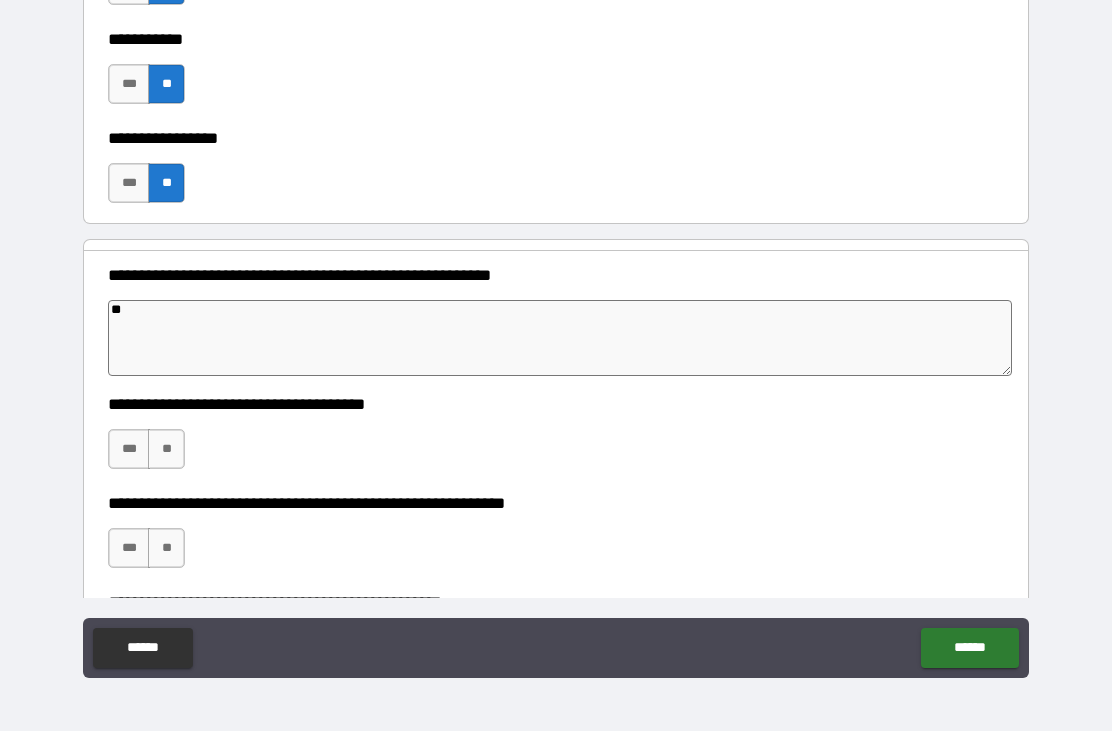 scroll, scrollTop: 4331, scrollLeft: 0, axis: vertical 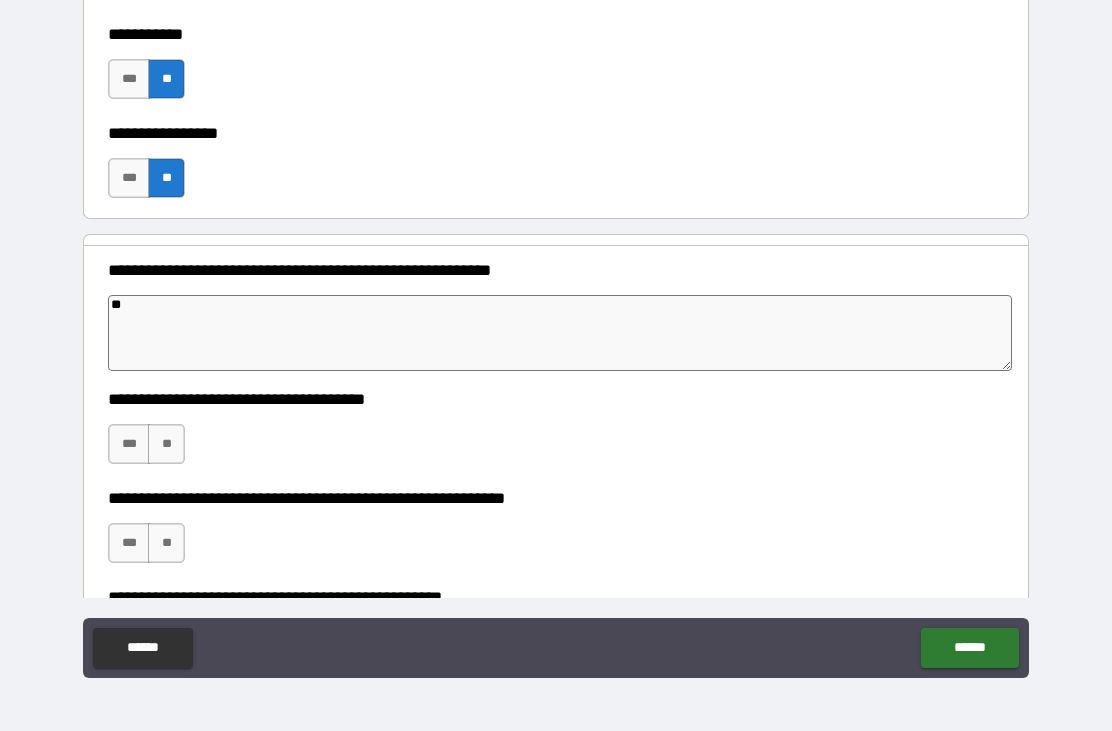 click on "**" at bounding box center [166, 444] 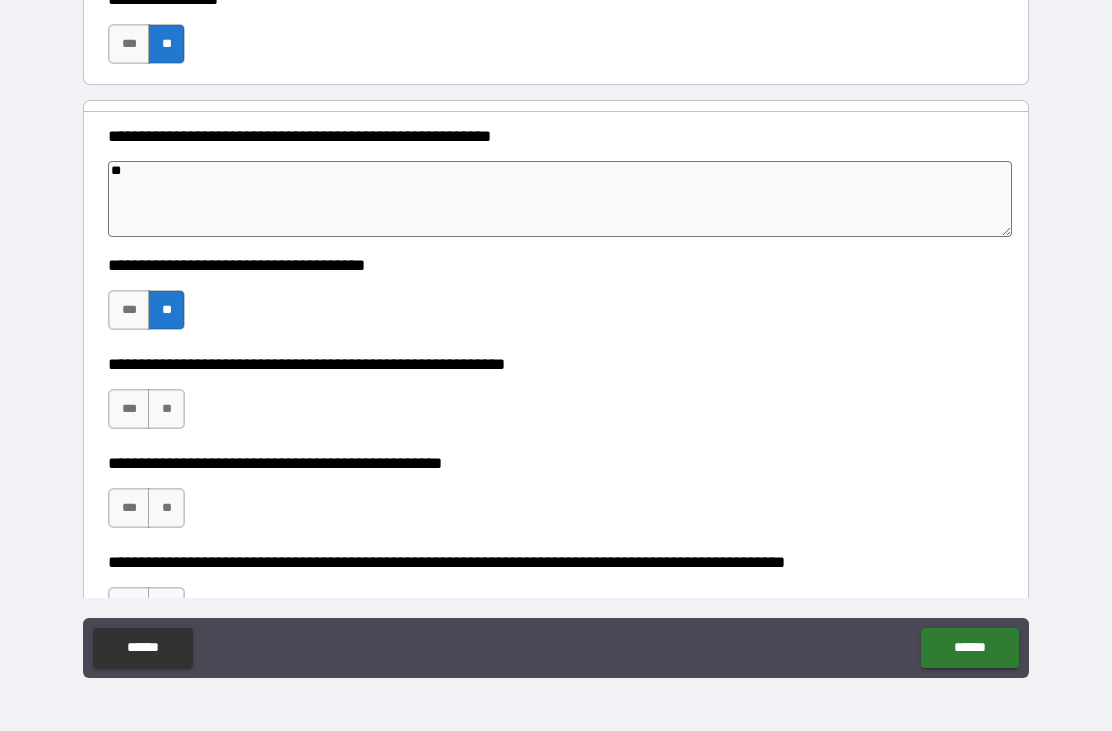 scroll, scrollTop: 4465, scrollLeft: 0, axis: vertical 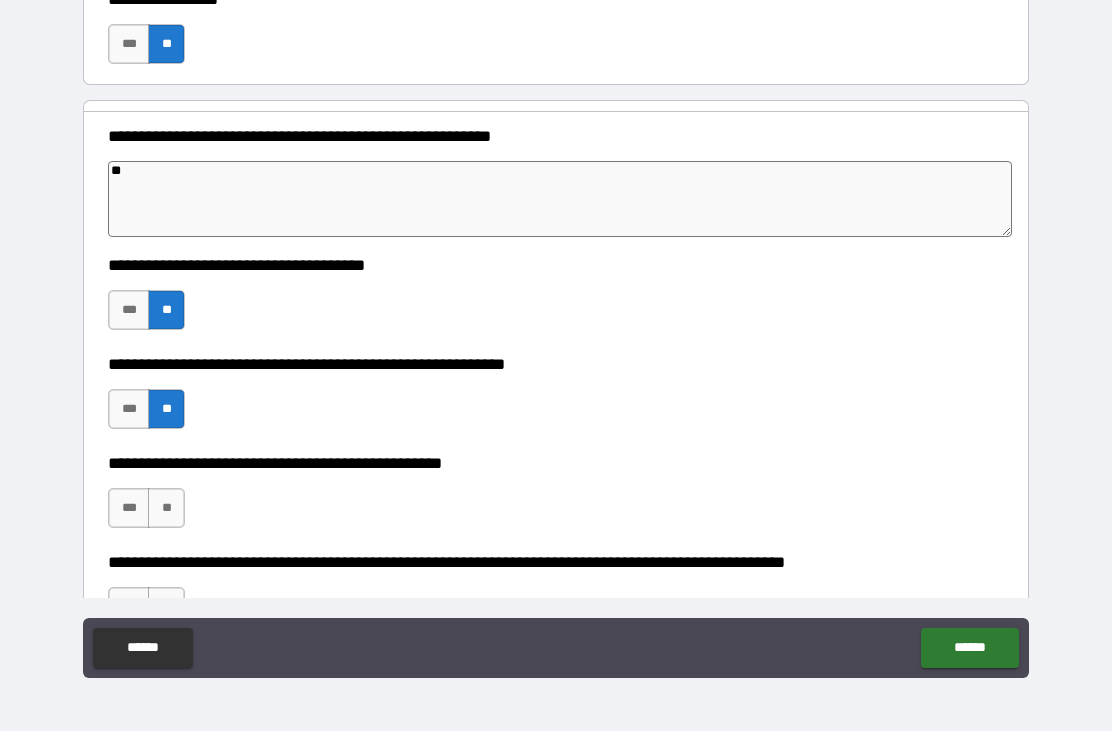 click on "***" at bounding box center (129, 508) 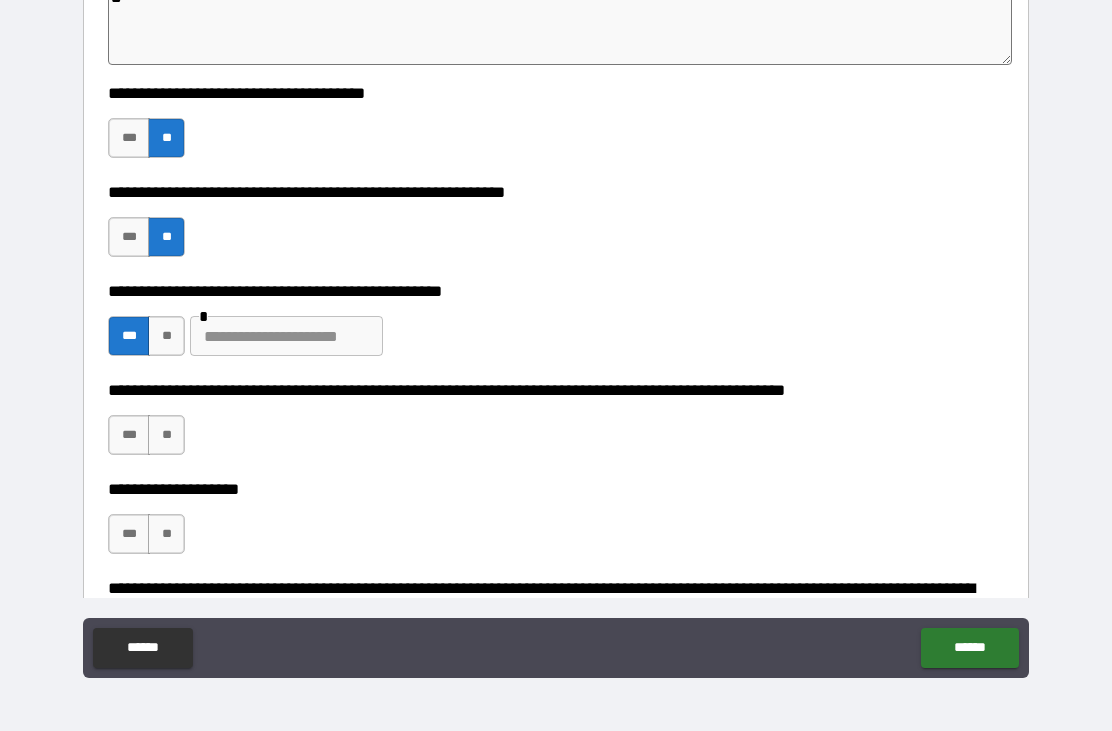 scroll, scrollTop: 4638, scrollLeft: 0, axis: vertical 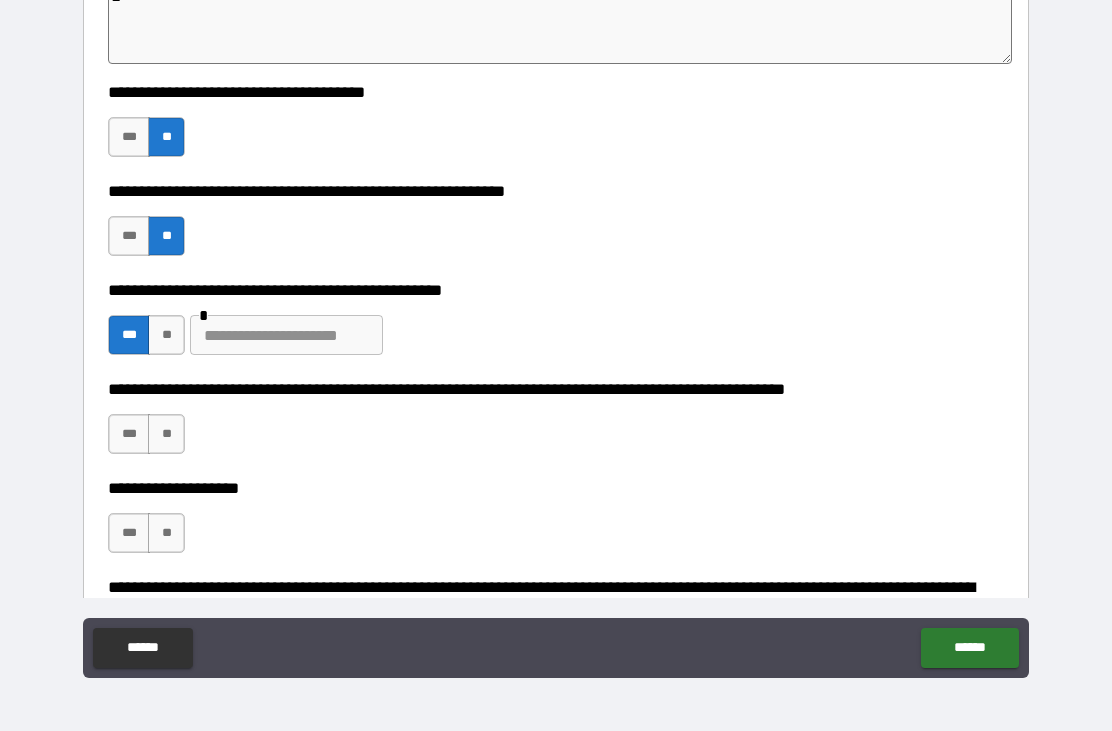 click at bounding box center [286, 335] 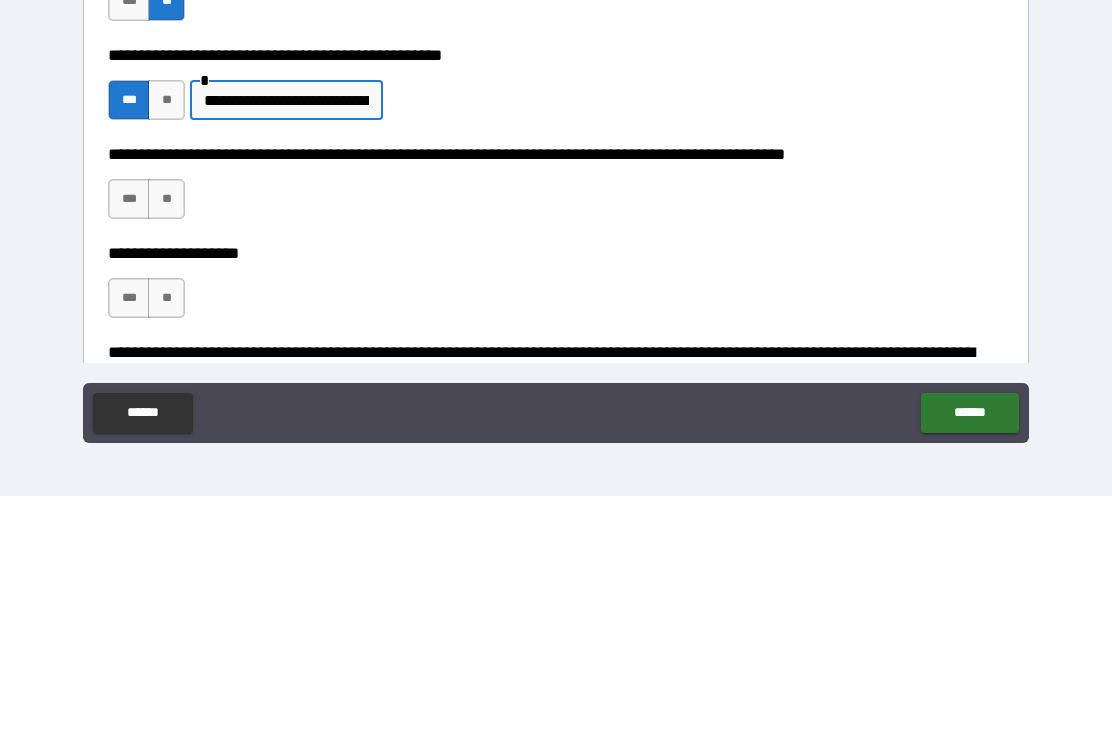 click on "**" at bounding box center (166, 434) 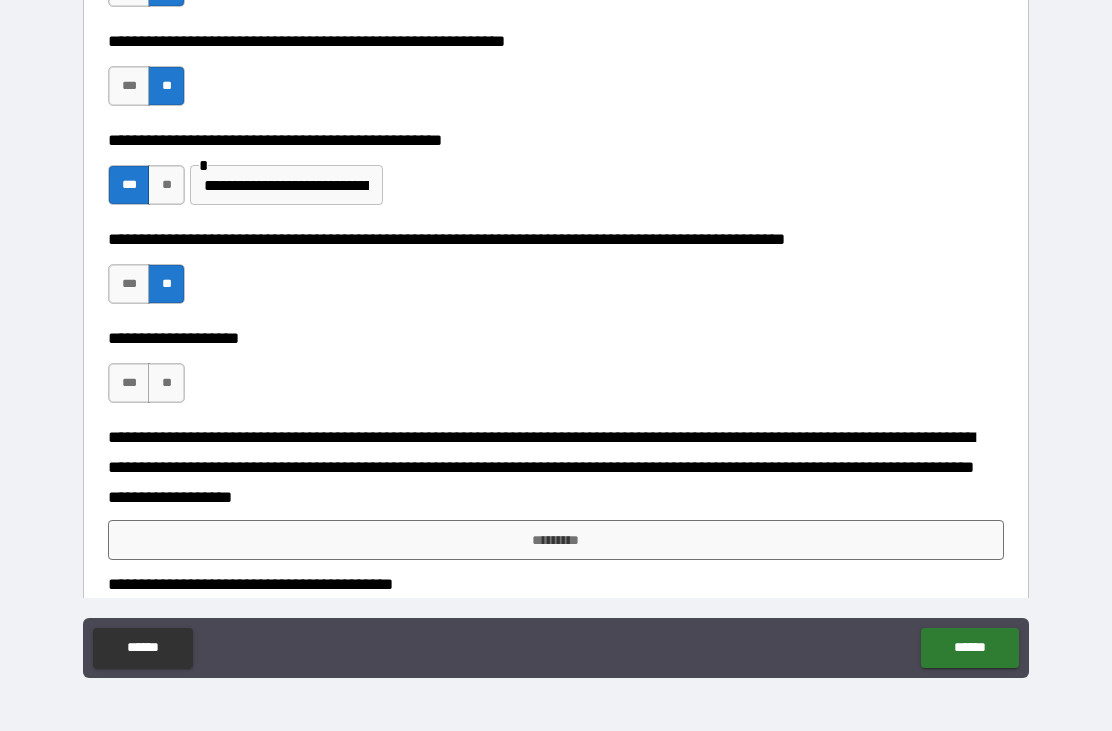 scroll, scrollTop: 4789, scrollLeft: 0, axis: vertical 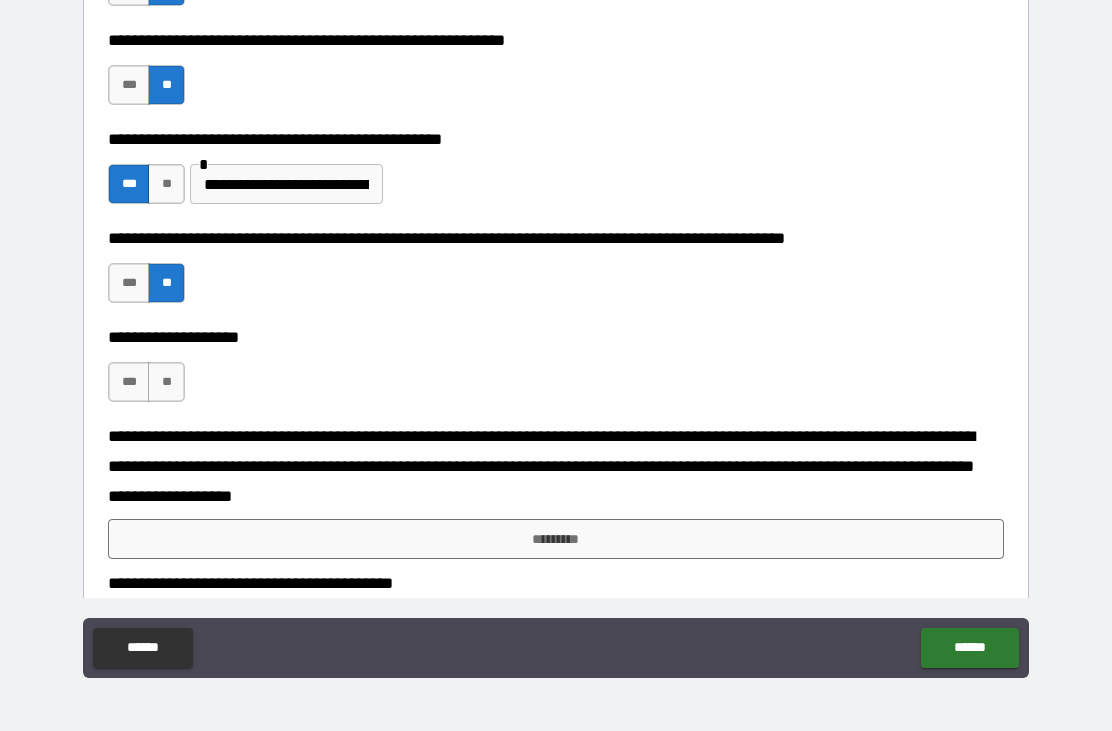 click on "**" at bounding box center [166, 382] 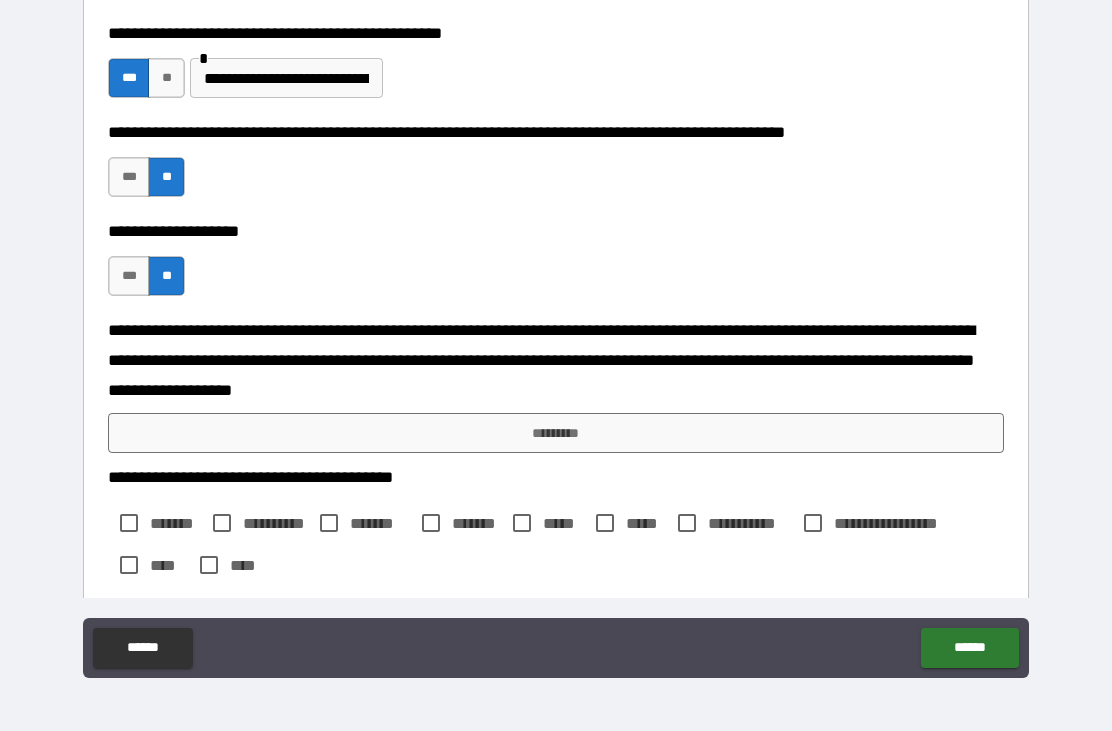 scroll, scrollTop: 4923, scrollLeft: 0, axis: vertical 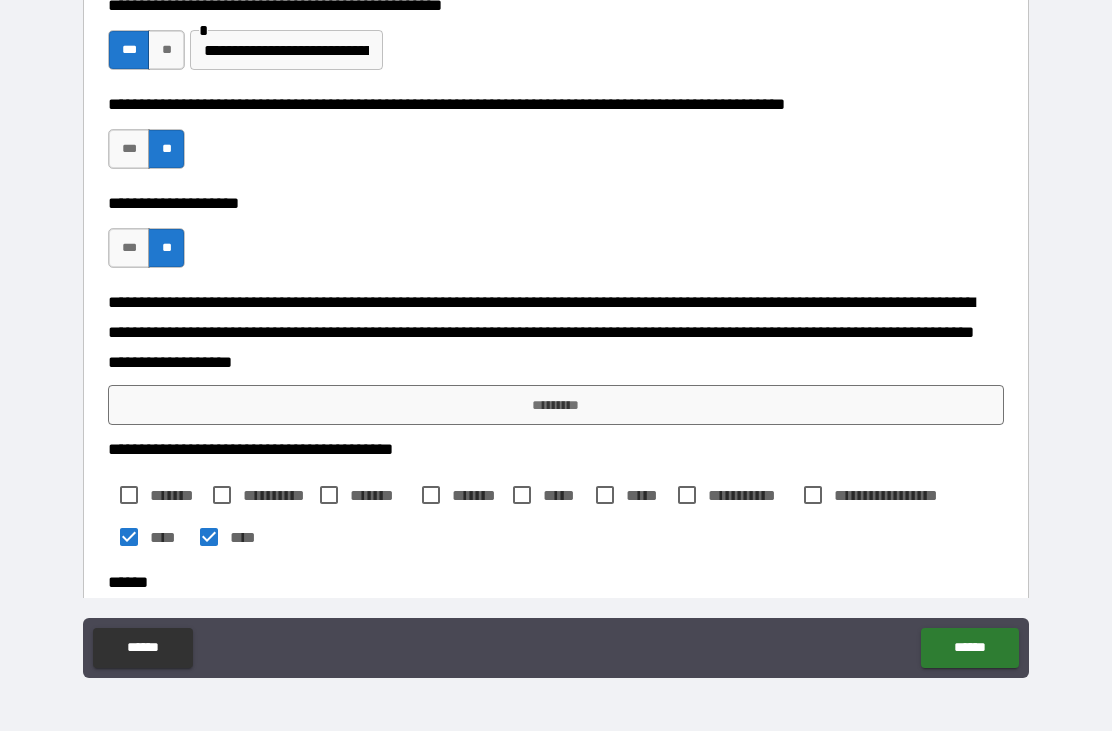 click on "*********" at bounding box center [556, 405] 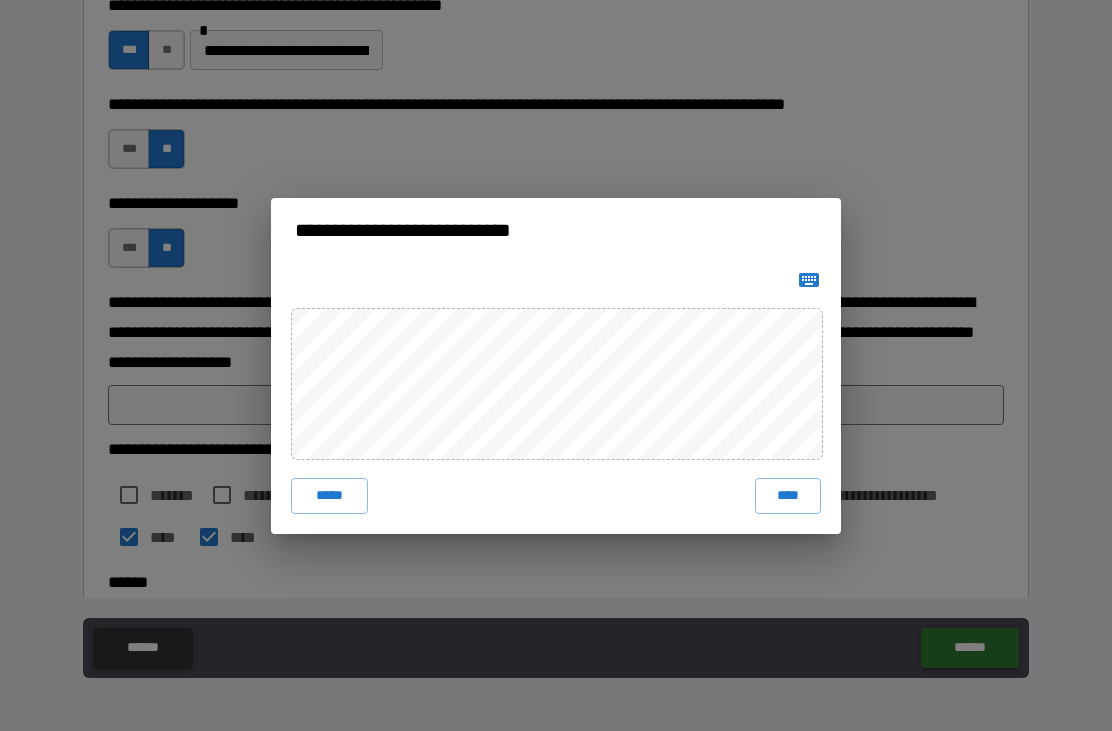 click on "****" at bounding box center [788, 496] 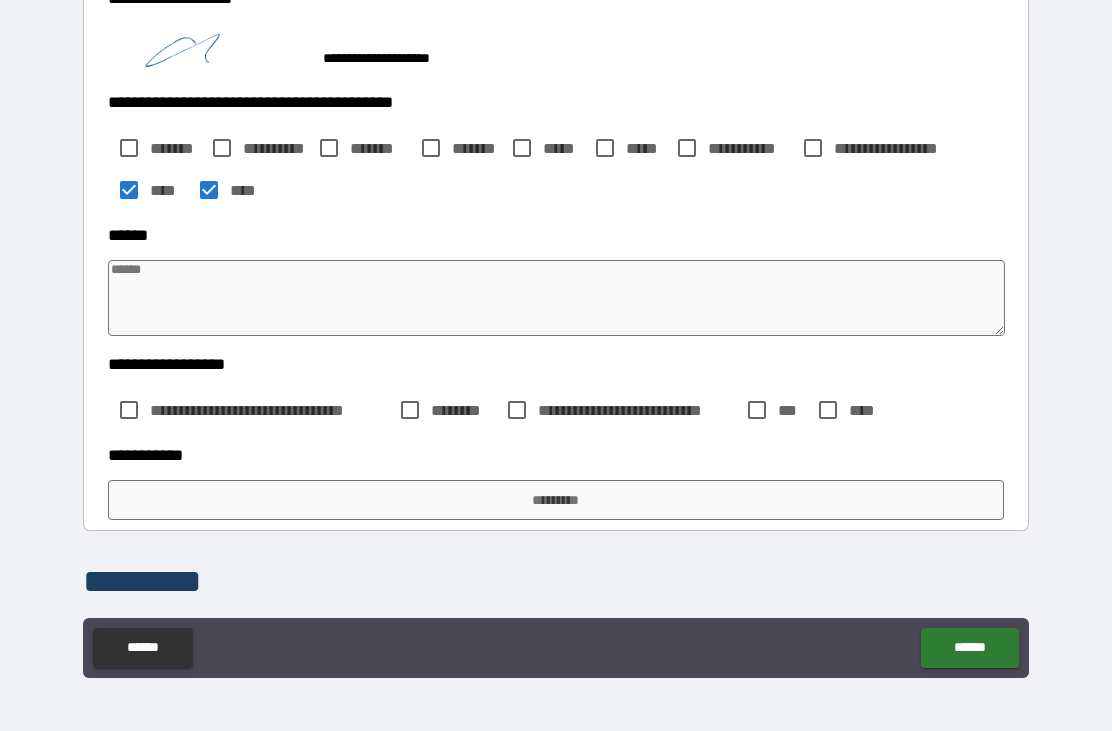scroll, scrollTop: 5290, scrollLeft: 0, axis: vertical 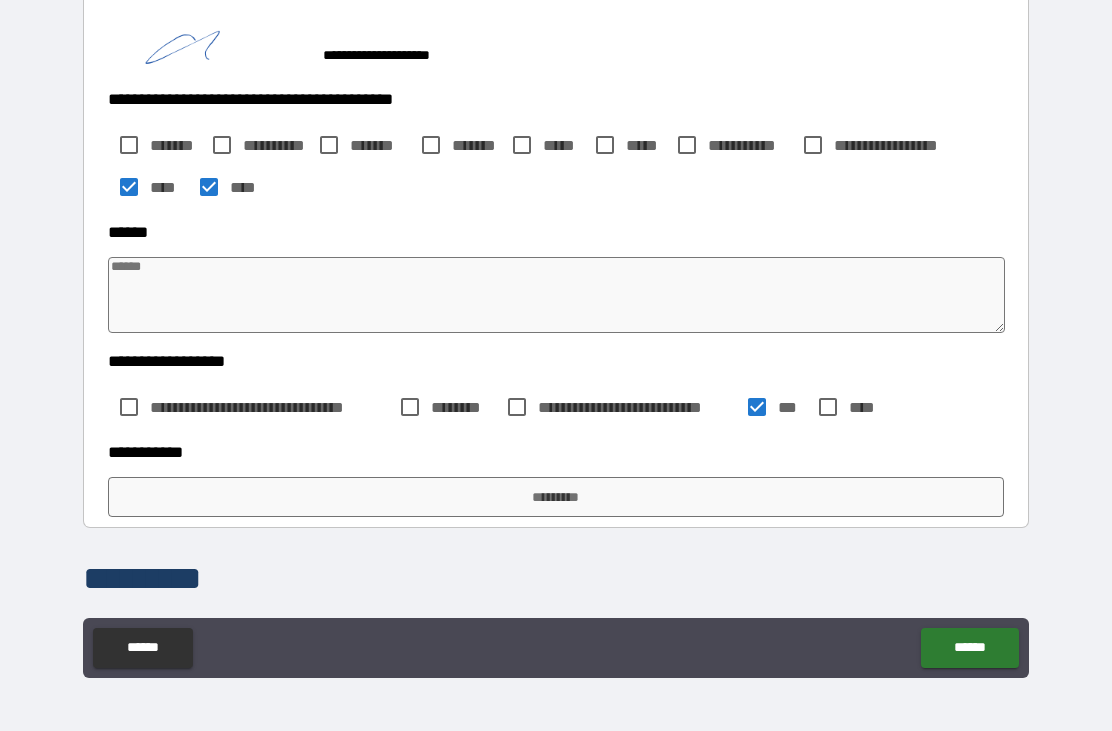 click on "*********" at bounding box center (556, 497) 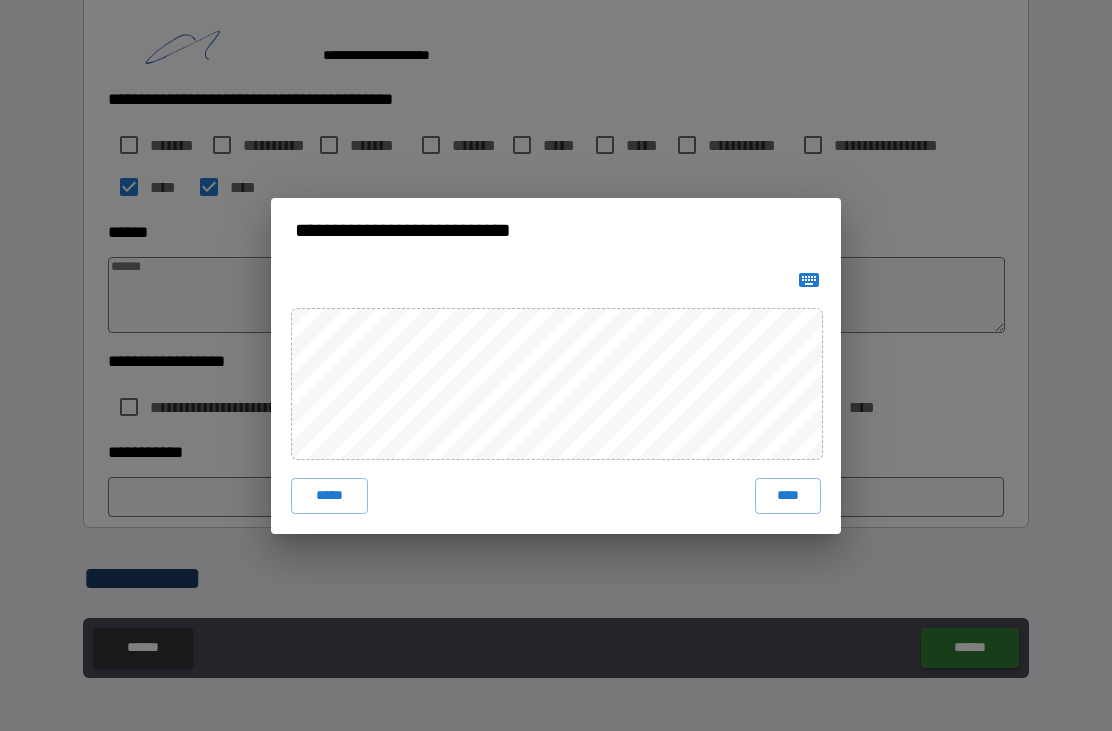 click on "****" at bounding box center (788, 496) 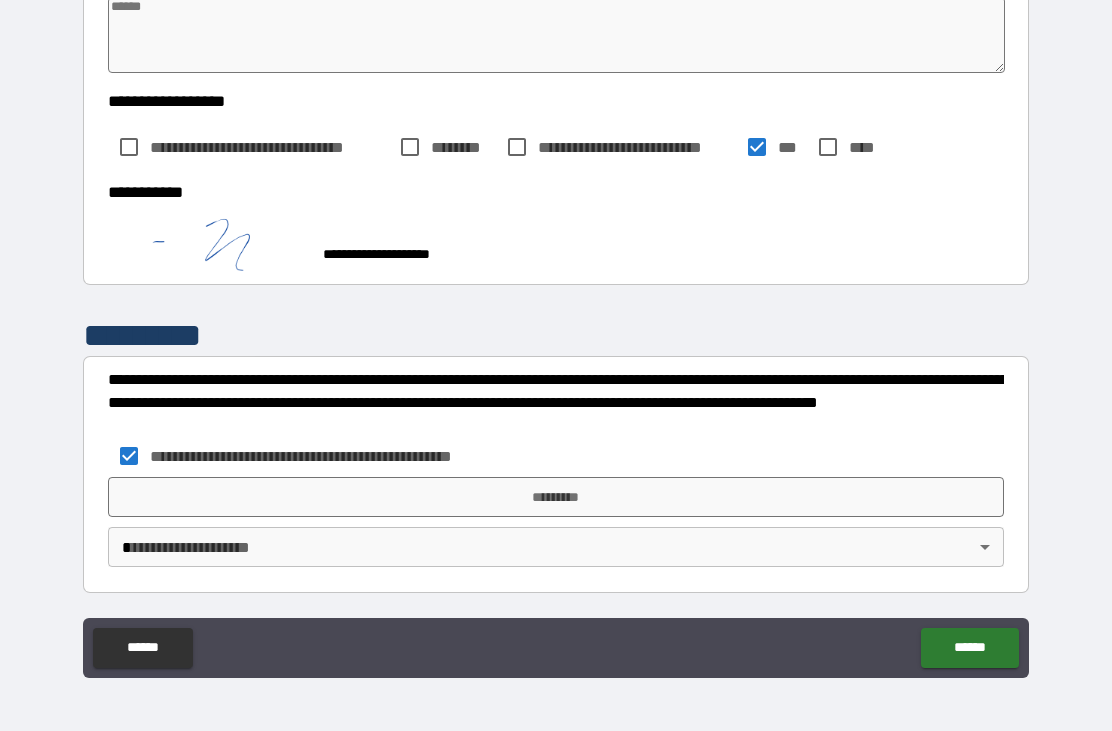 scroll, scrollTop: 5550, scrollLeft: 0, axis: vertical 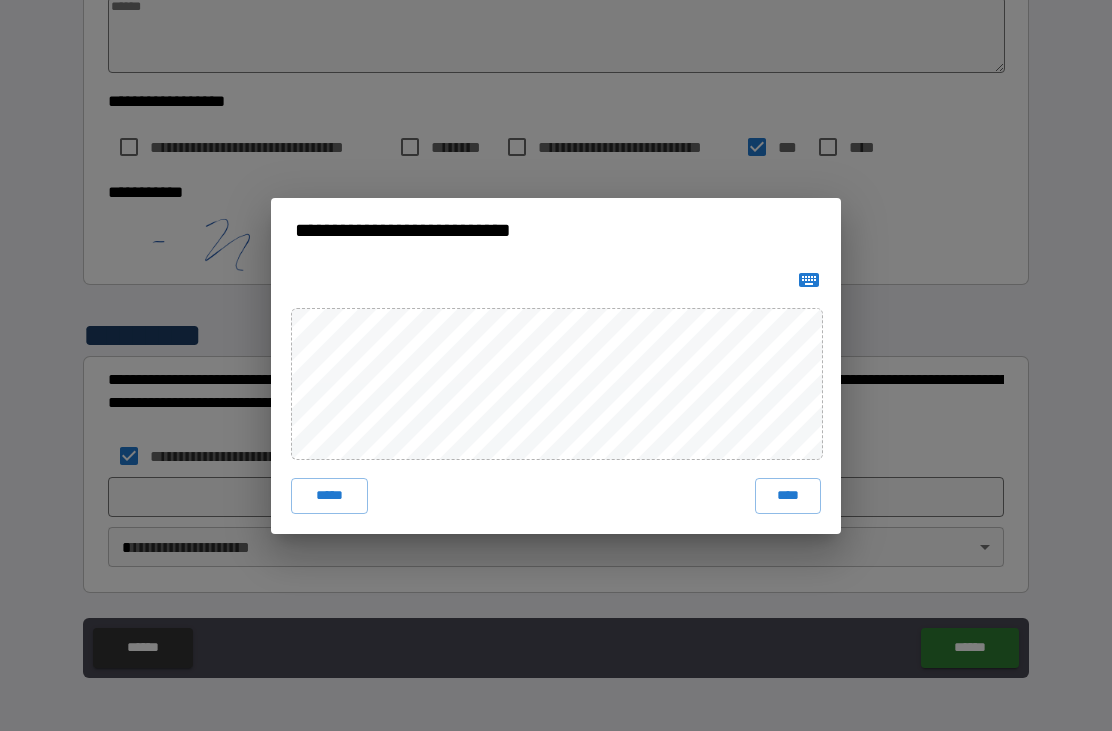 click on "****" at bounding box center (788, 496) 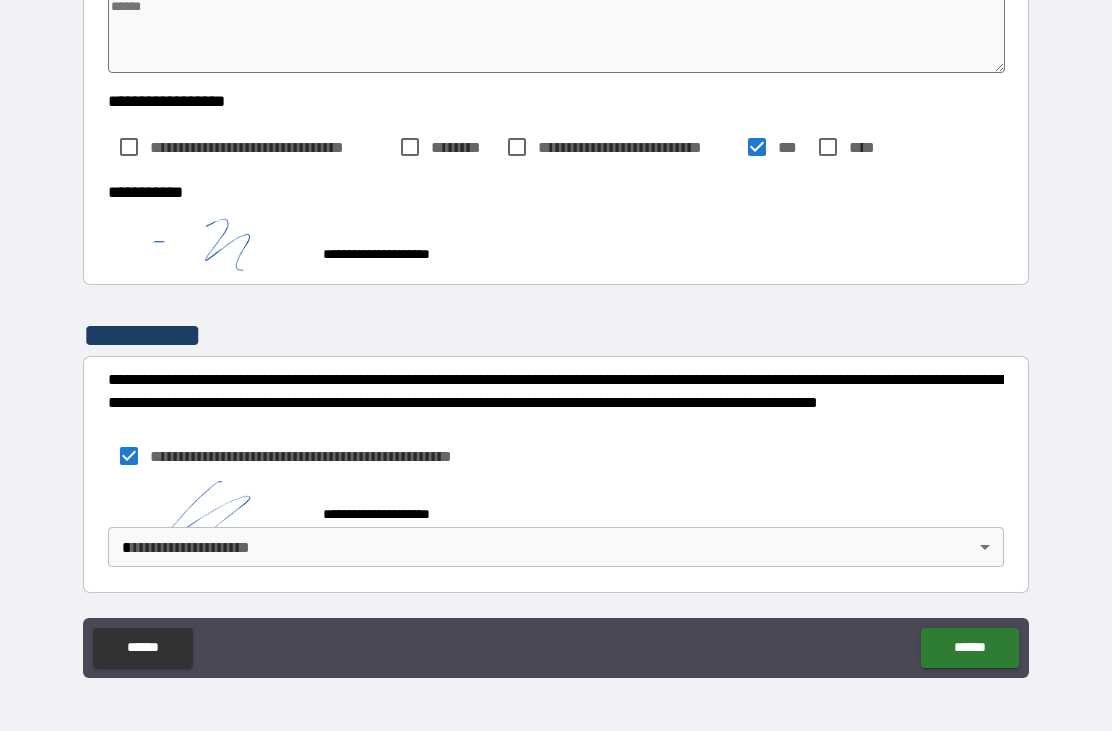 scroll, scrollTop: 5540, scrollLeft: 0, axis: vertical 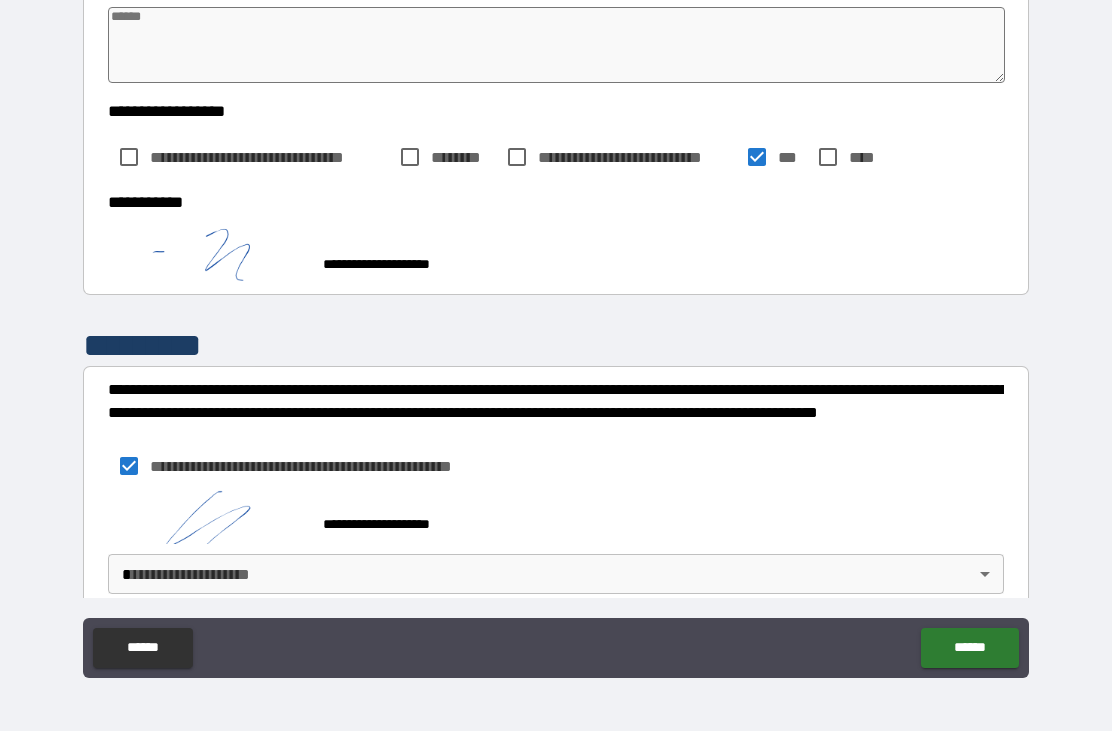 click on "**********" at bounding box center (556, 333) 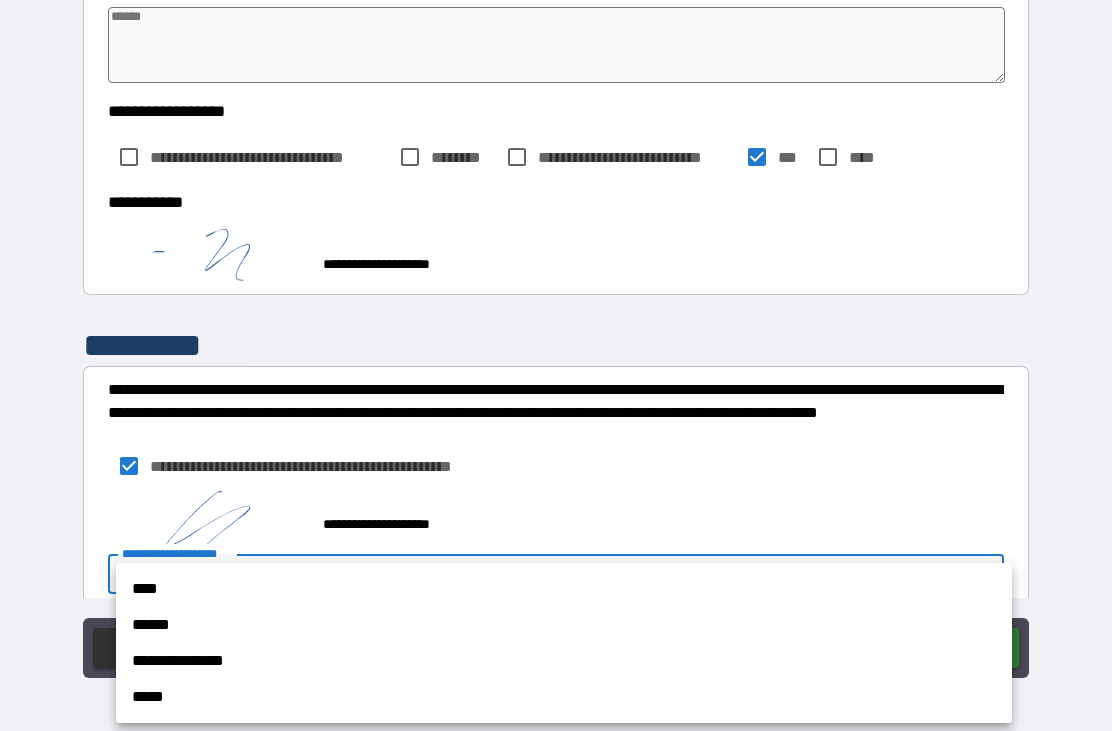 click on "**********" at bounding box center [564, 661] 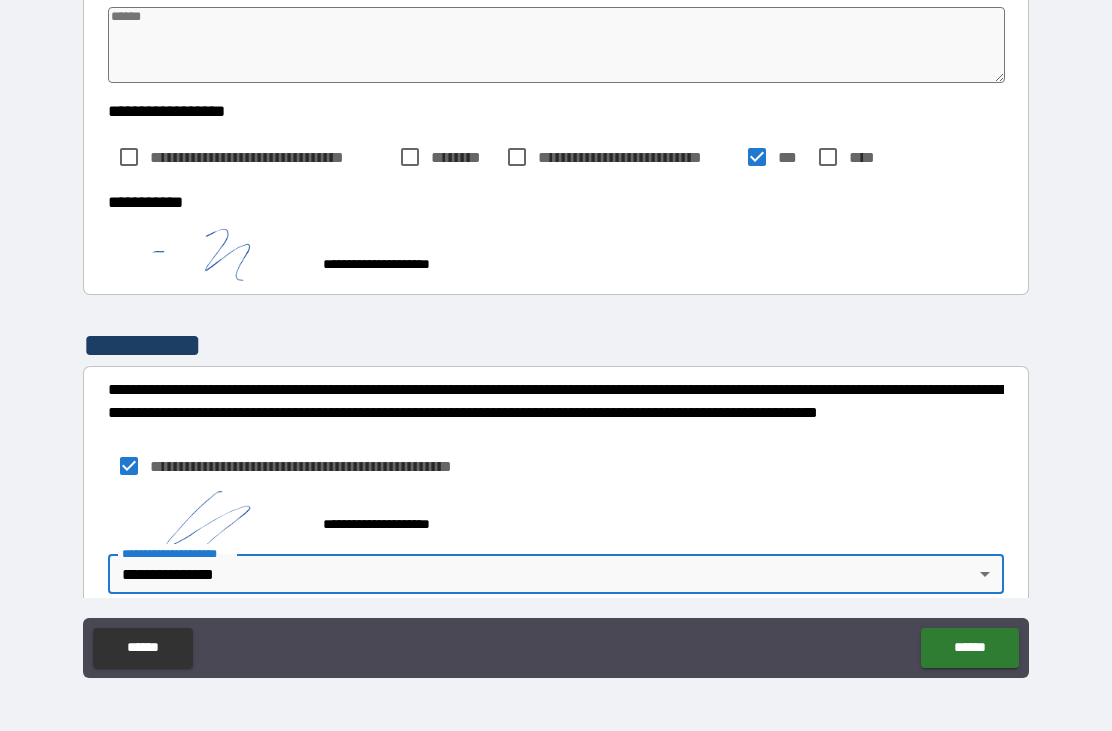 click on "******" at bounding box center [969, 648] 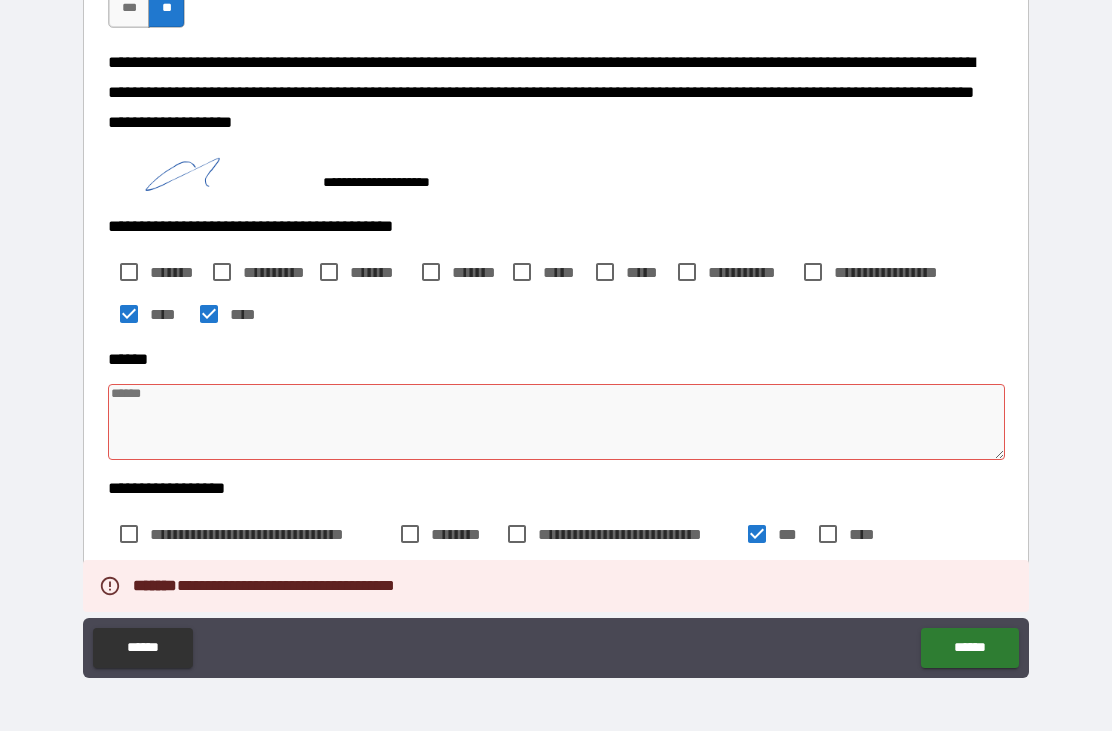 scroll, scrollTop: 5164, scrollLeft: 0, axis: vertical 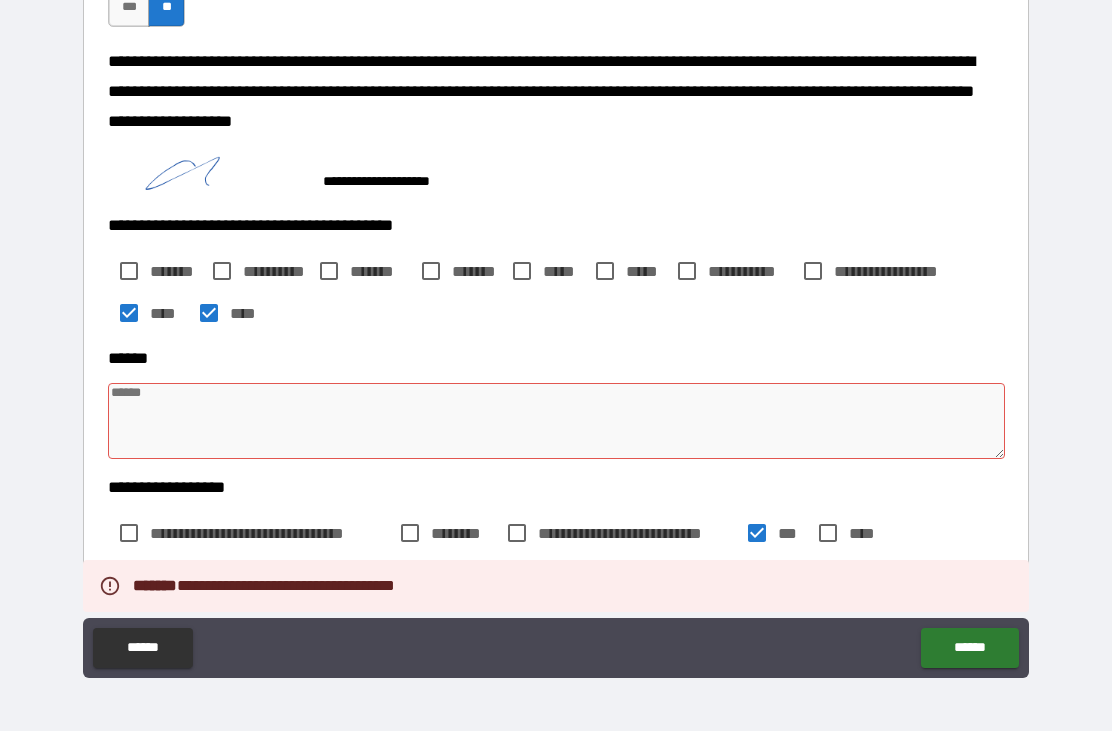 click at bounding box center [556, 421] 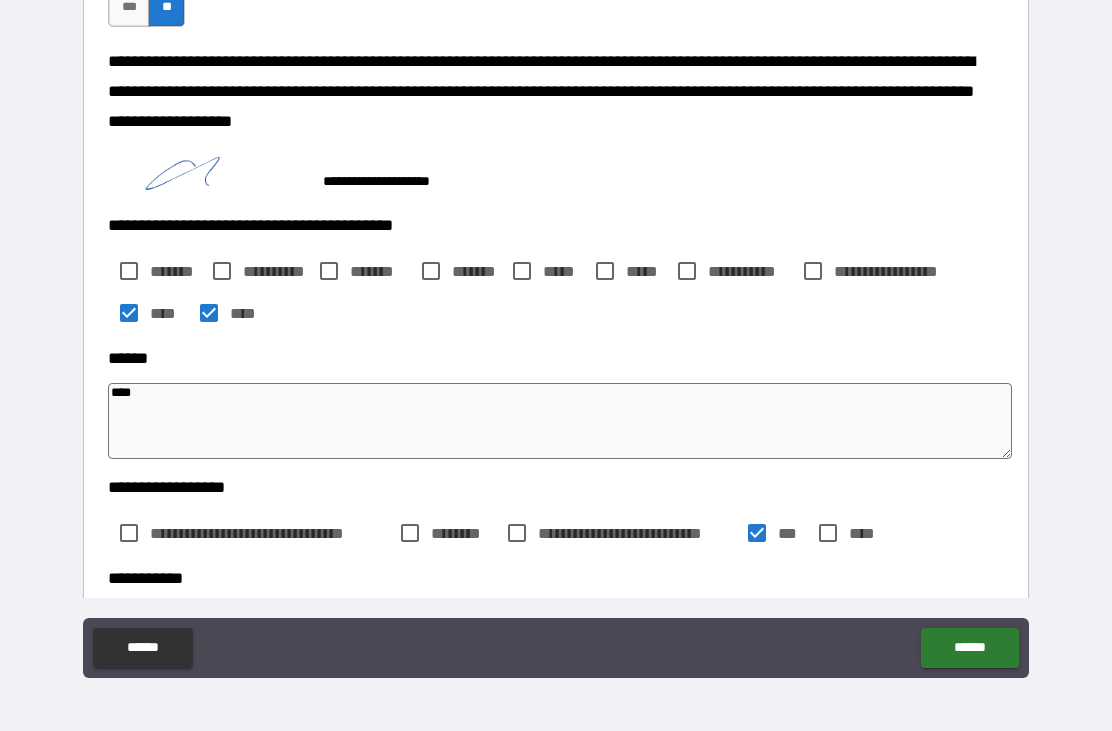 click on "******" at bounding box center (969, 648) 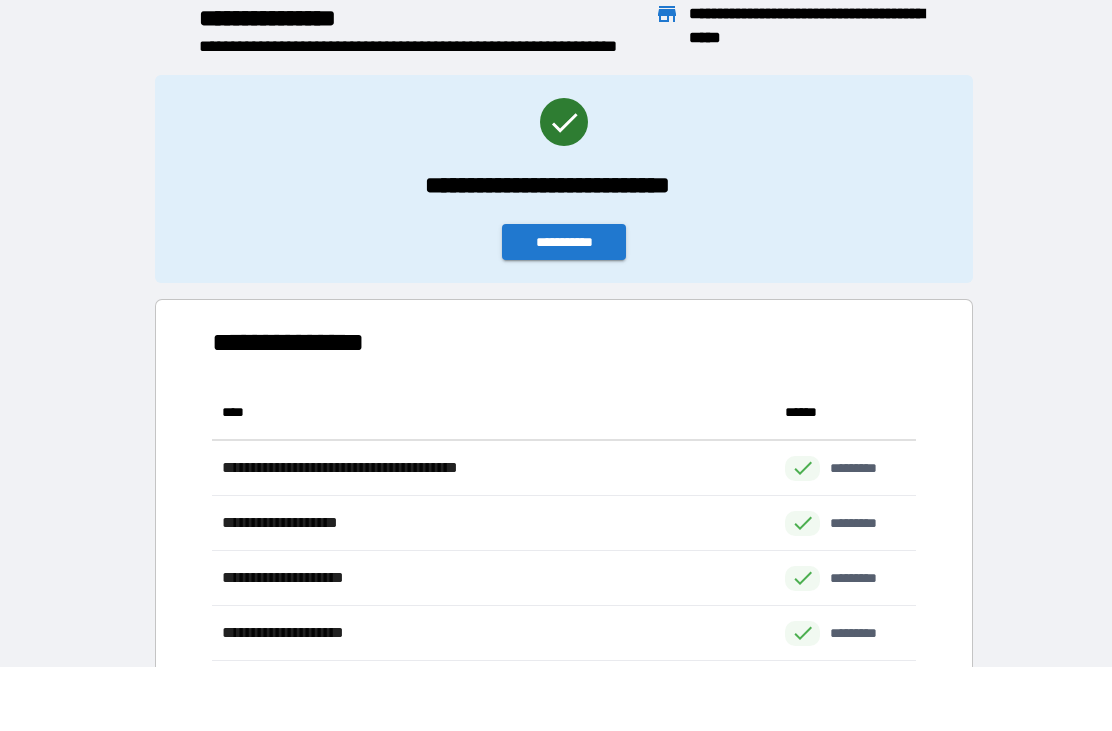 scroll, scrollTop: 1, scrollLeft: 1, axis: both 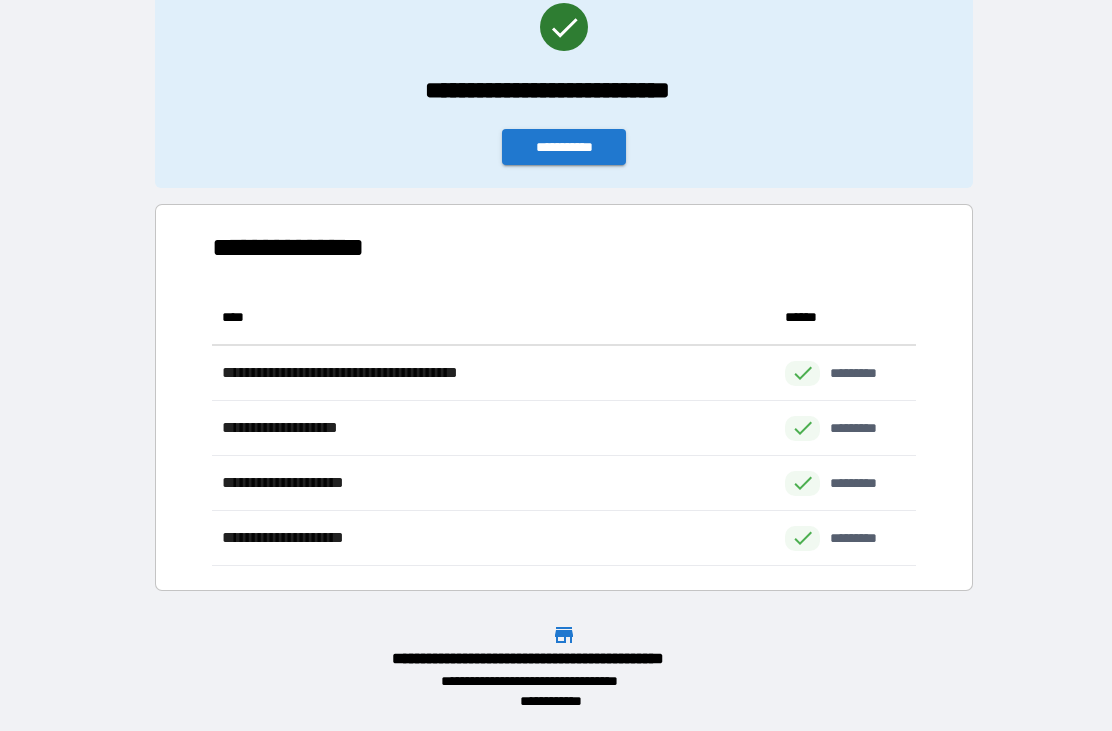 click on "**********" at bounding box center [564, 147] 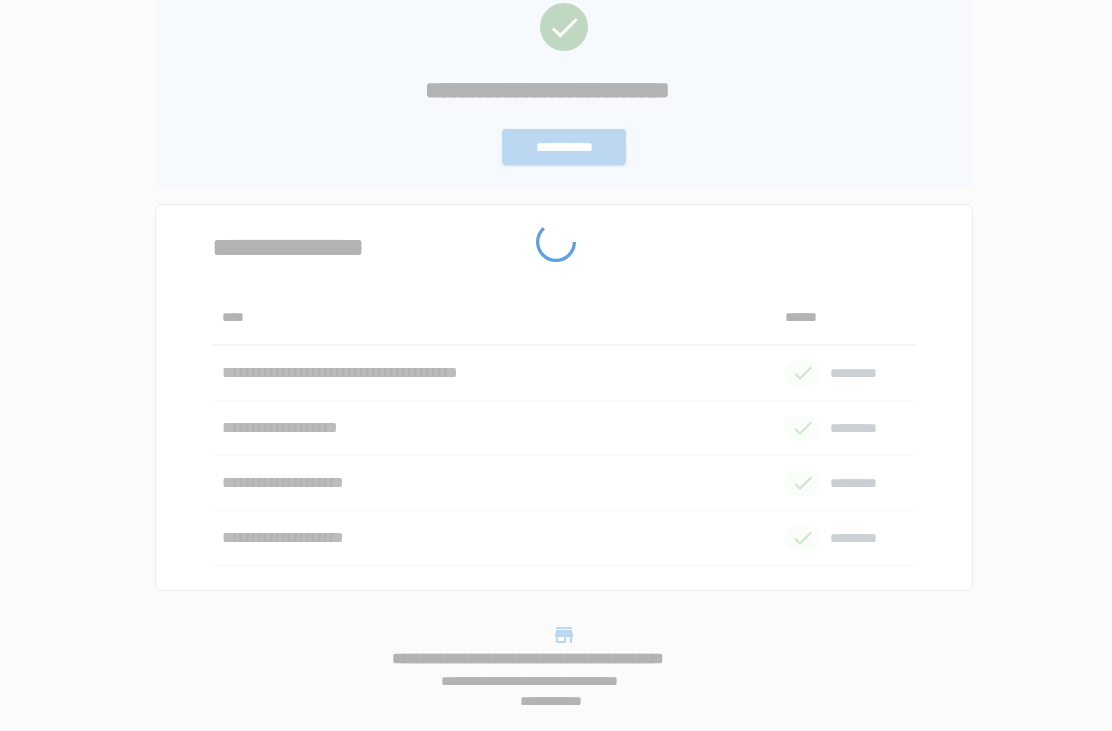 scroll, scrollTop: 0, scrollLeft: 0, axis: both 